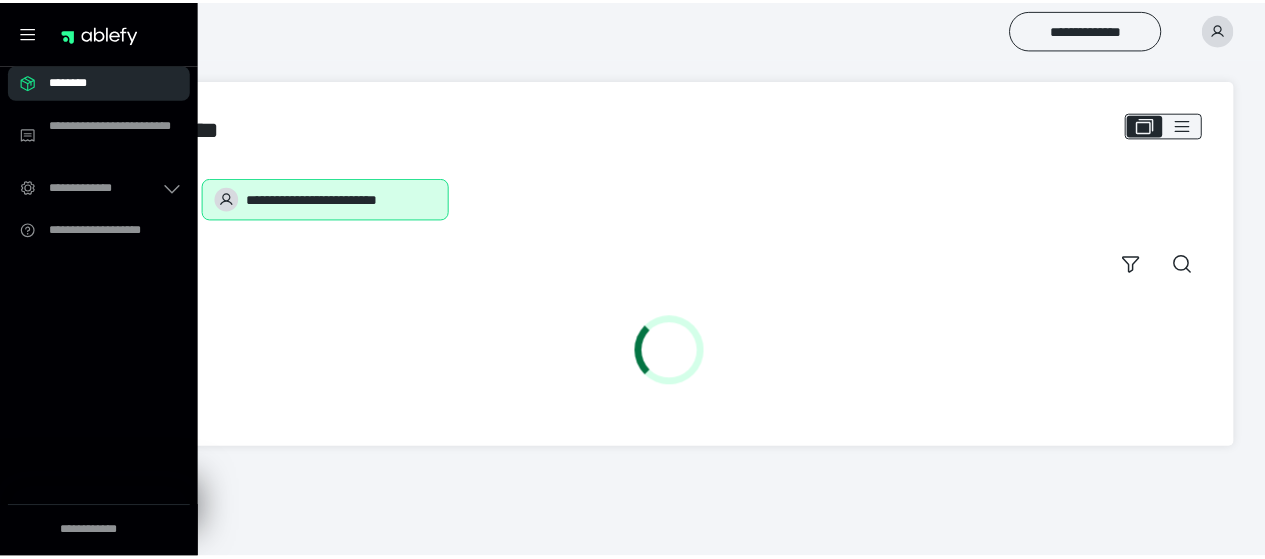 scroll, scrollTop: 0, scrollLeft: 0, axis: both 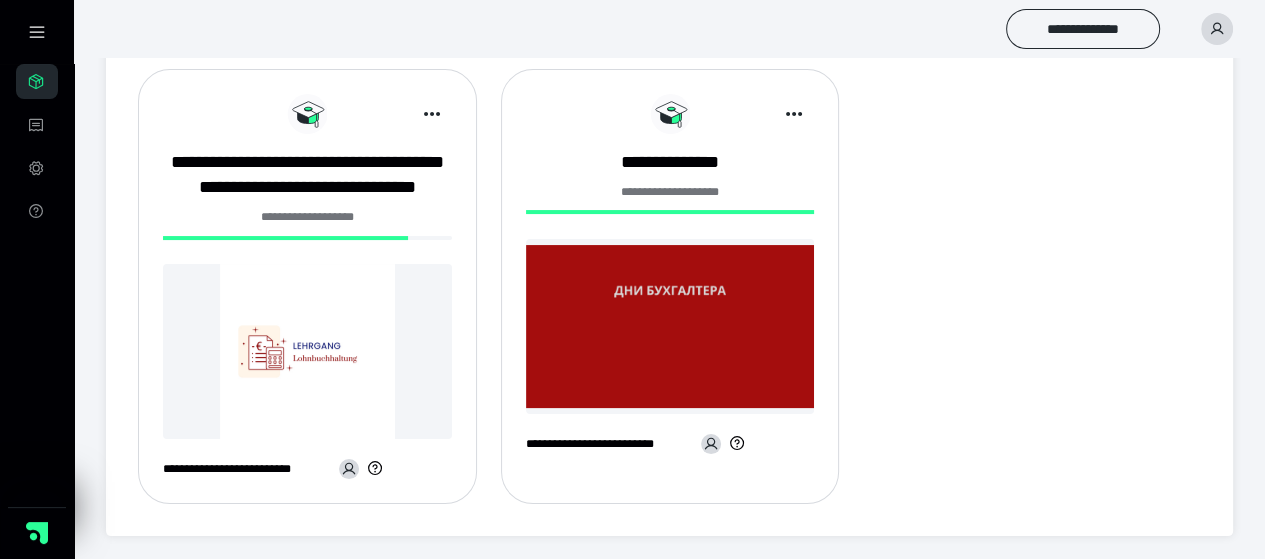 click at bounding box center [307, 351] 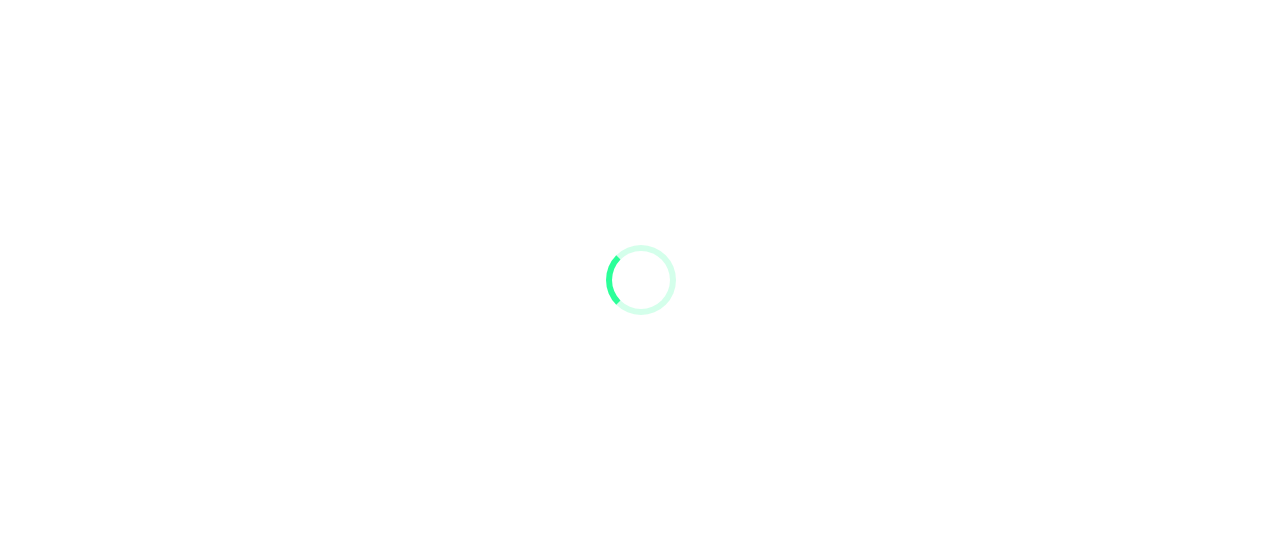 scroll, scrollTop: 0, scrollLeft: 0, axis: both 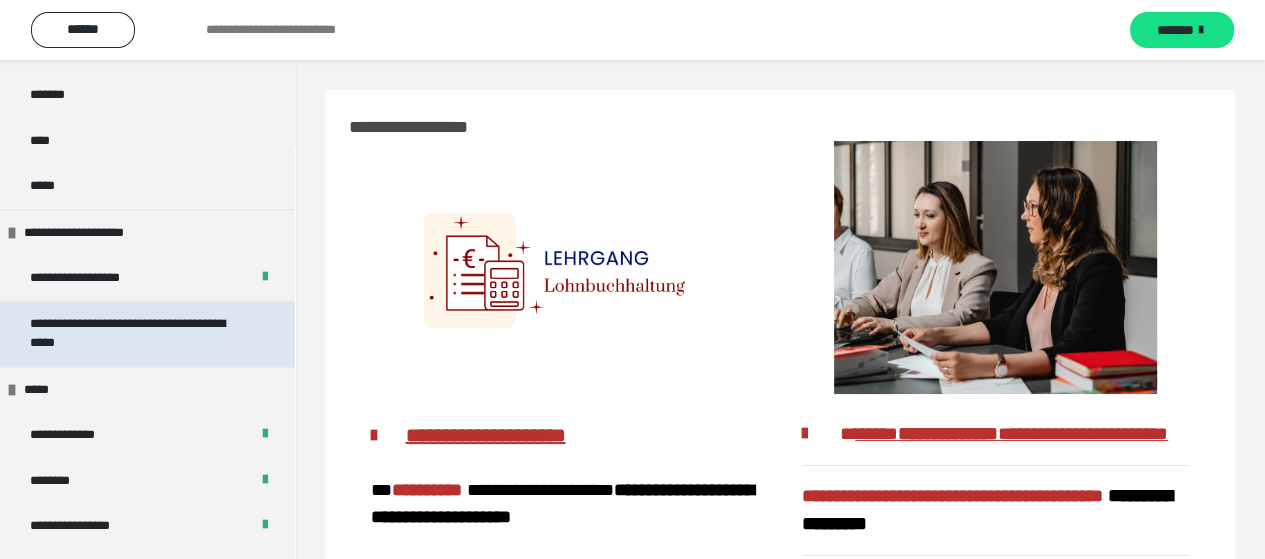 click on "**********" at bounding box center (132, 333) 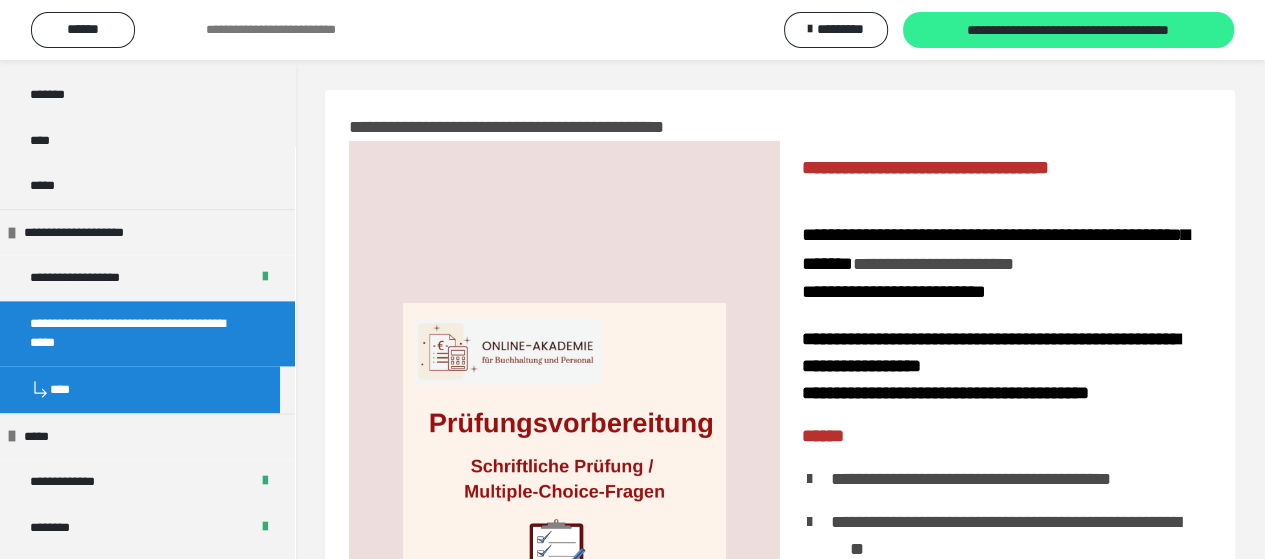 click on "**********" at bounding box center [1069, 31] 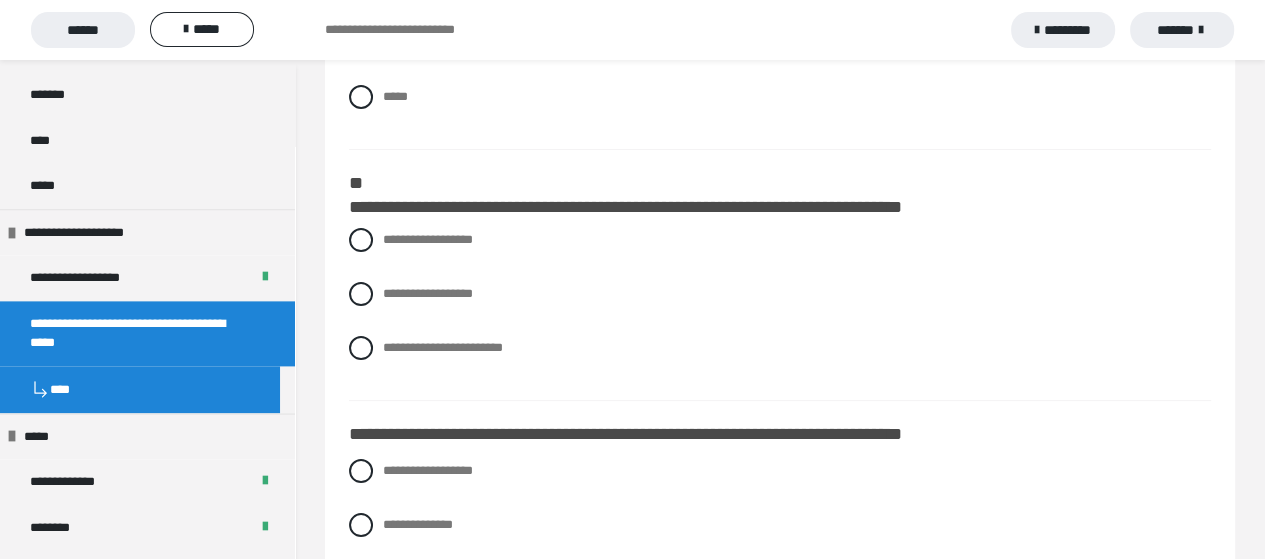 scroll, scrollTop: 0, scrollLeft: 0, axis: both 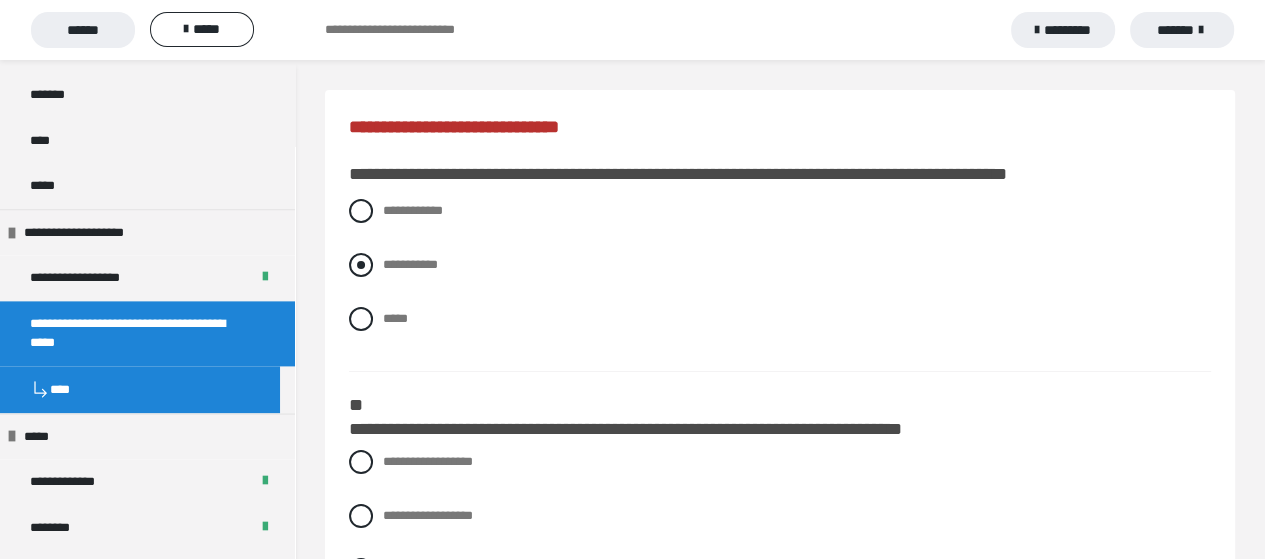 click at bounding box center [361, 265] 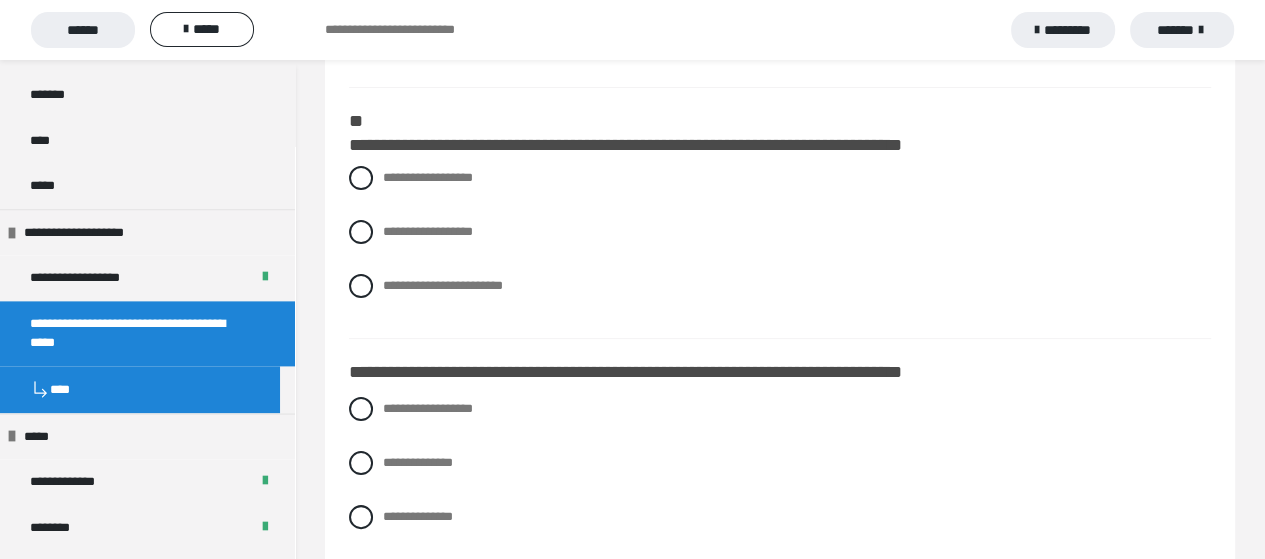 scroll, scrollTop: 300, scrollLeft: 0, axis: vertical 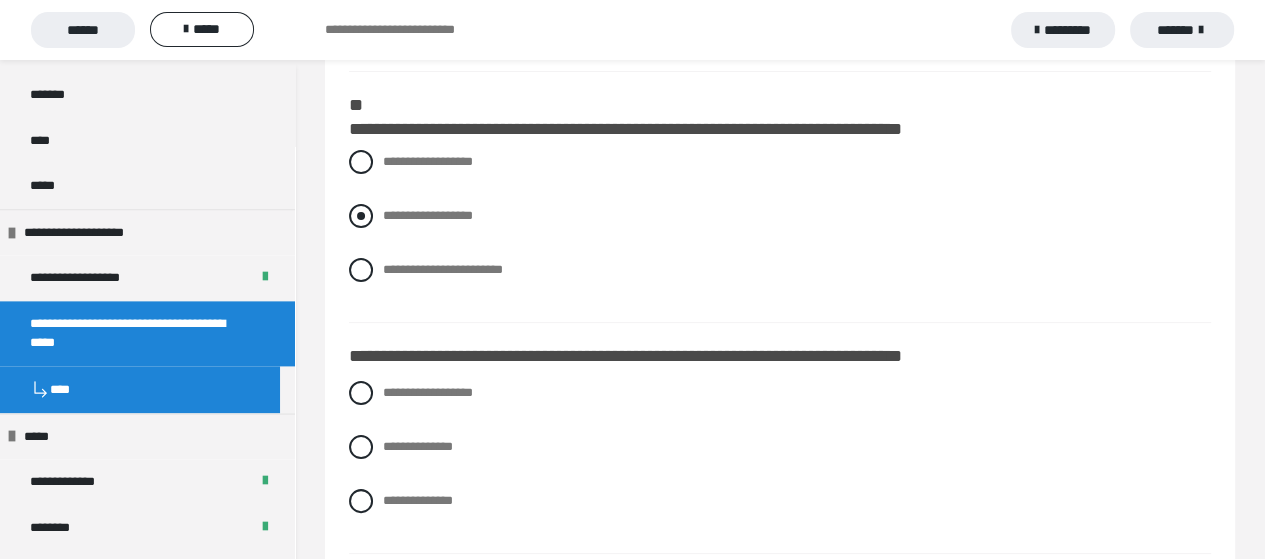 click at bounding box center [361, 216] 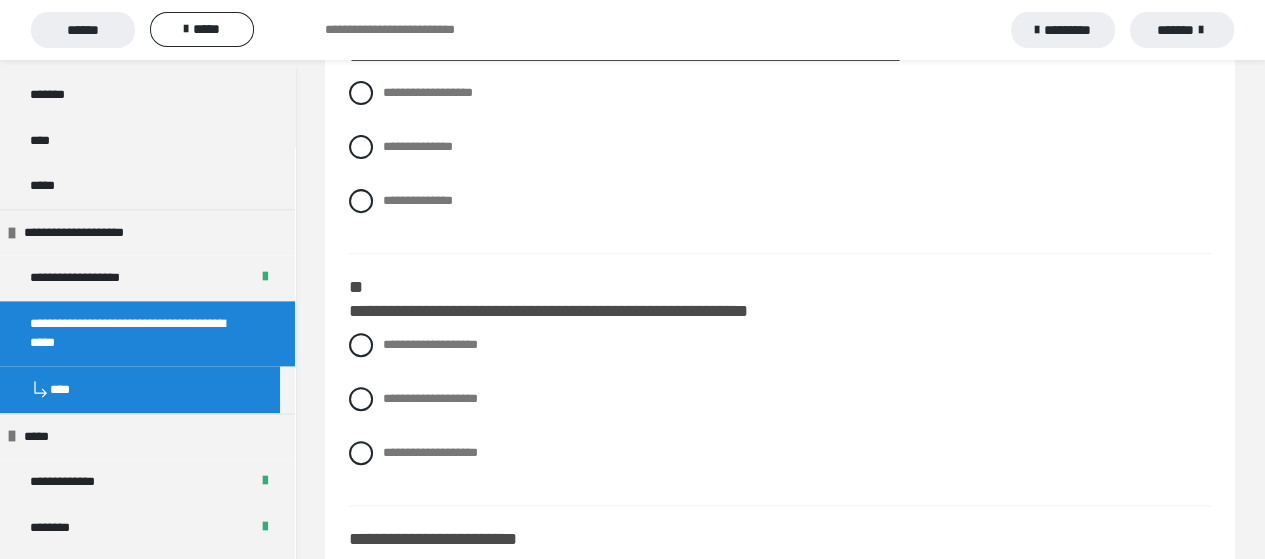 scroll, scrollTop: 500, scrollLeft: 0, axis: vertical 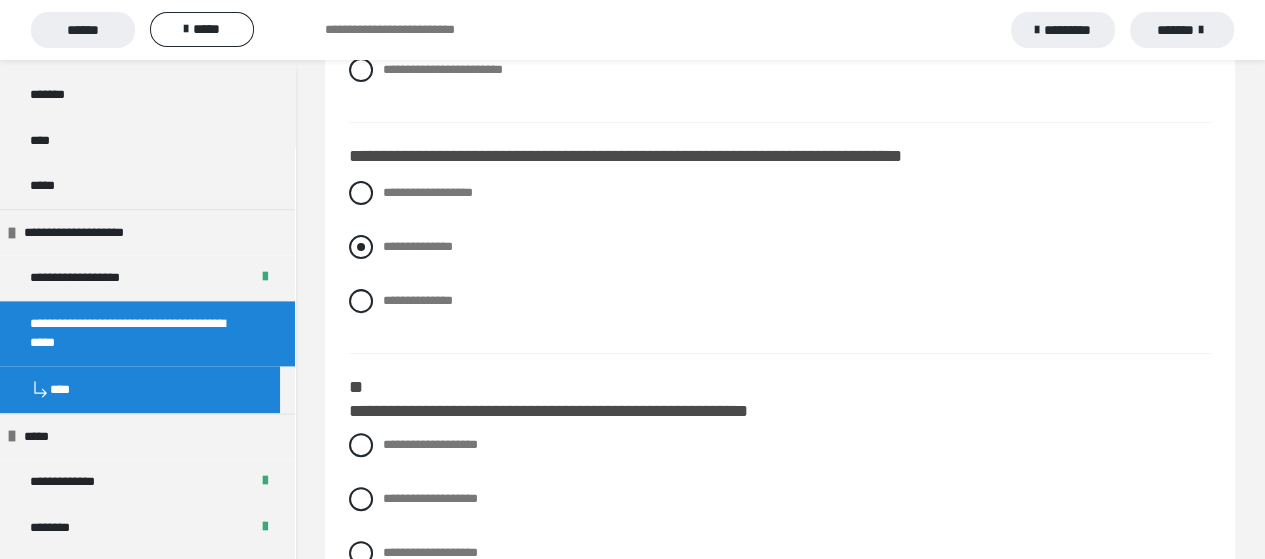 click at bounding box center (361, 247) 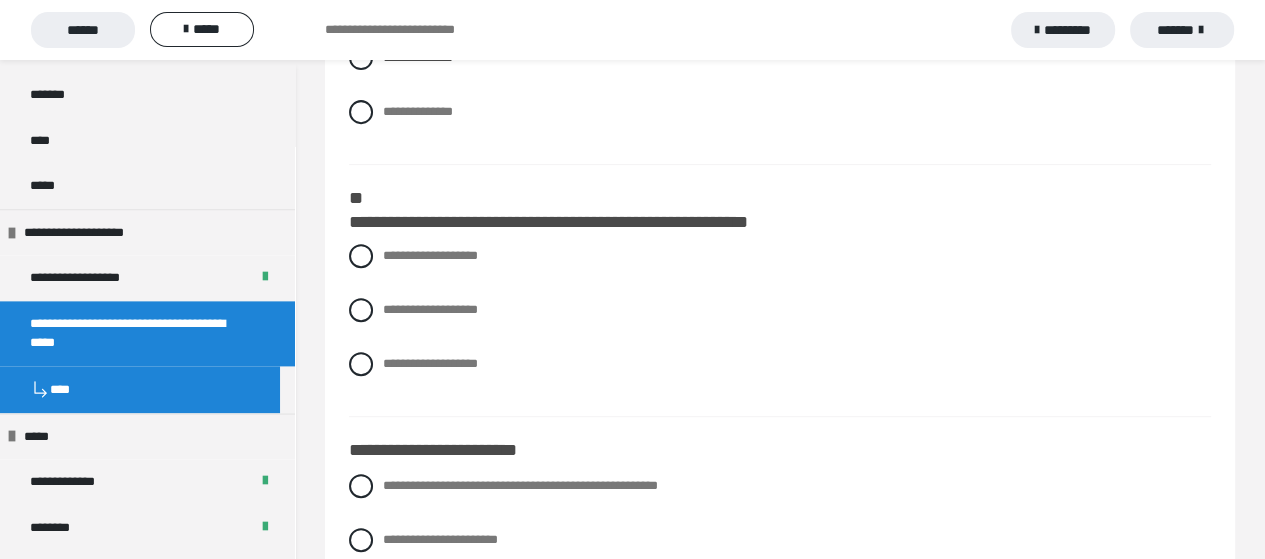 scroll, scrollTop: 700, scrollLeft: 0, axis: vertical 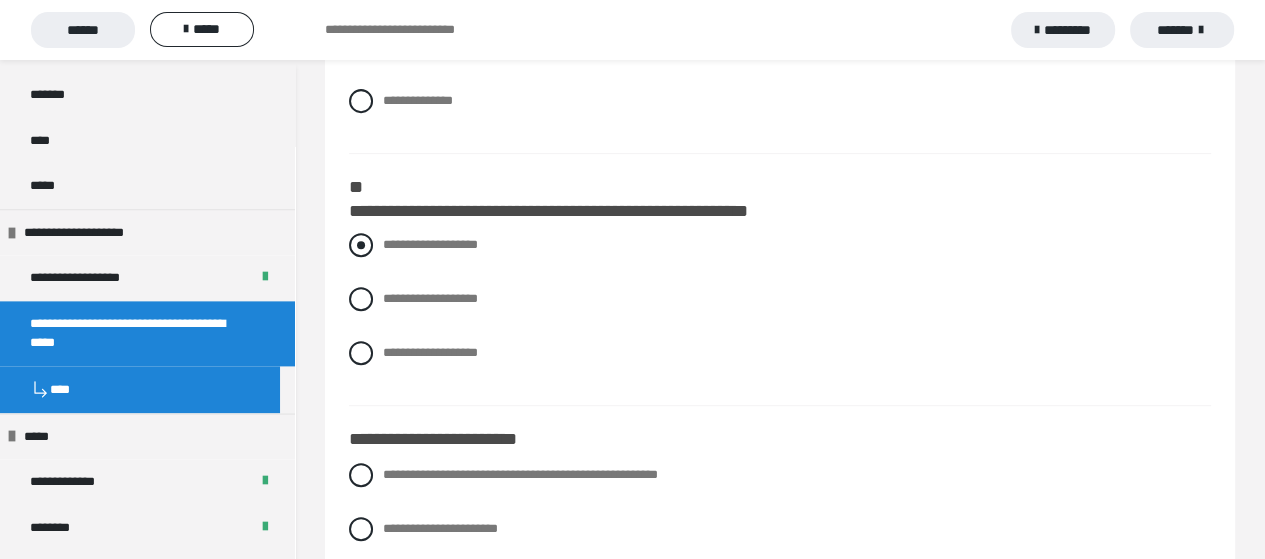 click at bounding box center [361, 245] 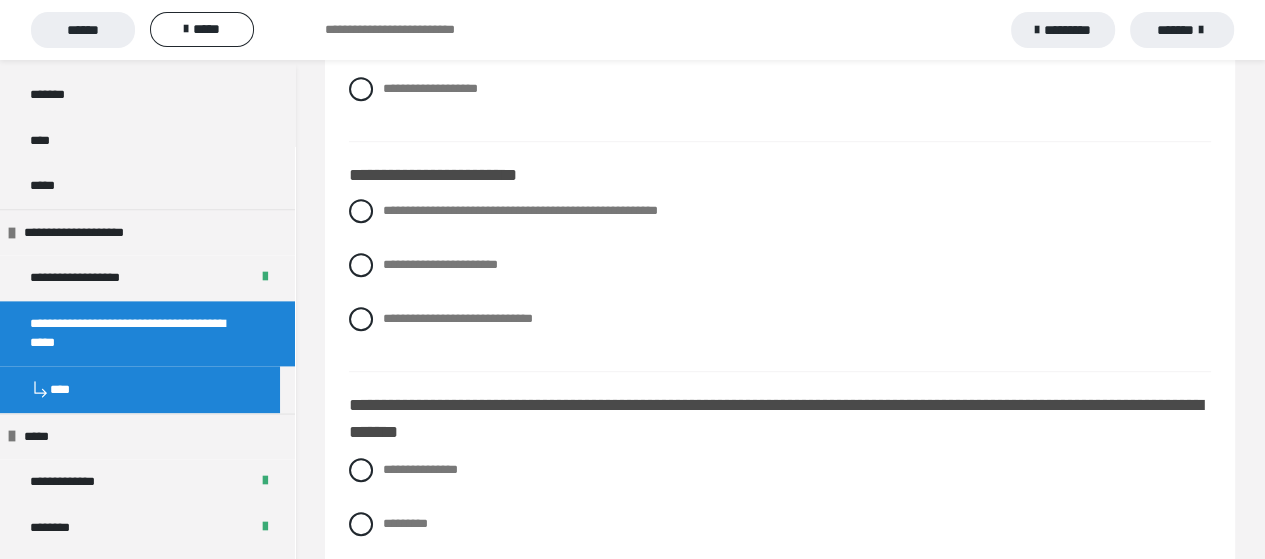 scroll, scrollTop: 1000, scrollLeft: 0, axis: vertical 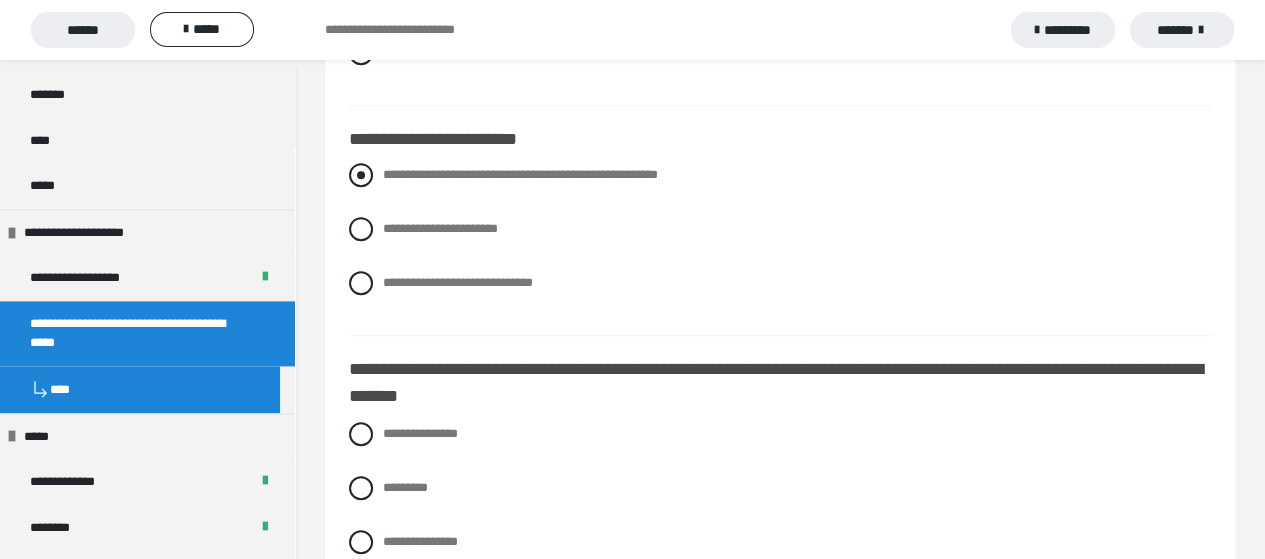 click at bounding box center (361, 175) 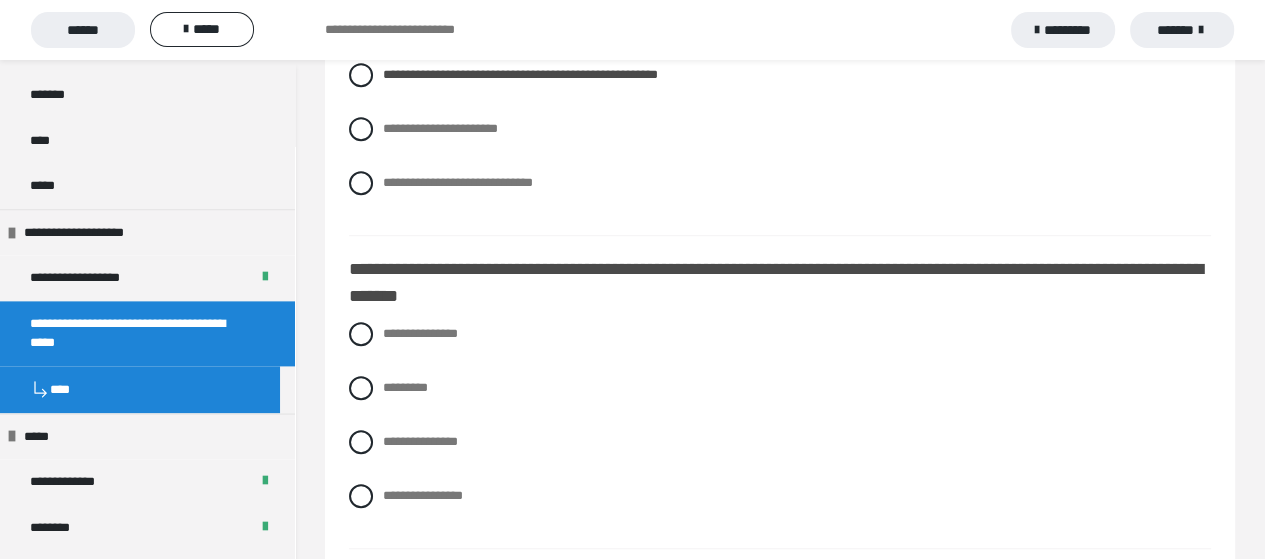 scroll, scrollTop: 1200, scrollLeft: 0, axis: vertical 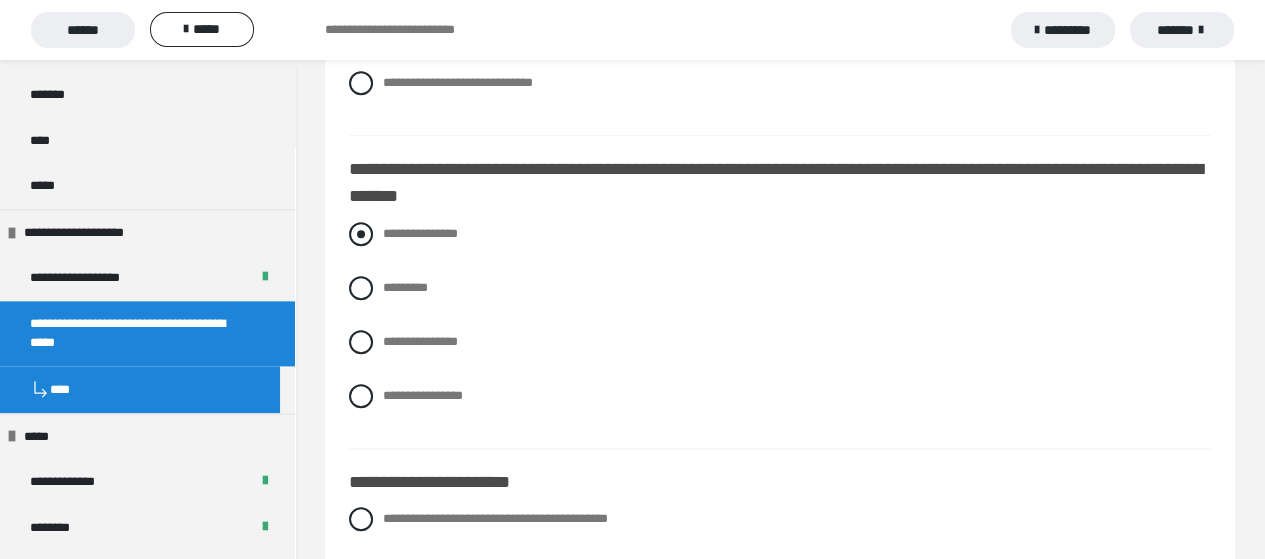 click at bounding box center [361, 234] 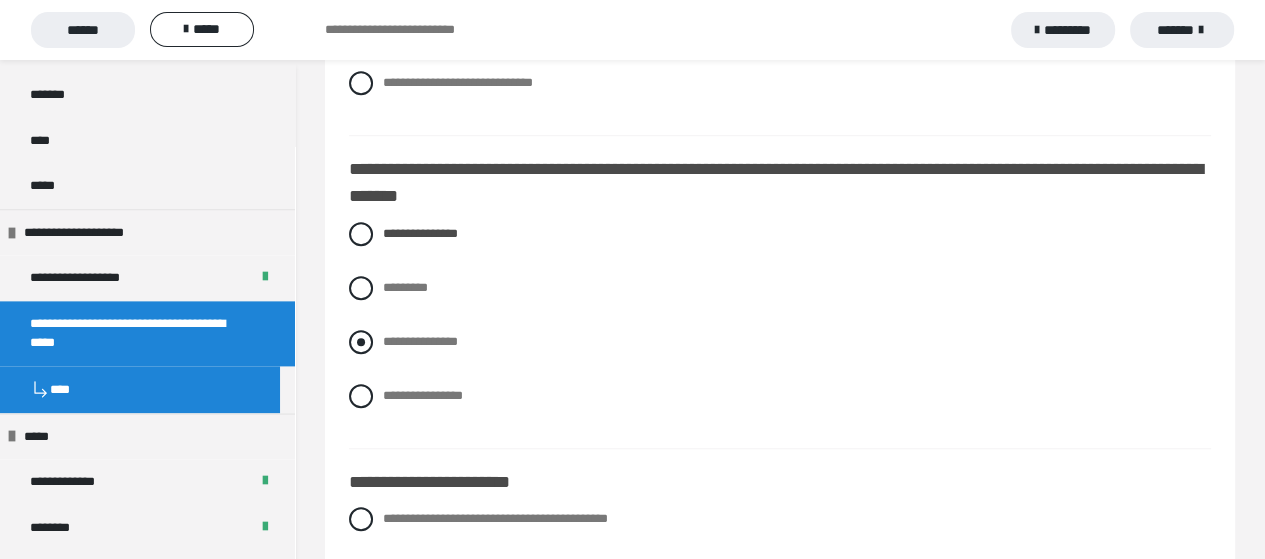 click at bounding box center (361, 342) 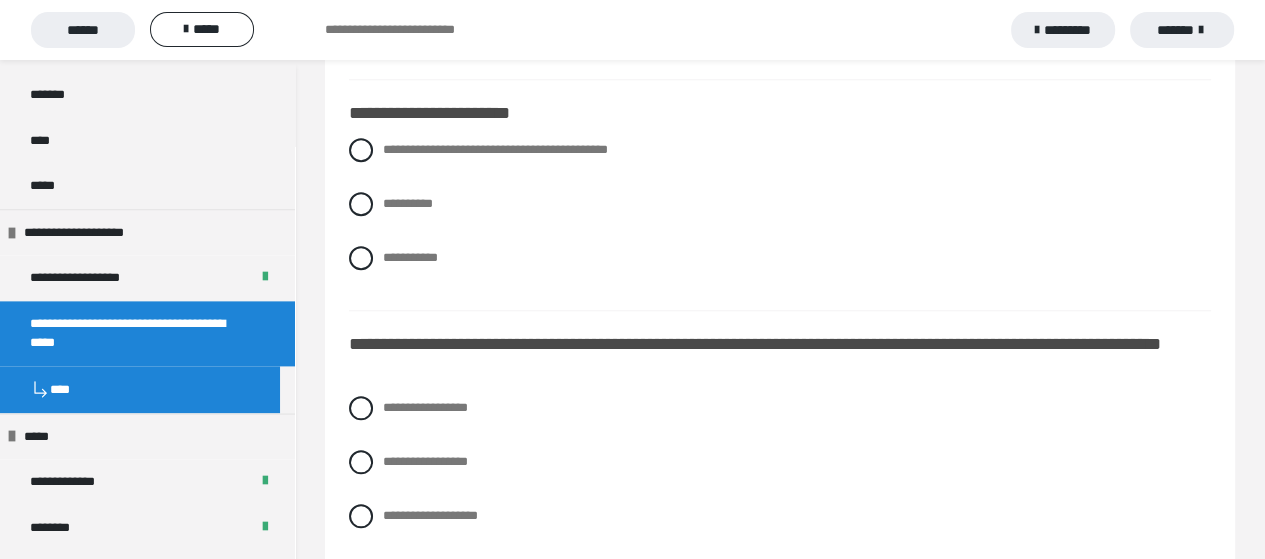 scroll, scrollTop: 1600, scrollLeft: 0, axis: vertical 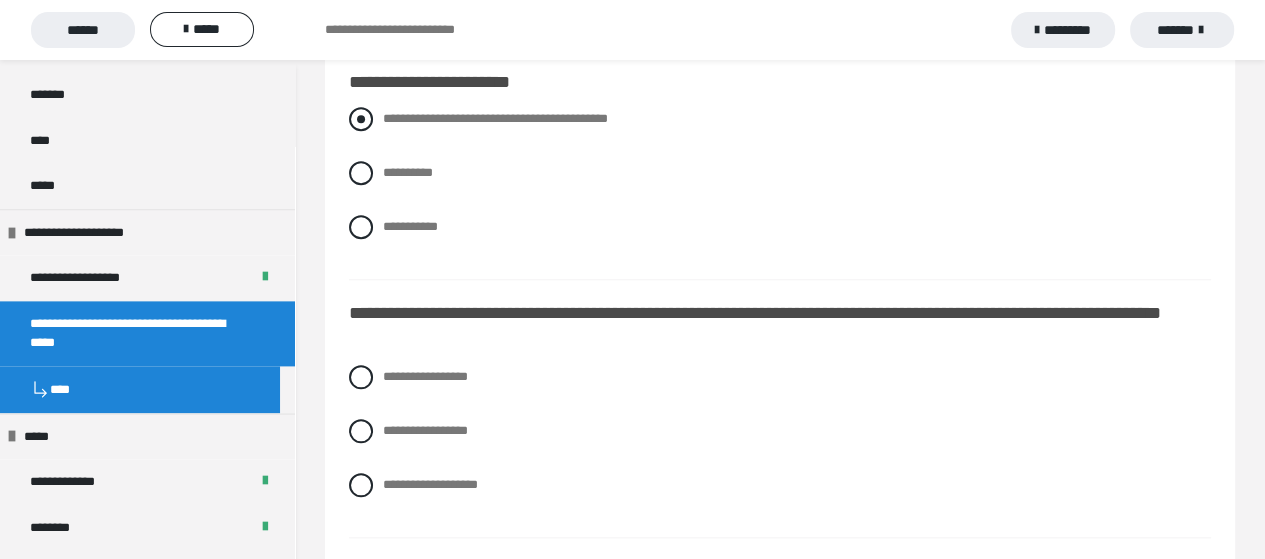 click at bounding box center [361, 119] 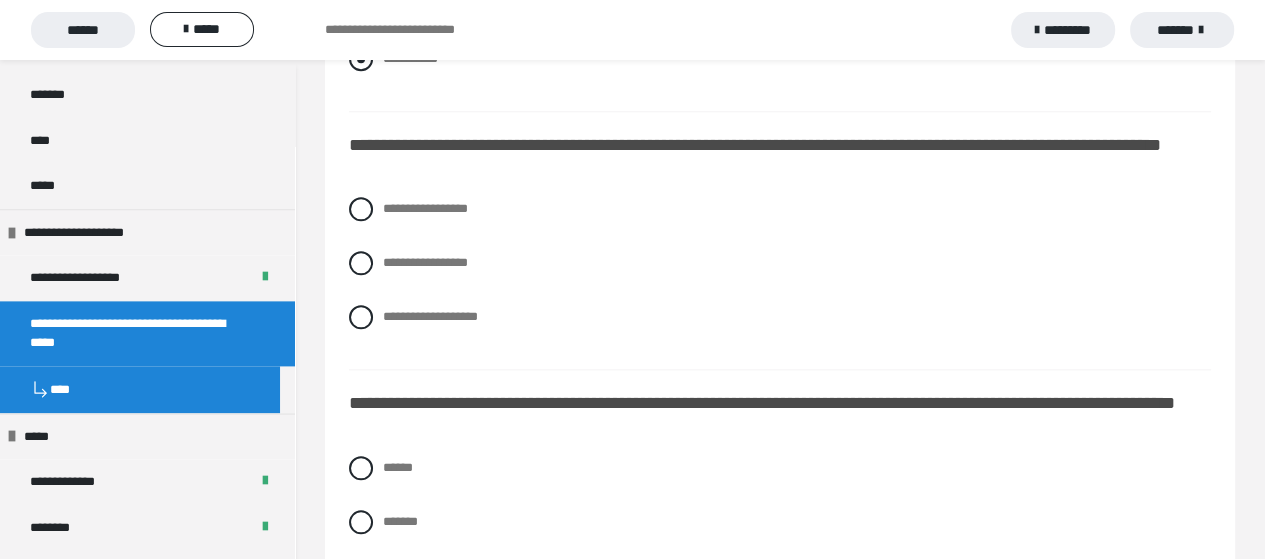 scroll, scrollTop: 1800, scrollLeft: 0, axis: vertical 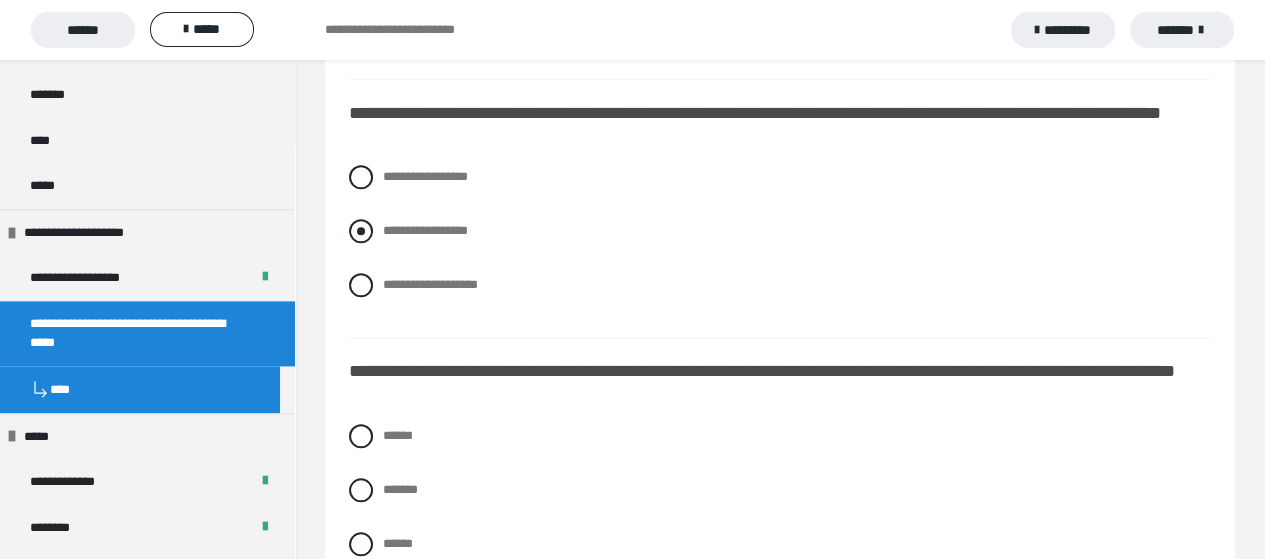 click at bounding box center (361, 231) 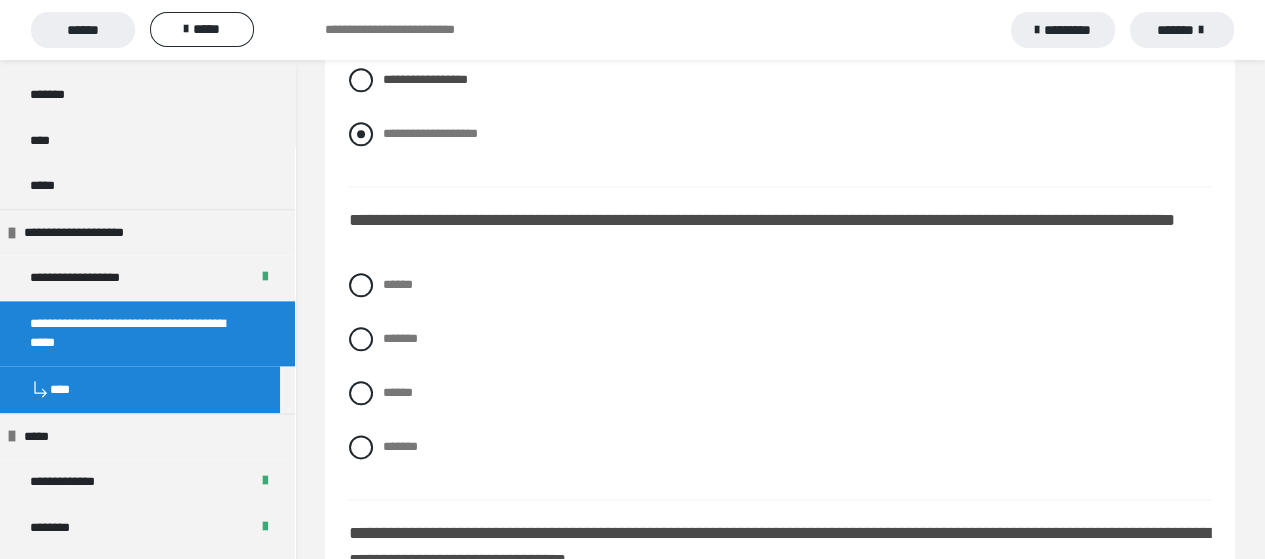 scroll, scrollTop: 2000, scrollLeft: 0, axis: vertical 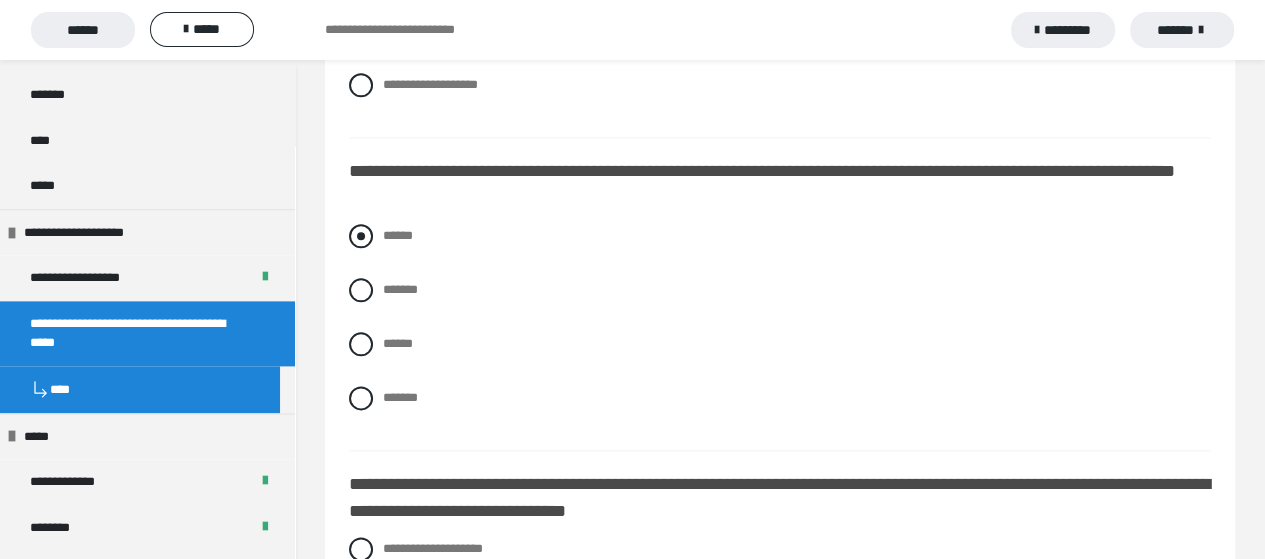 click at bounding box center [361, 236] 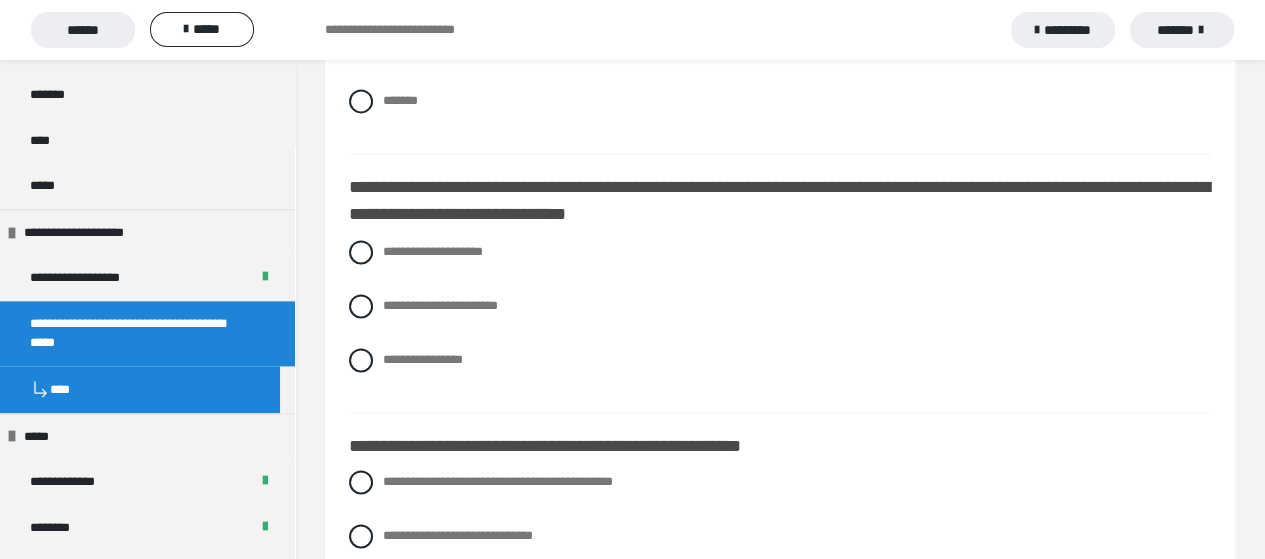scroll, scrollTop: 2300, scrollLeft: 0, axis: vertical 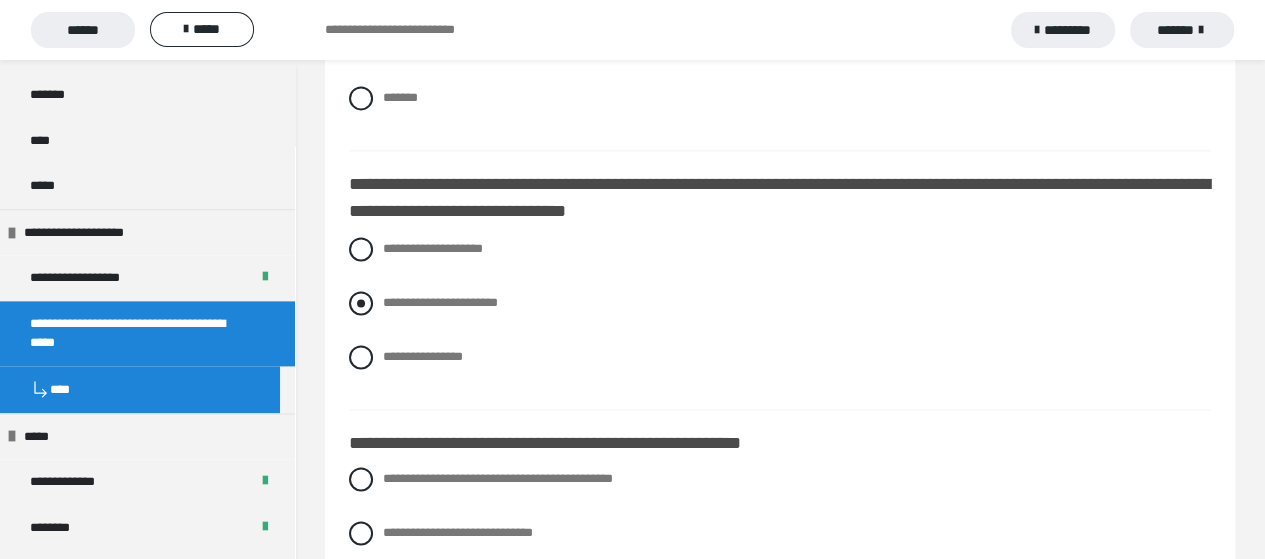 click at bounding box center [361, 303] 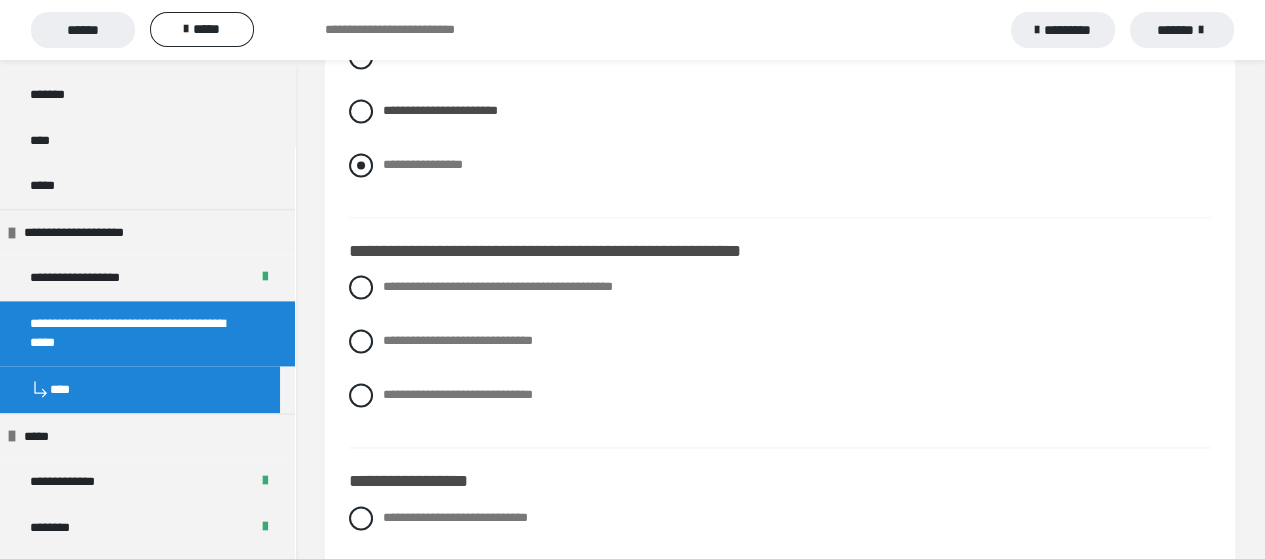 scroll, scrollTop: 2600, scrollLeft: 0, axis: vertical 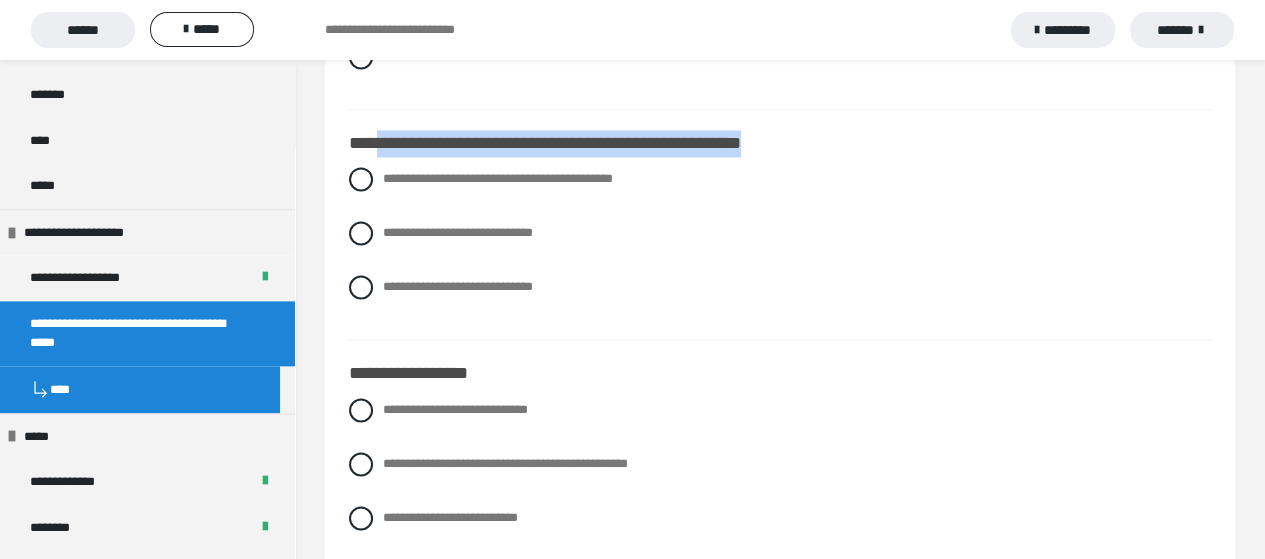 drag, startPoint x: 377, startPoint y: 173, endPoint x: 824, endPoint y: 178, distance: 447.02795 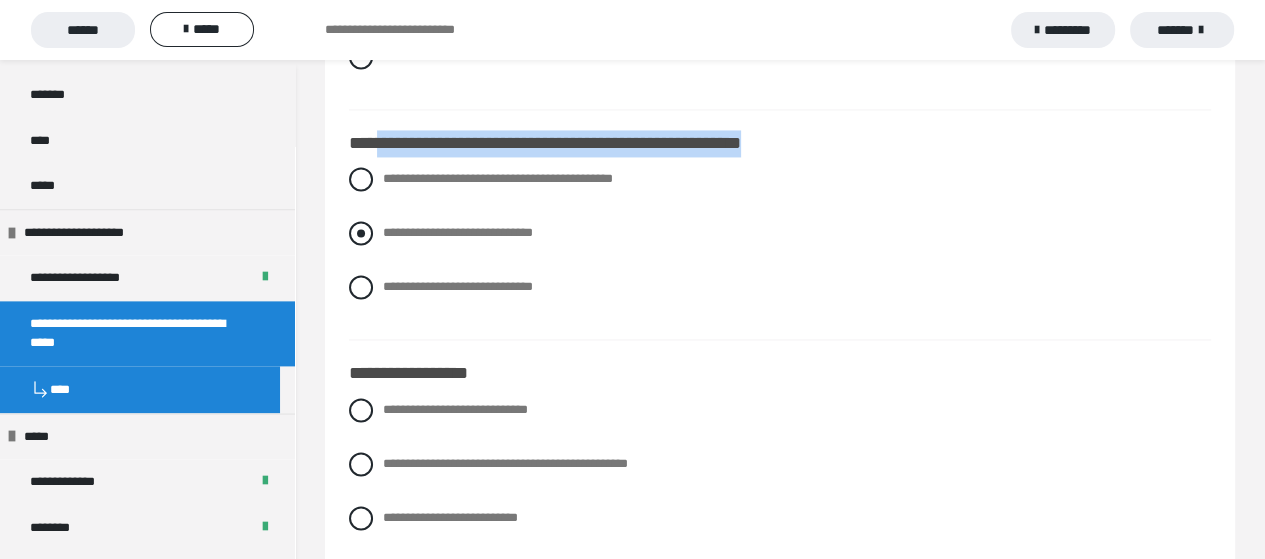 click at bounding box center [361, 233] 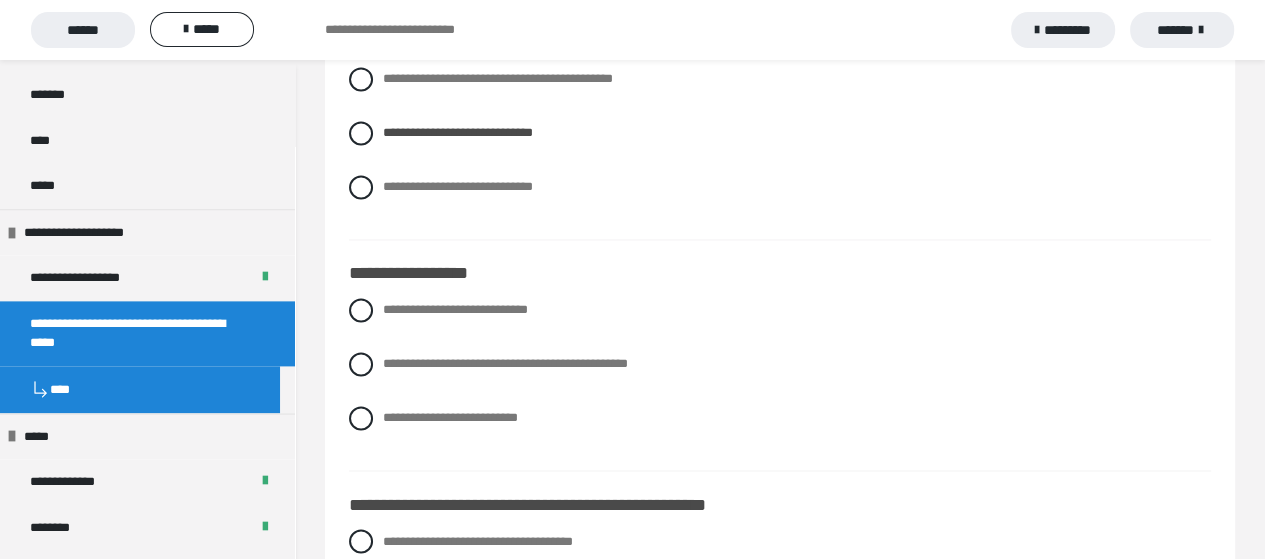 scroll, scrollTop: 2800, scrollLeft: 0, axis: vertical 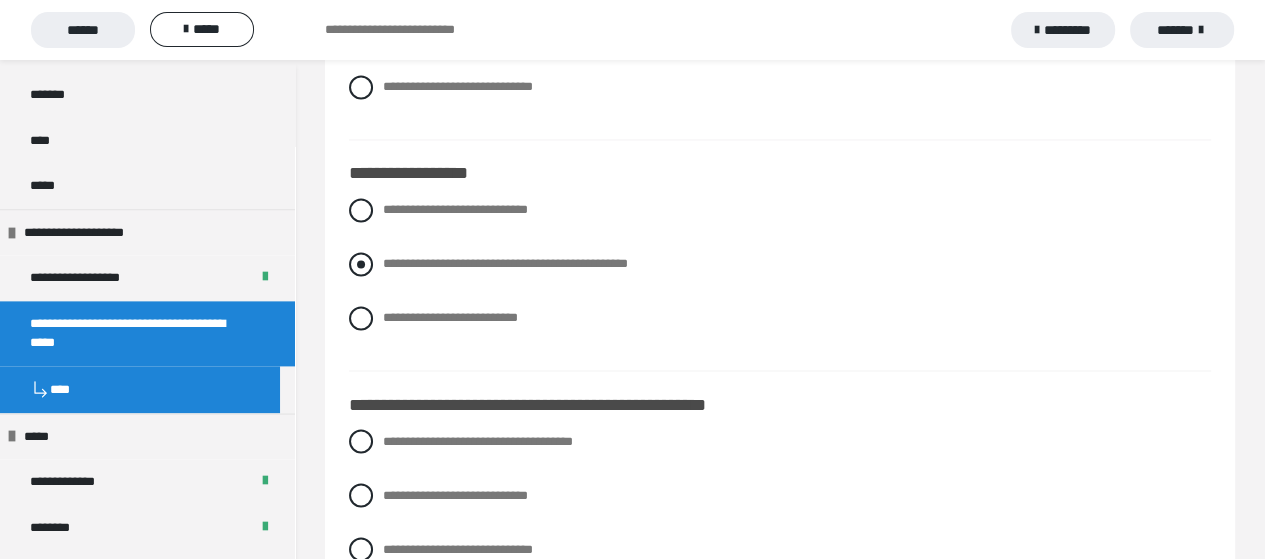 click at bounding box center (361, 264) 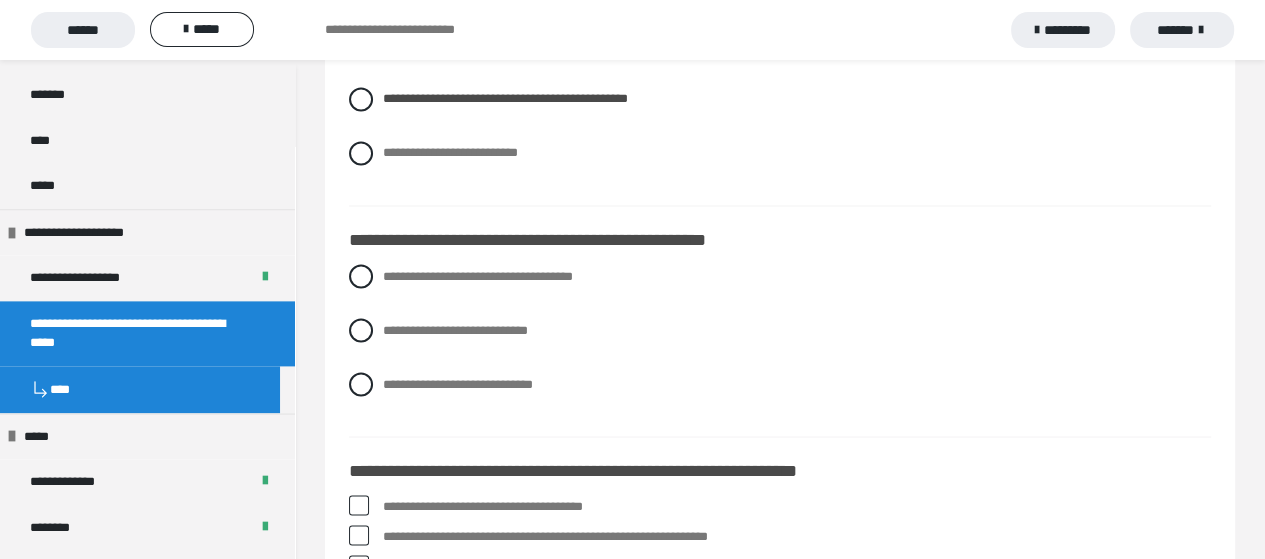 scroll, scrollTop: 3000, scrollLeft: 0, axis: vertical 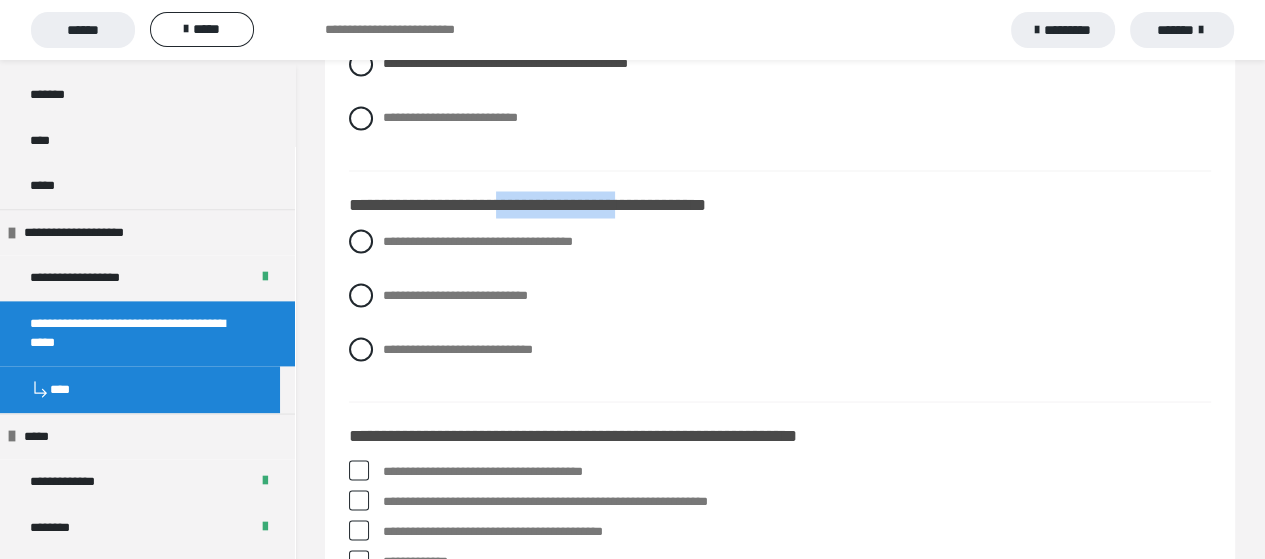 drag, startPoint x: 516, startPoint y: 228, endPoint x: 670, endPoint y: 231, distance: 154.02922 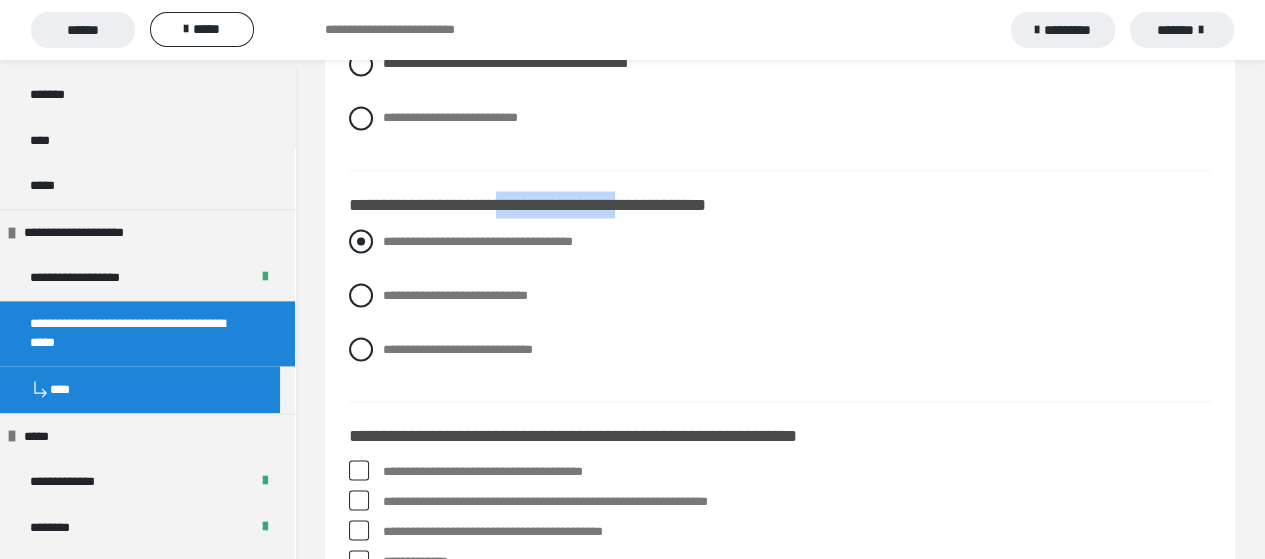 click at bounding box center (361, 241) 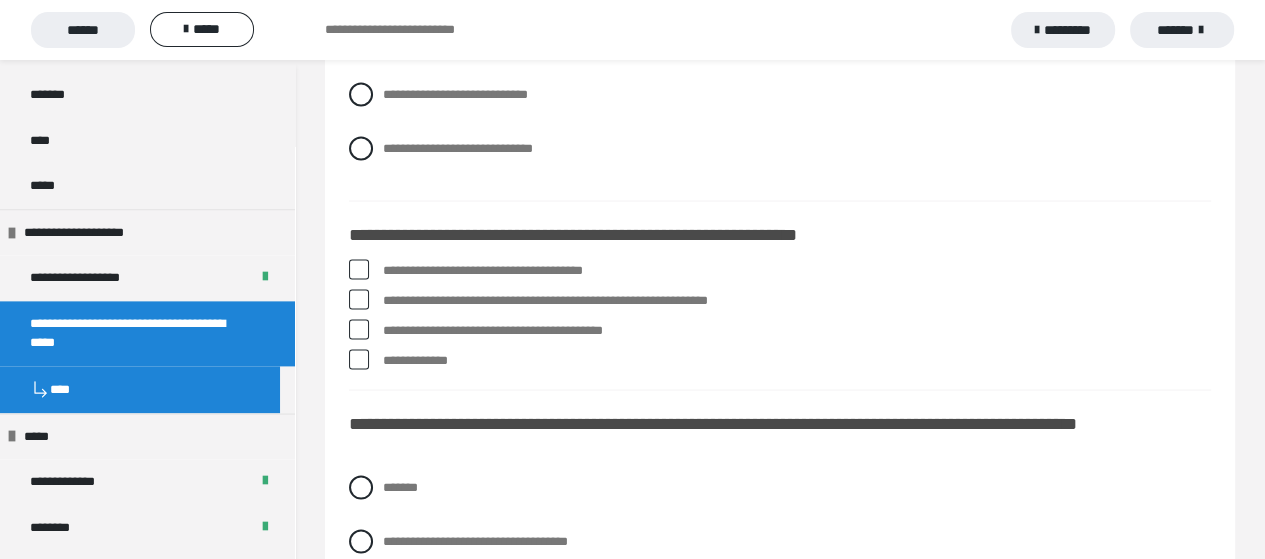 scroll, scrollTop: 3300, scrollLeft: 0, axis: vertical 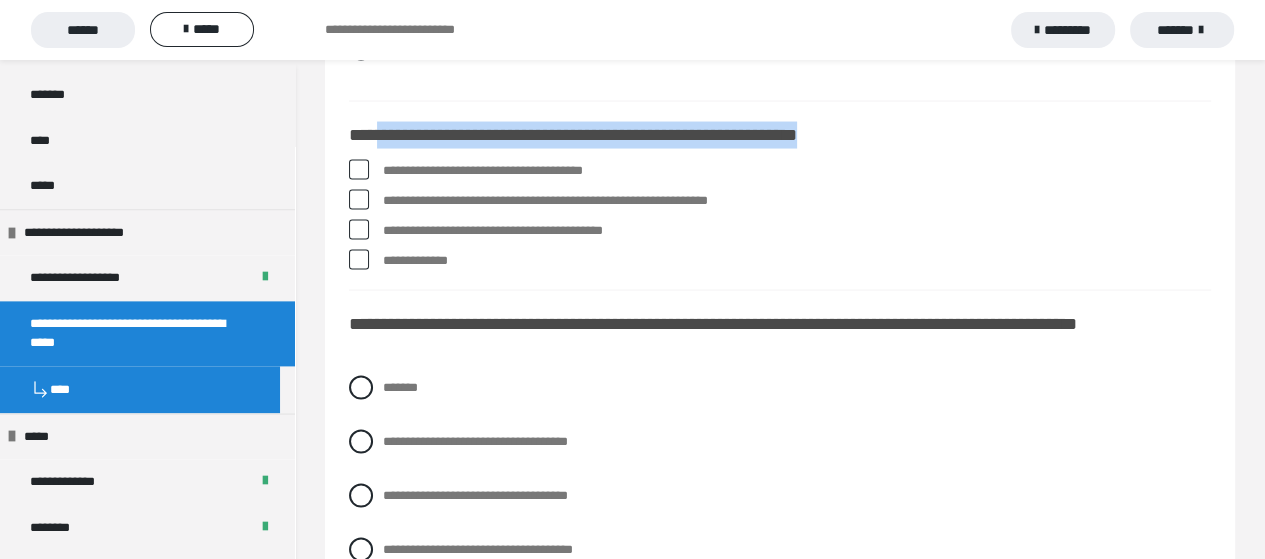 drag, startPoint x: 381, startPoint y: 163, endPoint x: 884, endPoint y: 171, distance: 503.06363 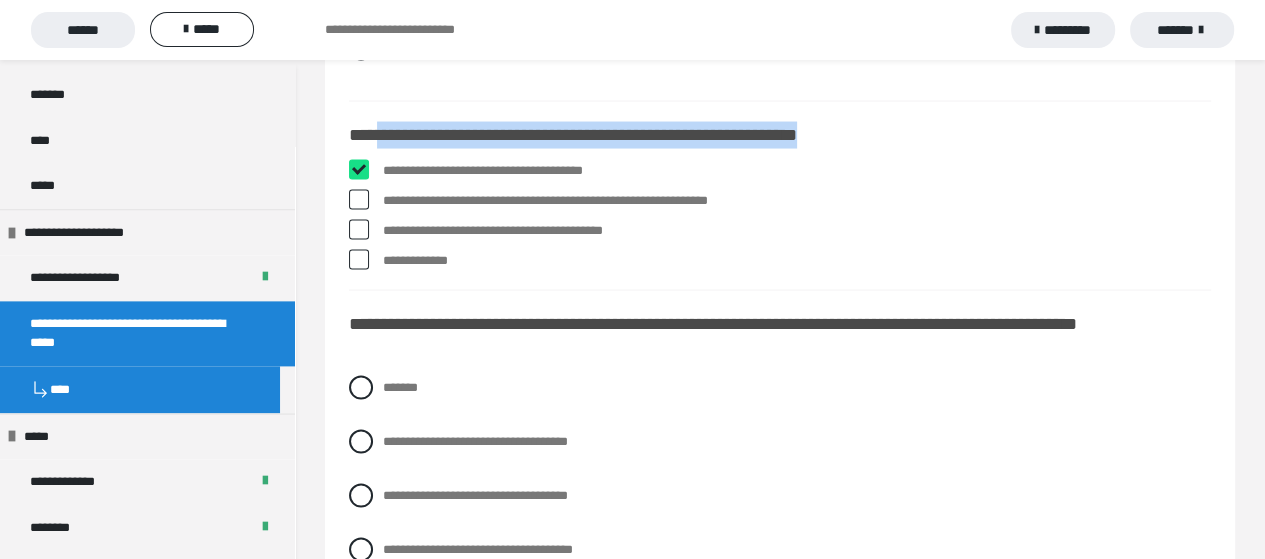checkbox on "****" 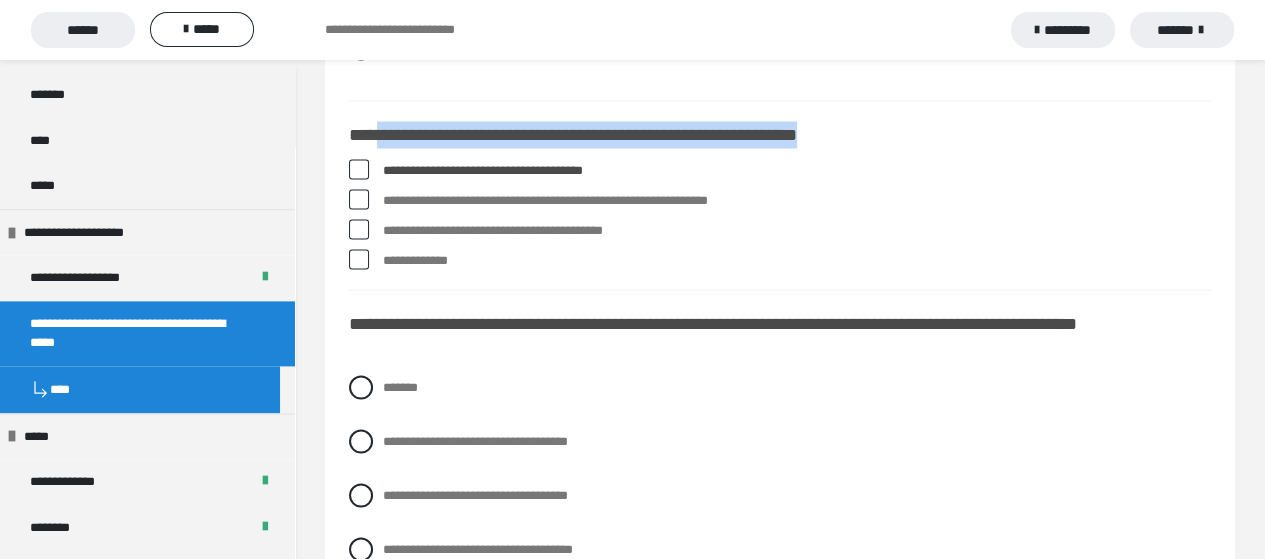 click at bounding box center (359, 260) 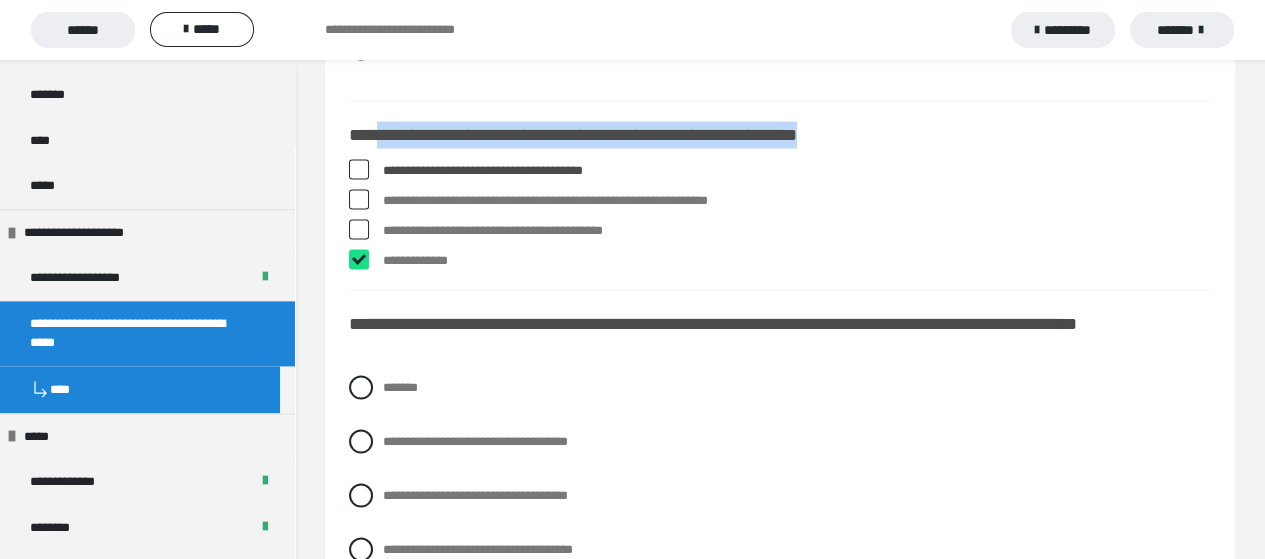 checkbox on "****" 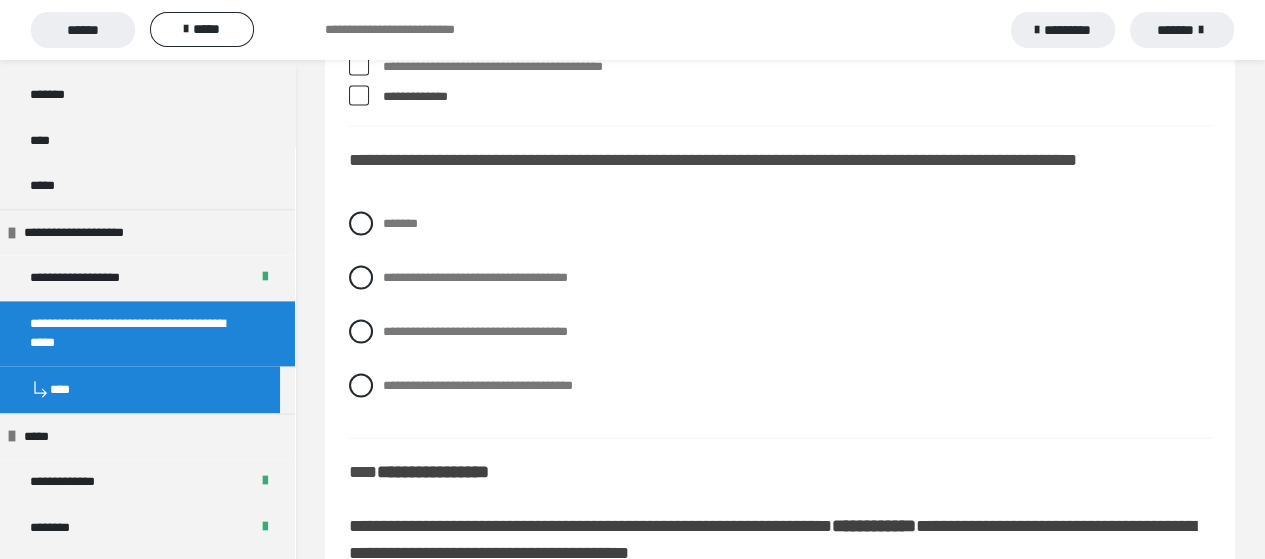 scroll, scrollTop: 3500, scrollLeft: 0, axis: vertical 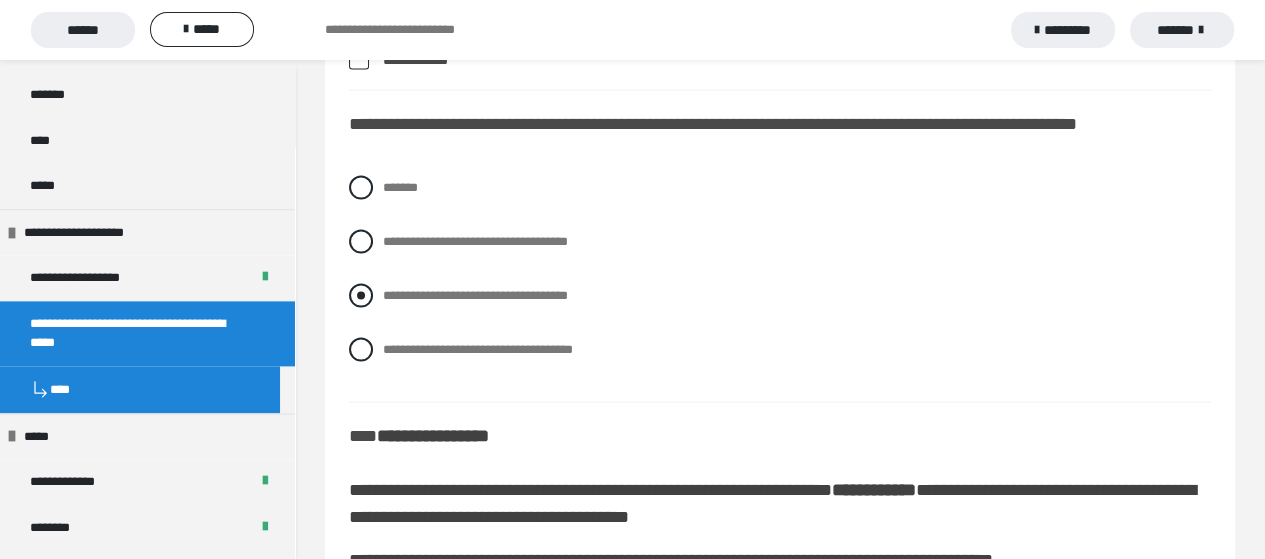 click at bounding box center [361, 296] 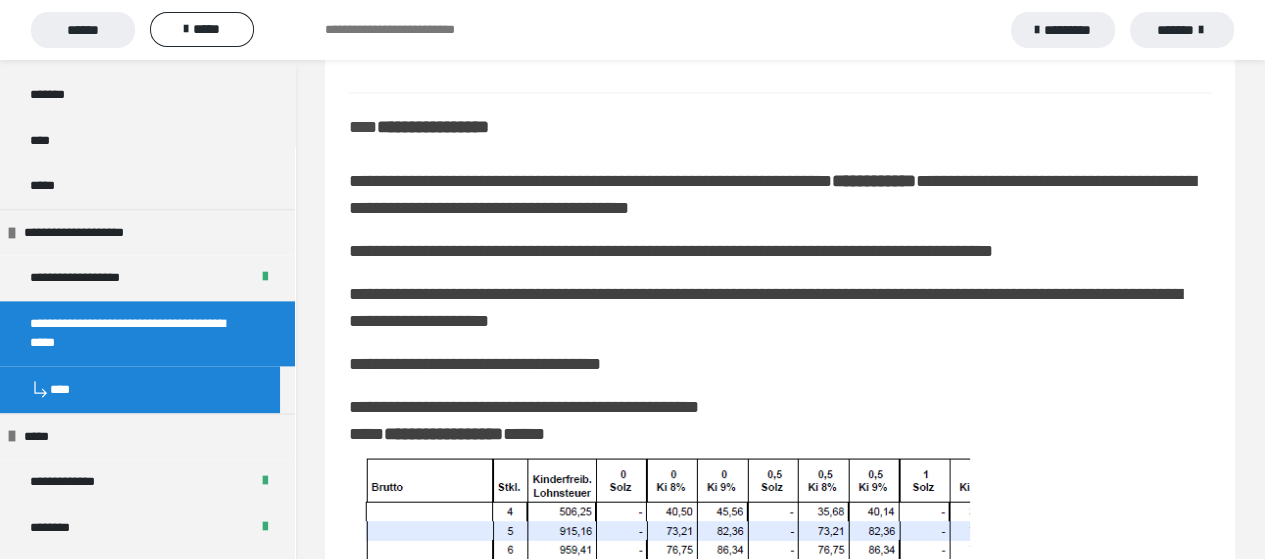scroll, scrollTop: 3822, scrollLeft: 0, axis: vertical 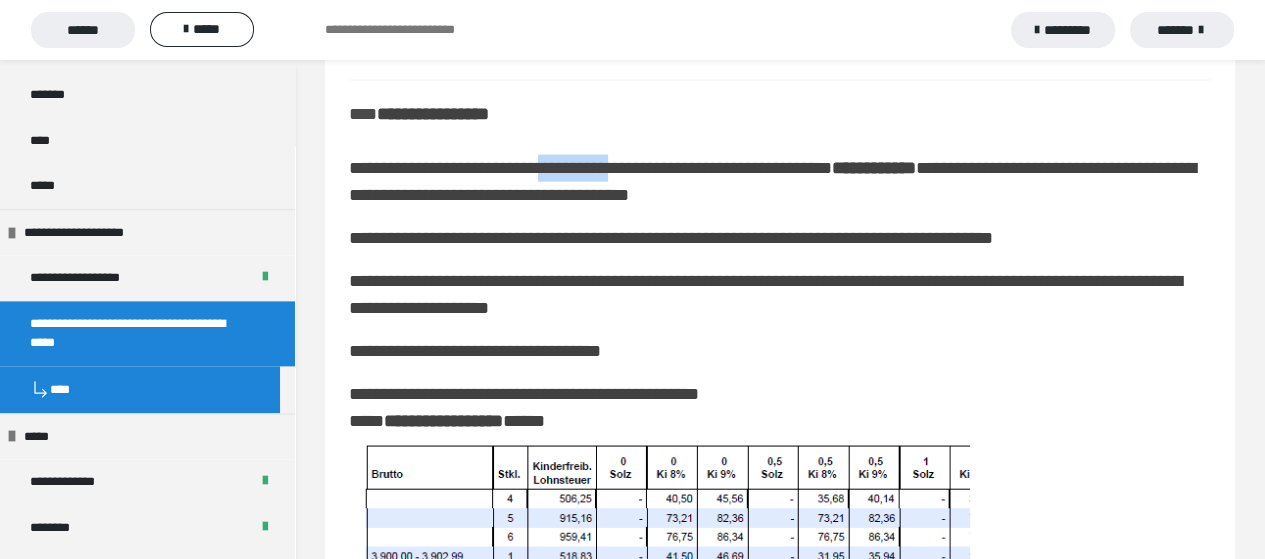 drag, startPoint x: 586, startPoint y: 193, endPoint x: 671, endPoint y: 195, distance: 85.02353 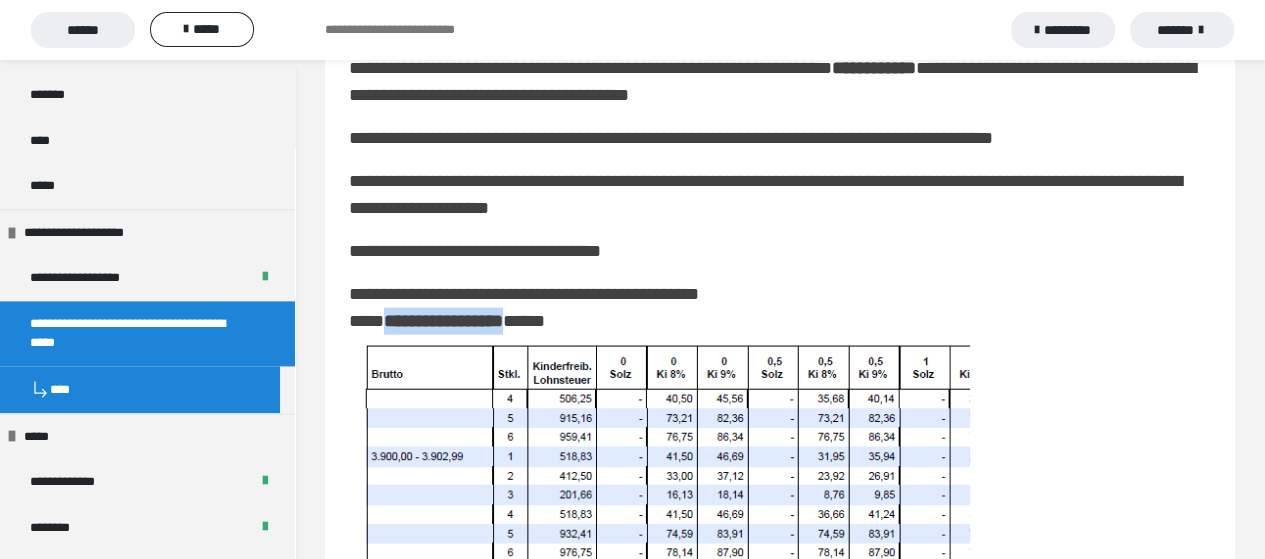 drag, startPoint x: 390, startPoint y: 353, endPoint x: 556, endPoint y: 356, distance: 166.0271 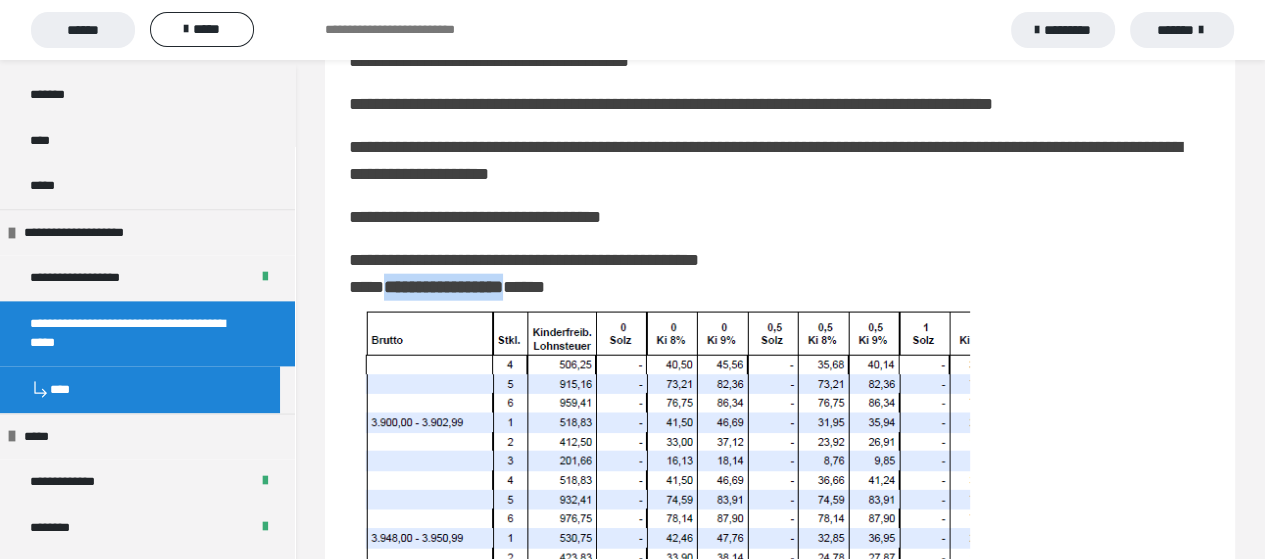 scroll, scrollTop: 3922, scrollLeft: 0, axis: vertical 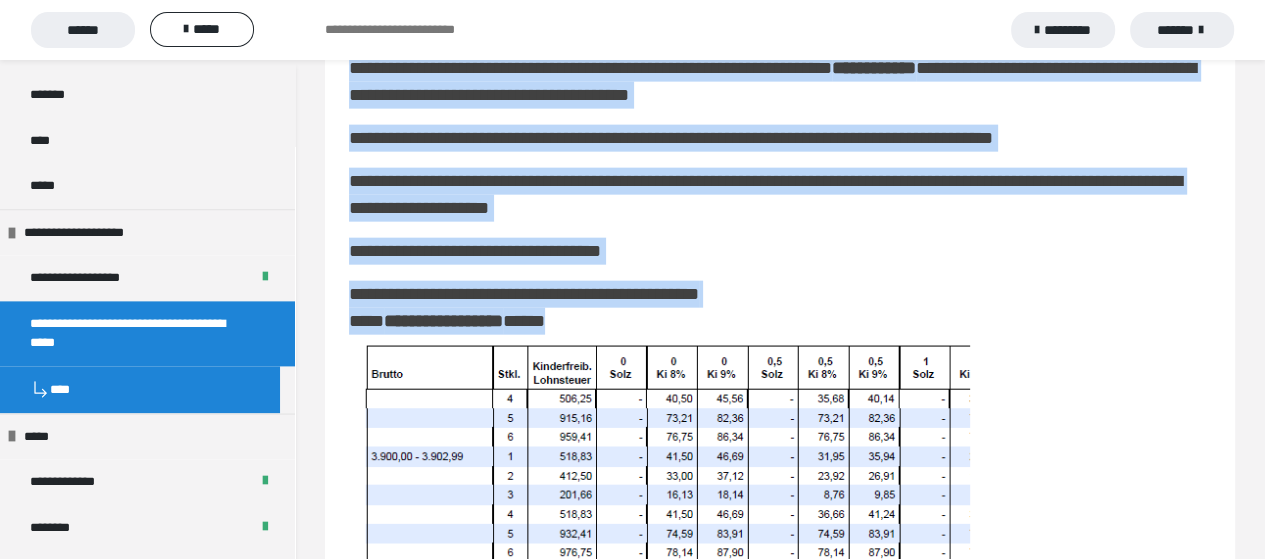 drag, startPoint x: 350, startPoint y: 90, endPoint x: 712, endPoint y: 341, distance: 440.5054 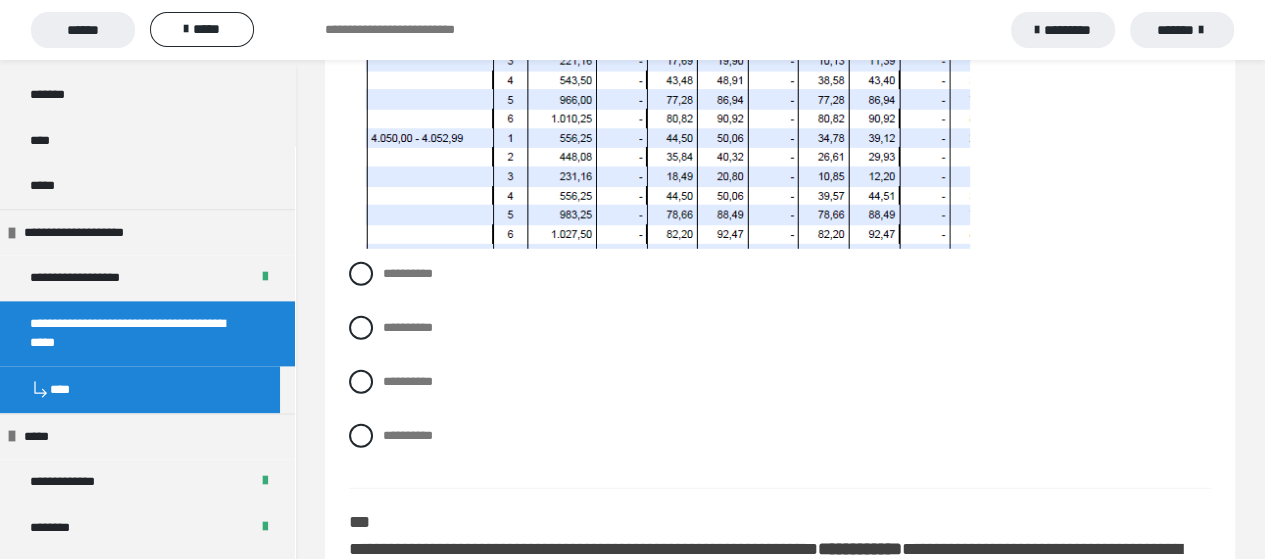 scroll, scrollTop: 4622, scrollLeft: 0, axis: vertical 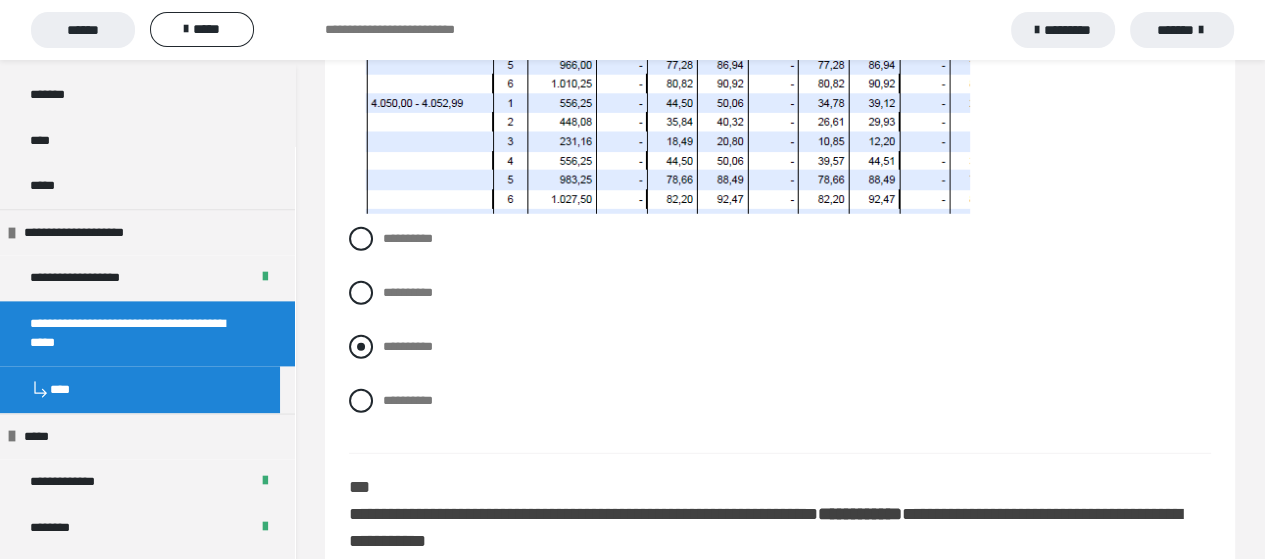 click at bounding box center [361, 347] 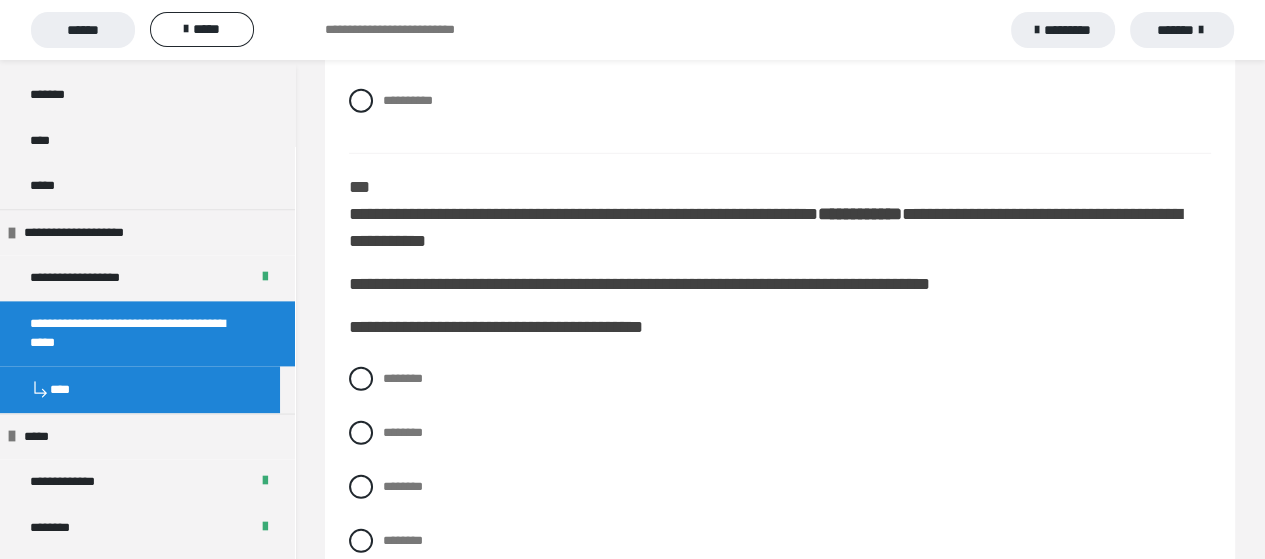 scroll, scrollTop: 5022, scrollLeft: 0, axis: vertical 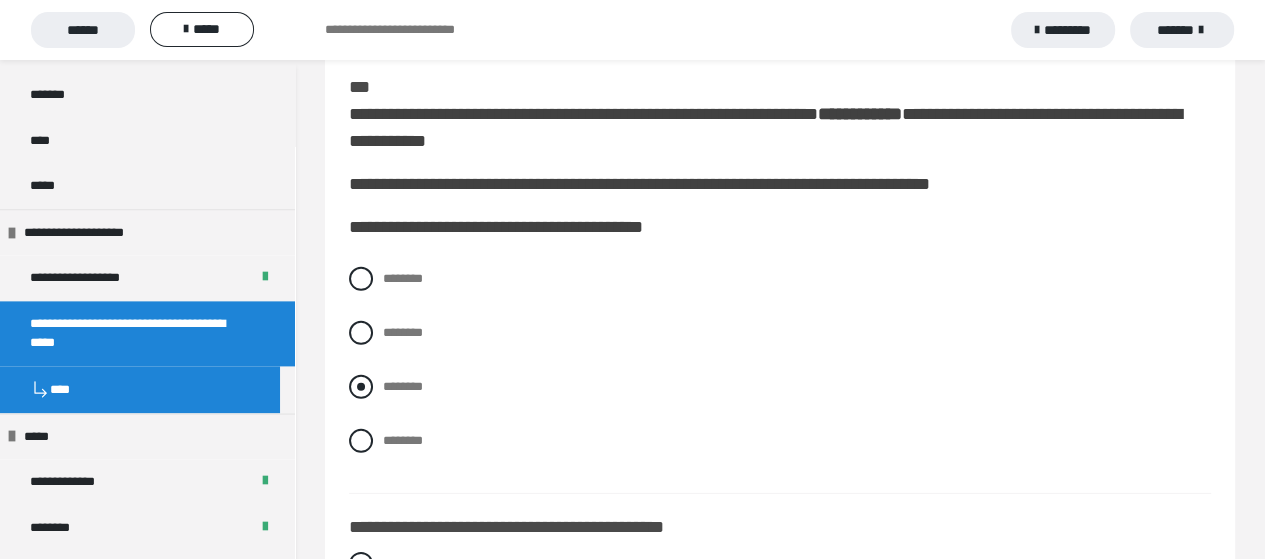 click at bounding box center [361, 387] 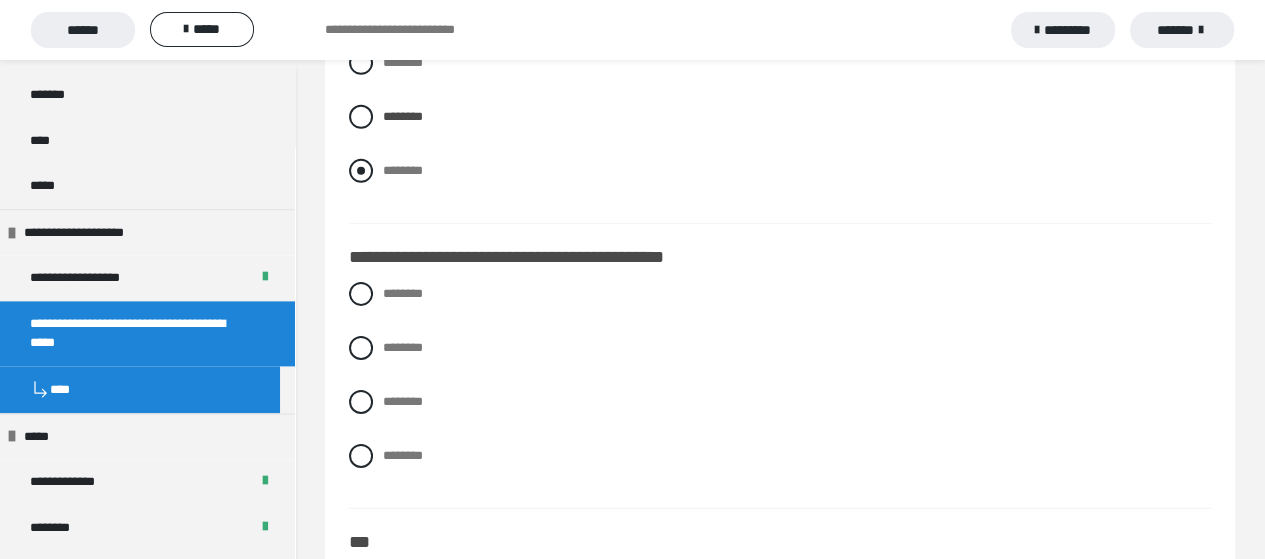 scroll, scrollTop: 5322, scrollLeft: 0, axis: vertical 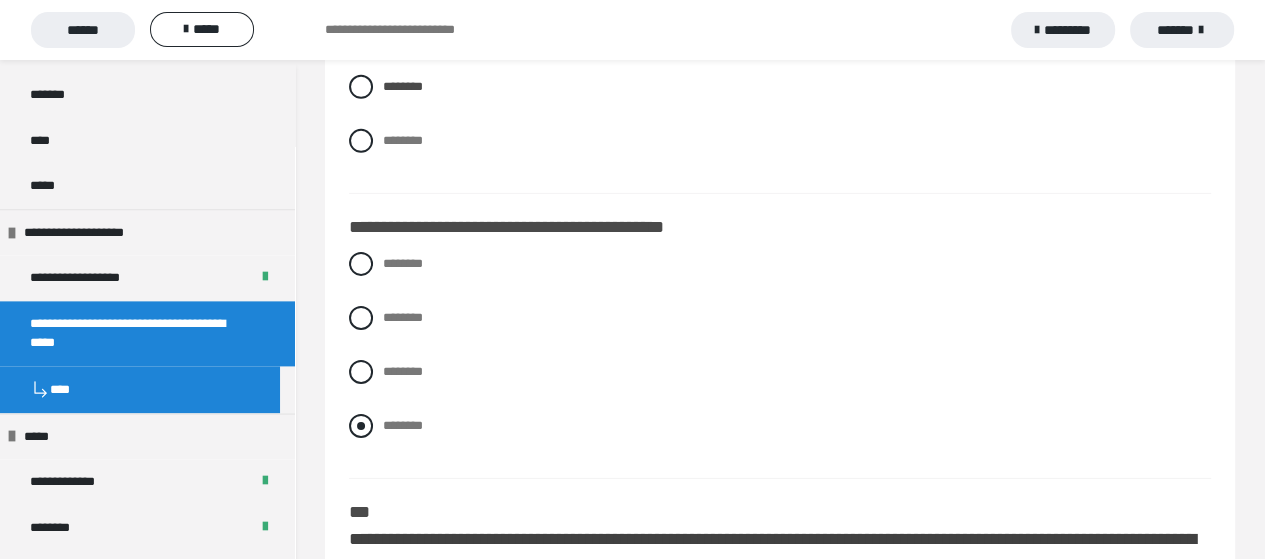 click at bounding box center [361, 426] 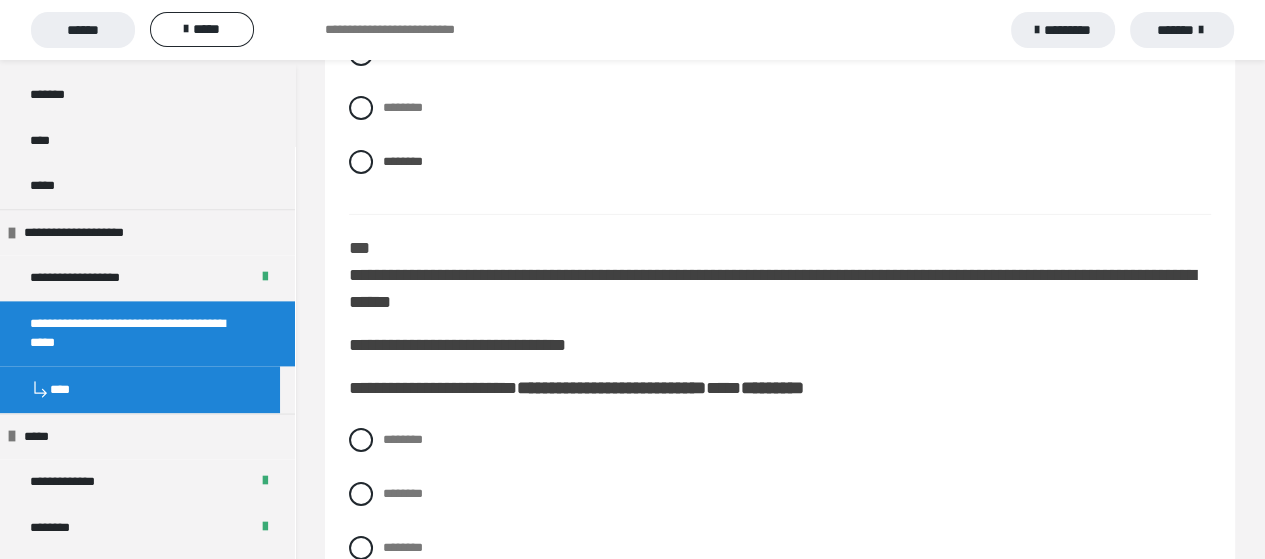 scroll, scrollTop: 5622, scrollLeft: 0, axis: vertical 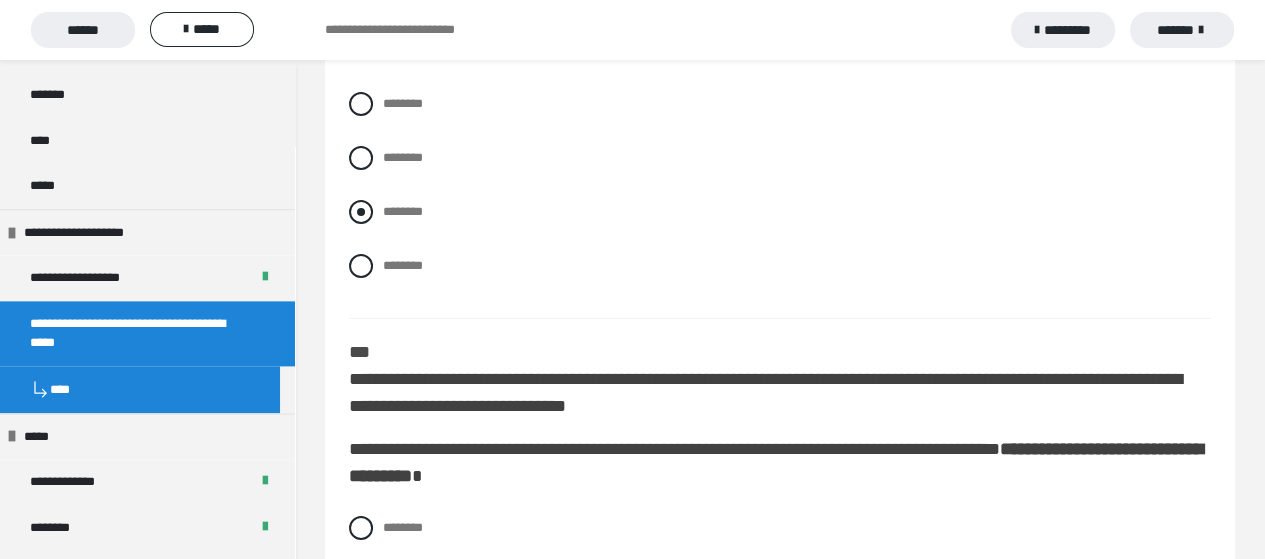 click at bounding box center (361, 212) 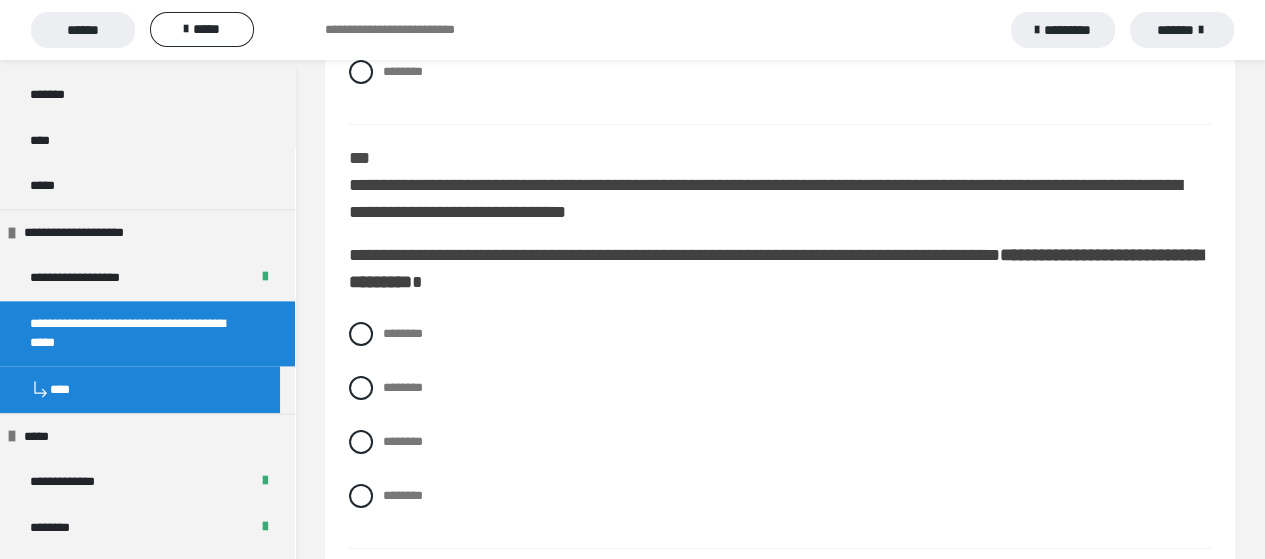 scroll, scrollTop: 6122, scrollLeft: 0, axis: vertical 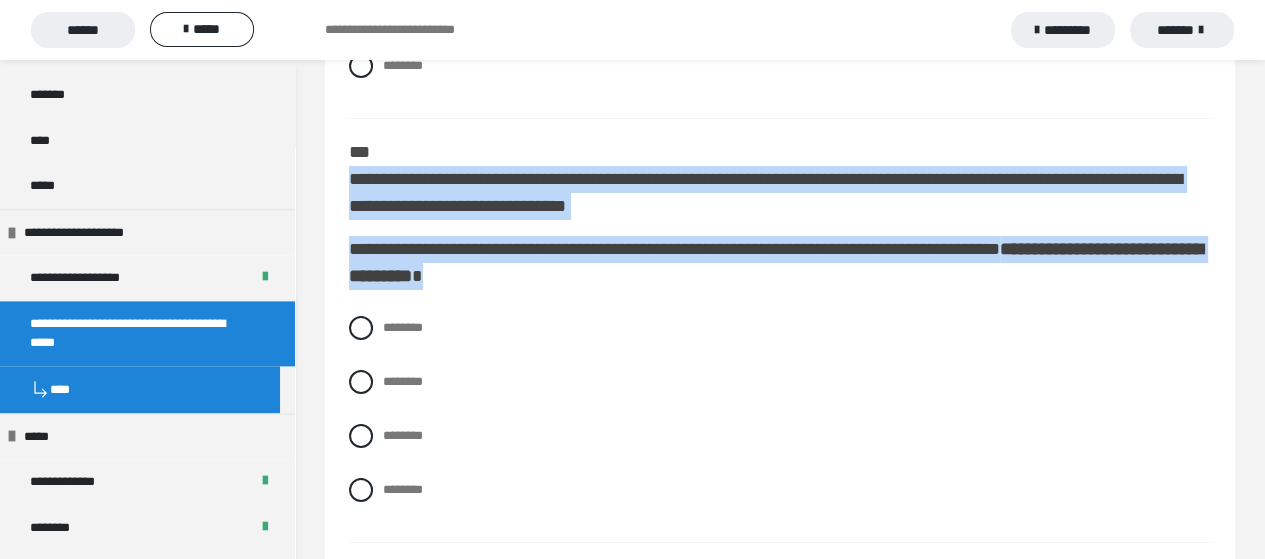 drag, startPoint x: 348, startPoint y: 205, endPoint x: 754, endPoint y: 308, distance: 418.86154 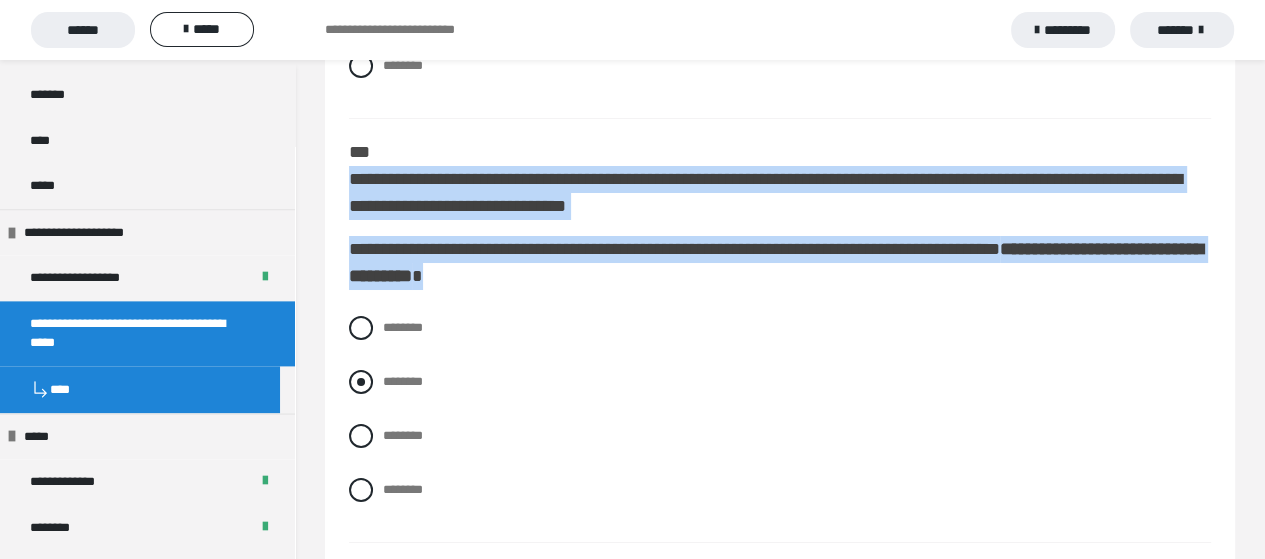 click on "********" at bounding box center (780, 382) 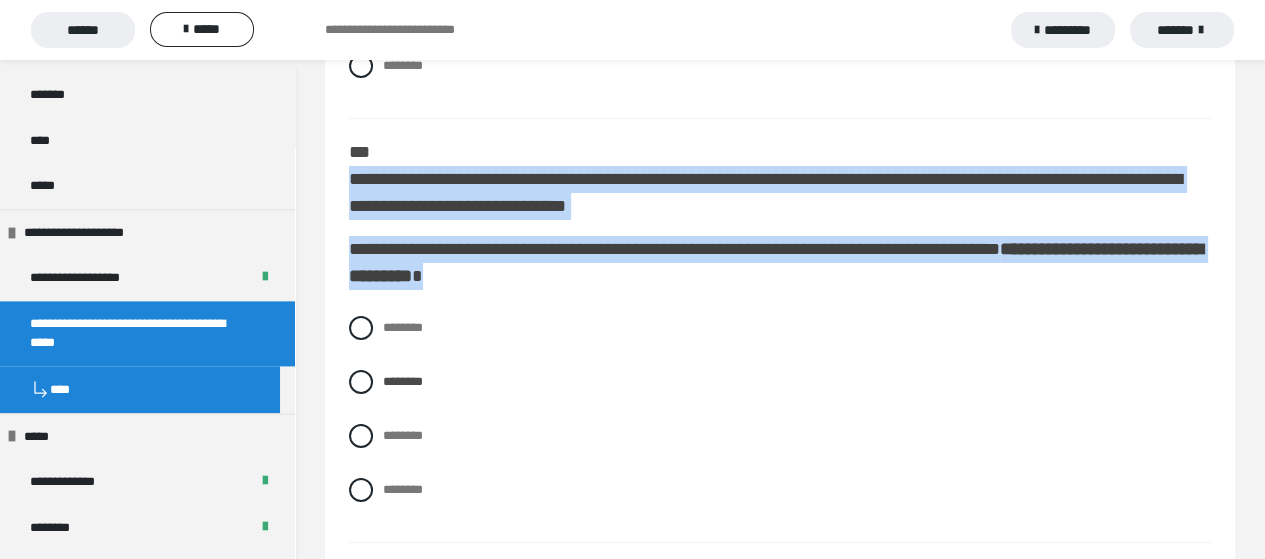 click on "**********" at bounding box center (625, -5693) 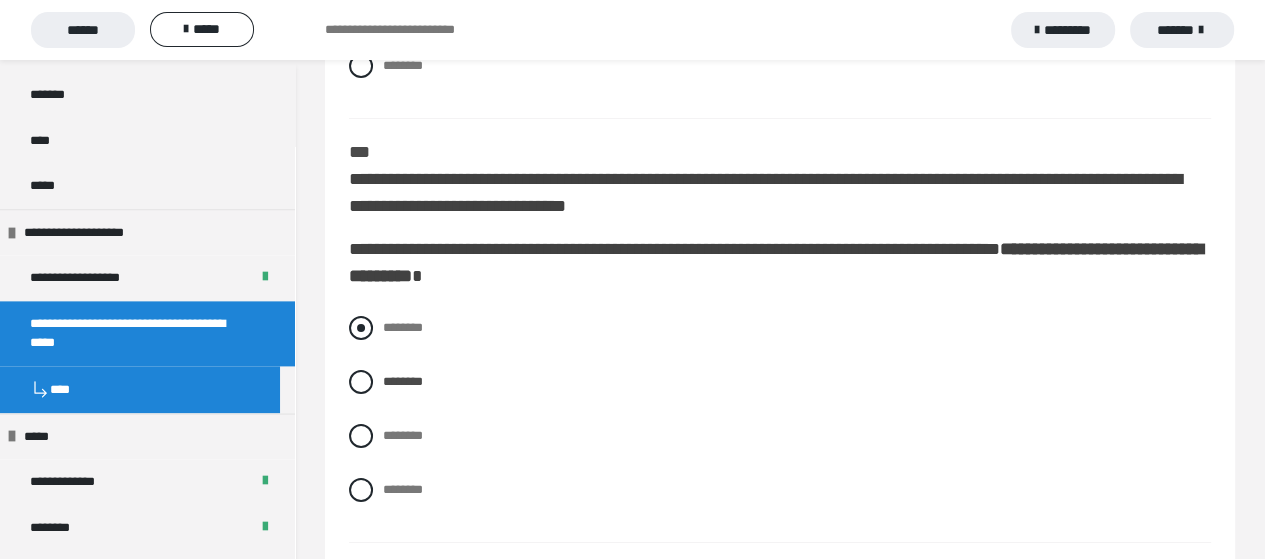 click at bounding box center (361, 328) 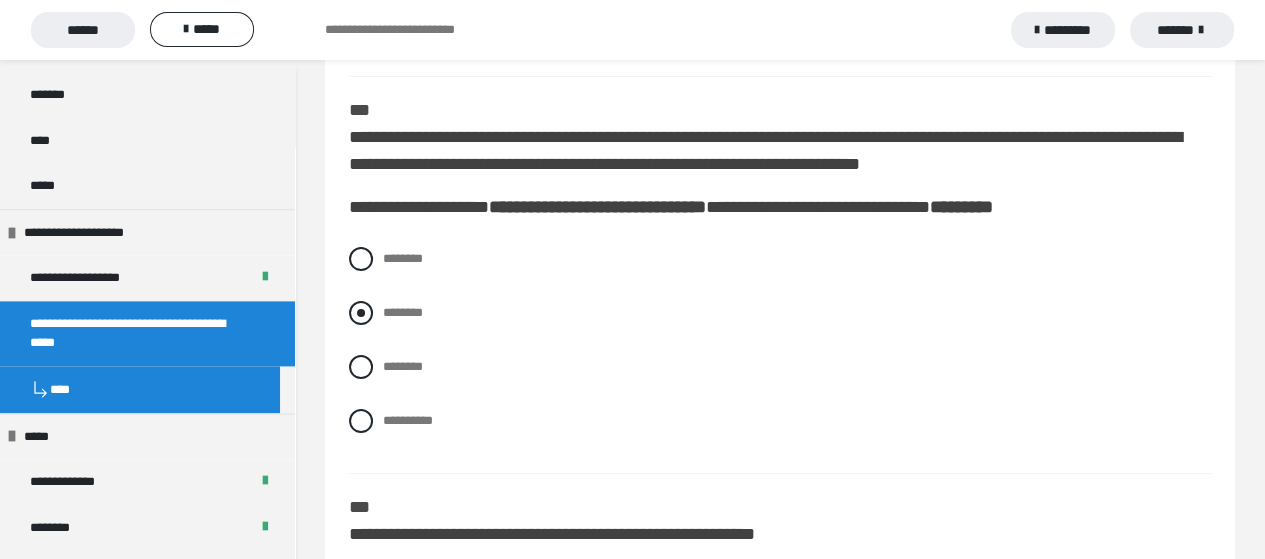 scroll, scrollTop: 6622, scrollLeft: 0, axis: vertical 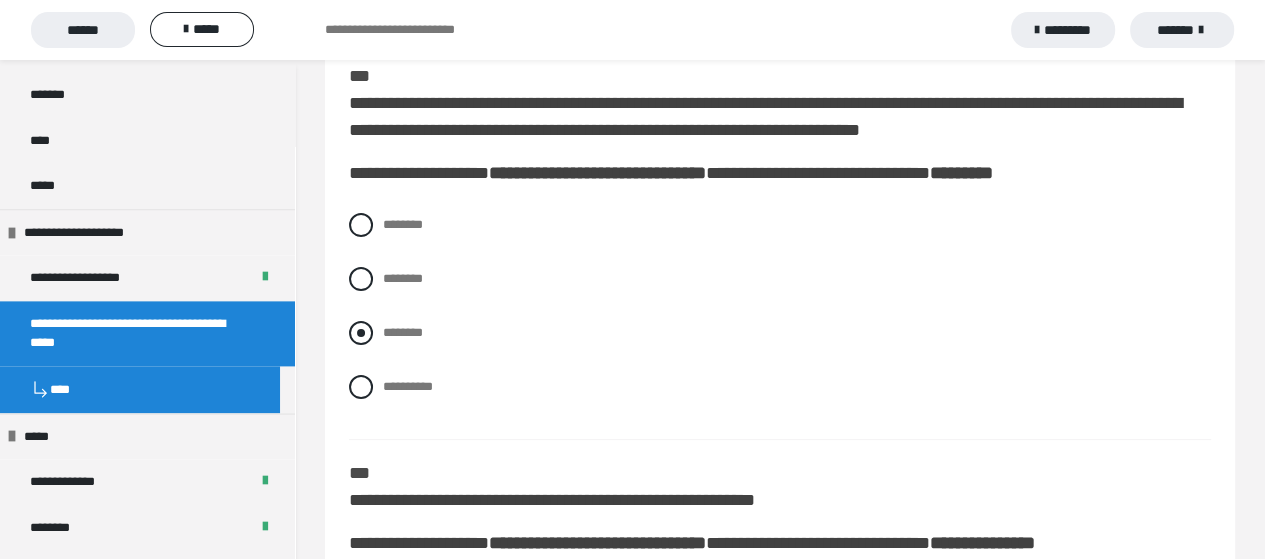 click at bounding box center [361, 333] 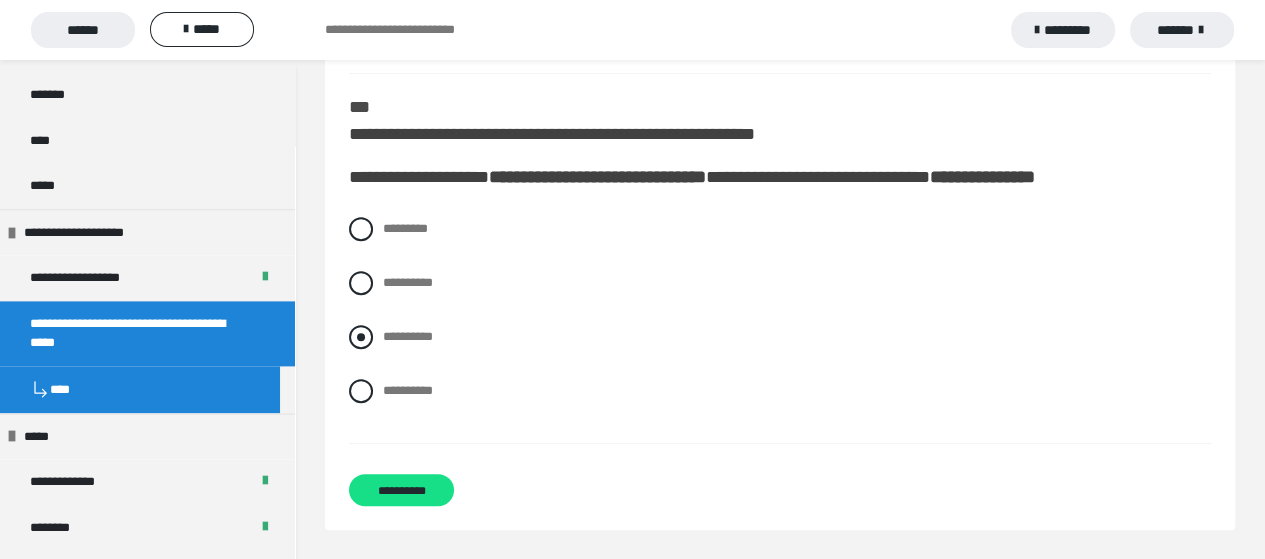scroll, scrollTop: 7022, scrollLeft: 0, axis: vertical 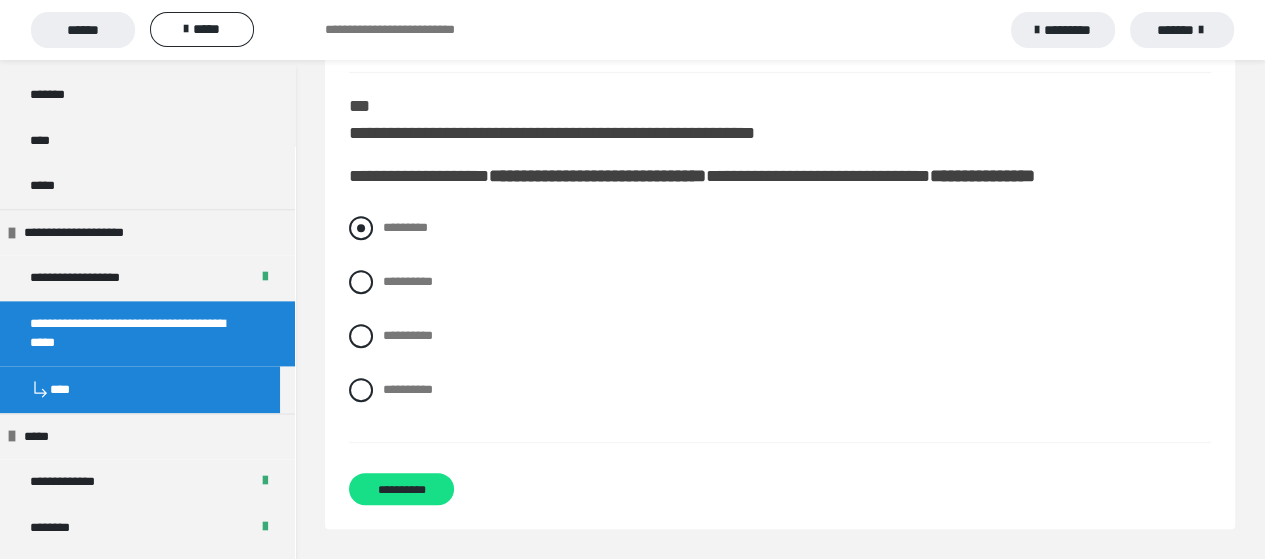 click at bounding box center (361, 228) 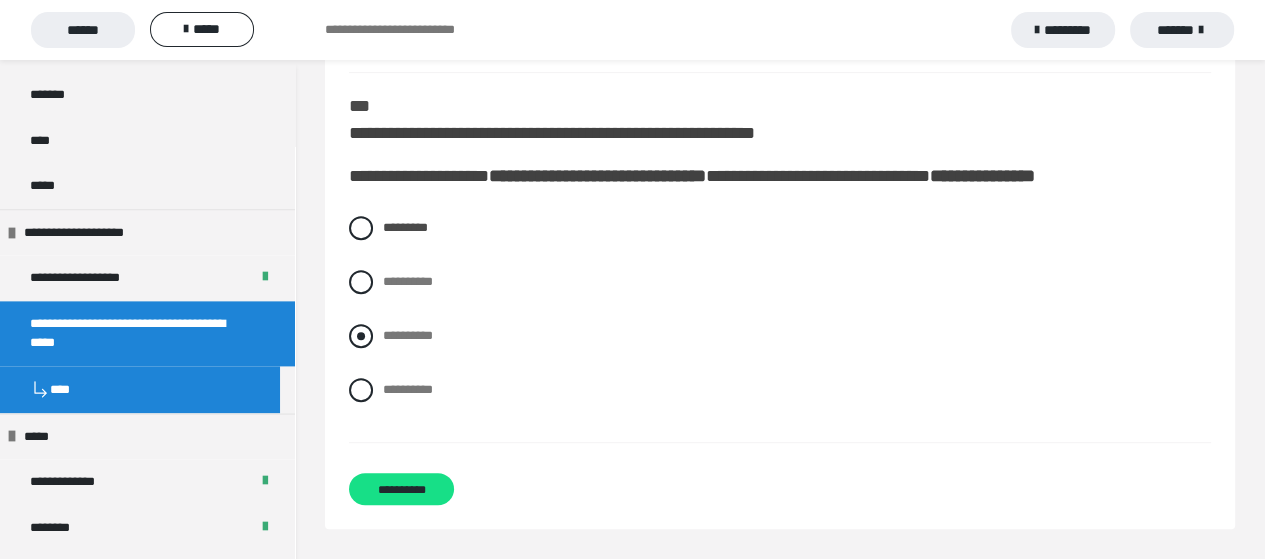 scroll, scrollTop: 7022, scrollLeft: 0, axis: vertical 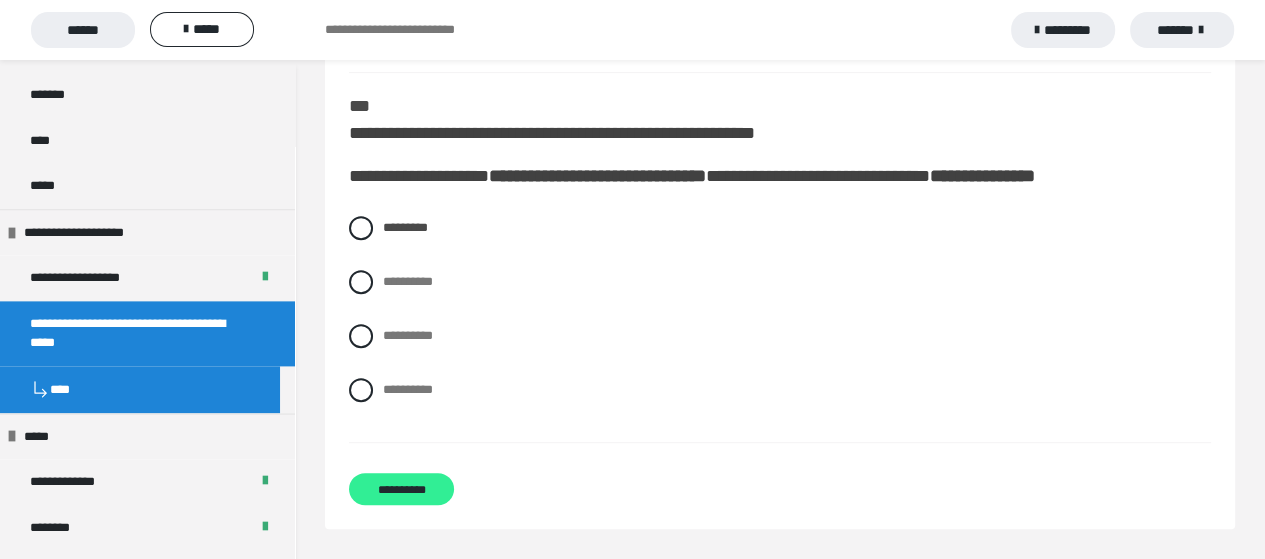 click on "**********" at bounding box center [401, 489] 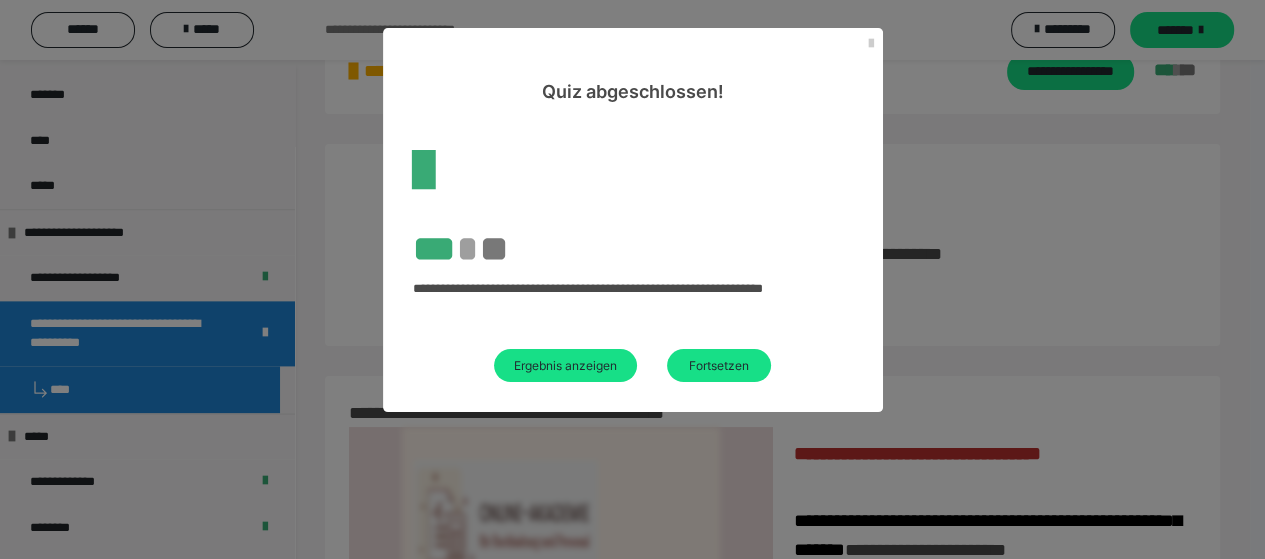 scroll, scrollTop: 715, scrollLeft: 0, axis: vertical 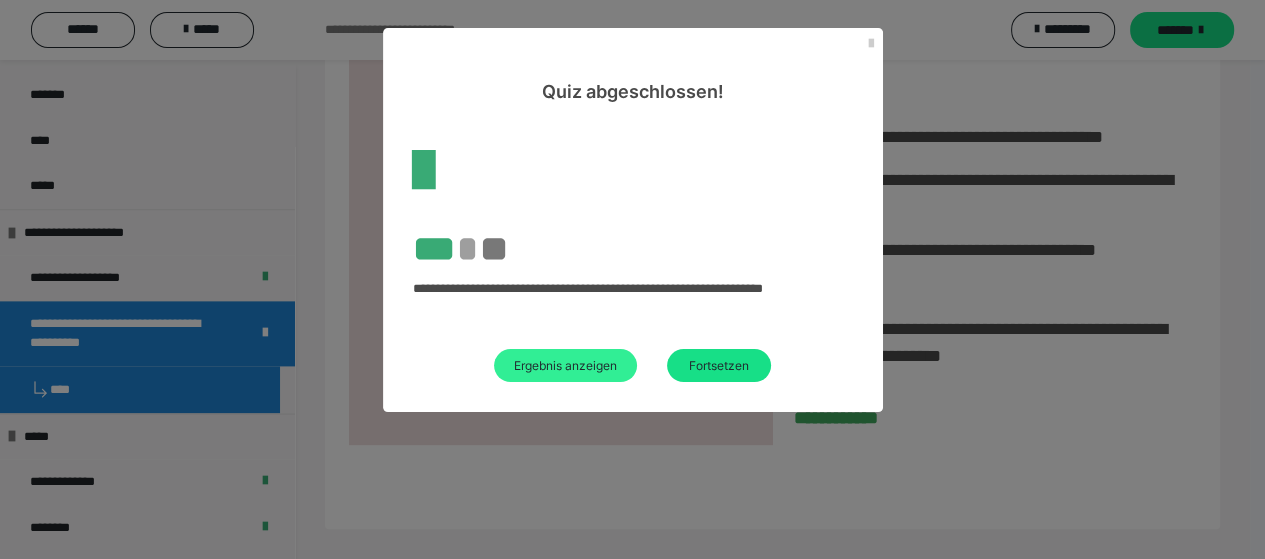 click on "Ergebnis anzeigen" at bounding box center (565, 365) 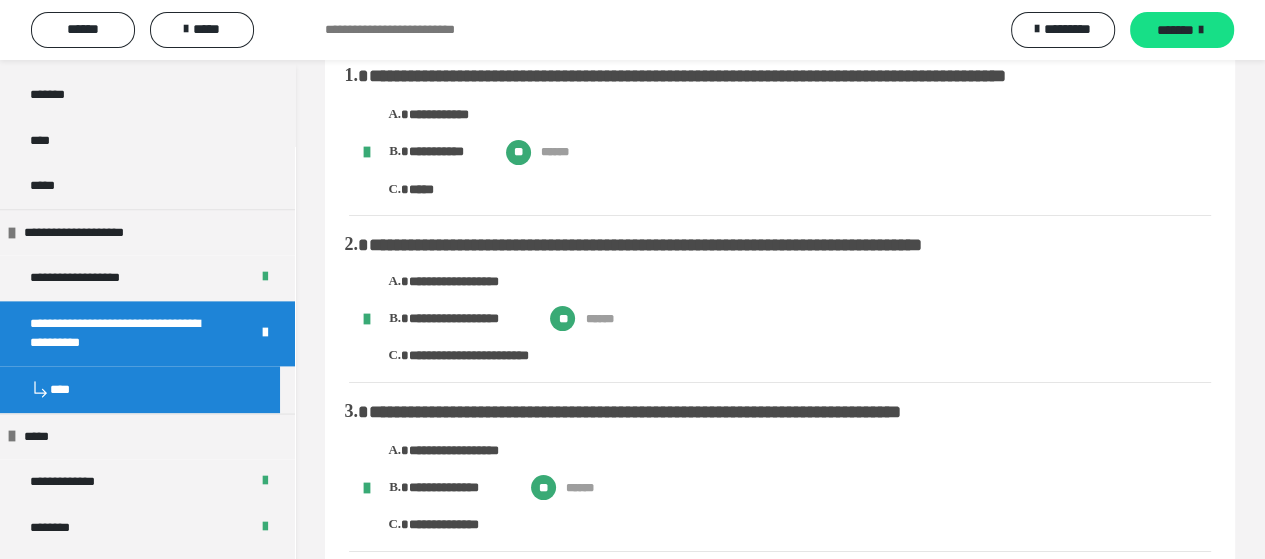 scroll, scrollTop: 0, scrollLeft: 0, axis: both 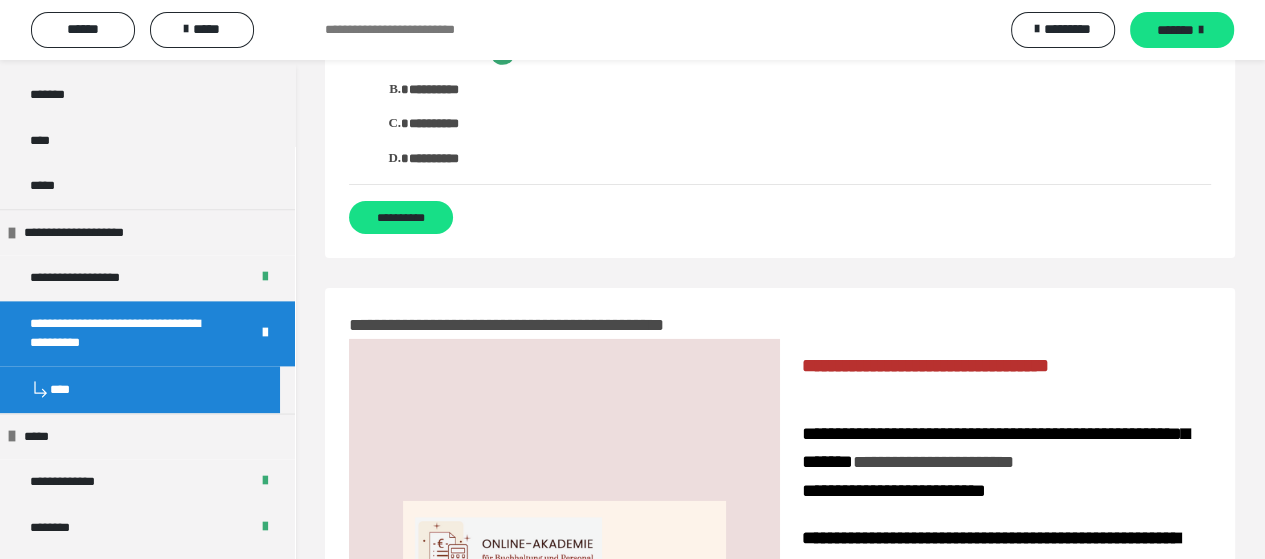 drag, startPoint x: 349, startPoint y: 119, endPoint x: 497, endPoint y: 259, distance: 203.72531 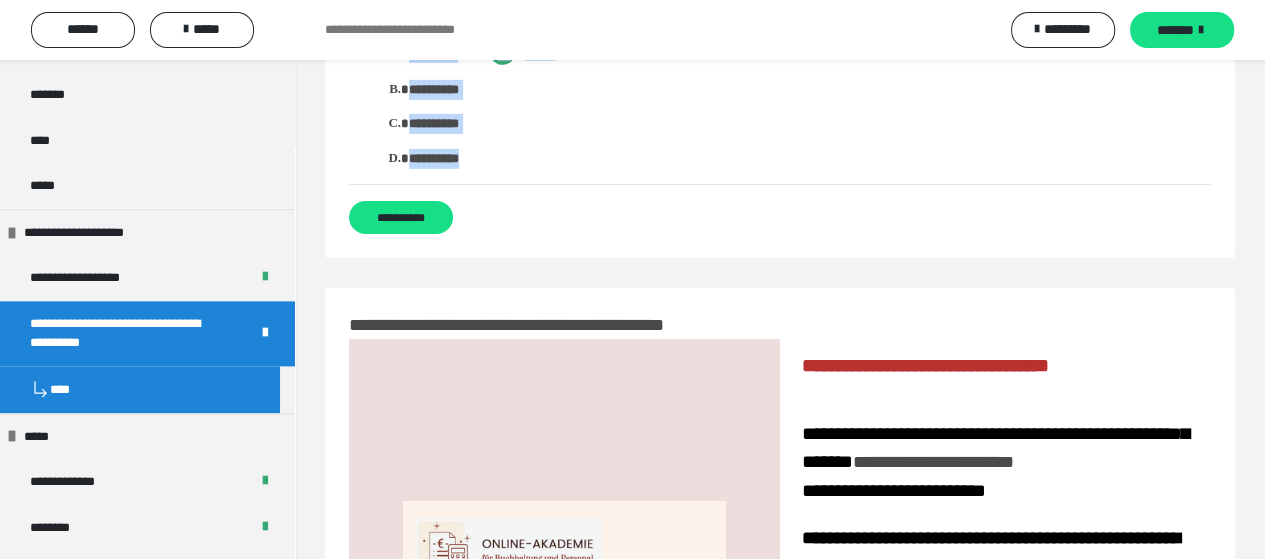 copy on "**********" 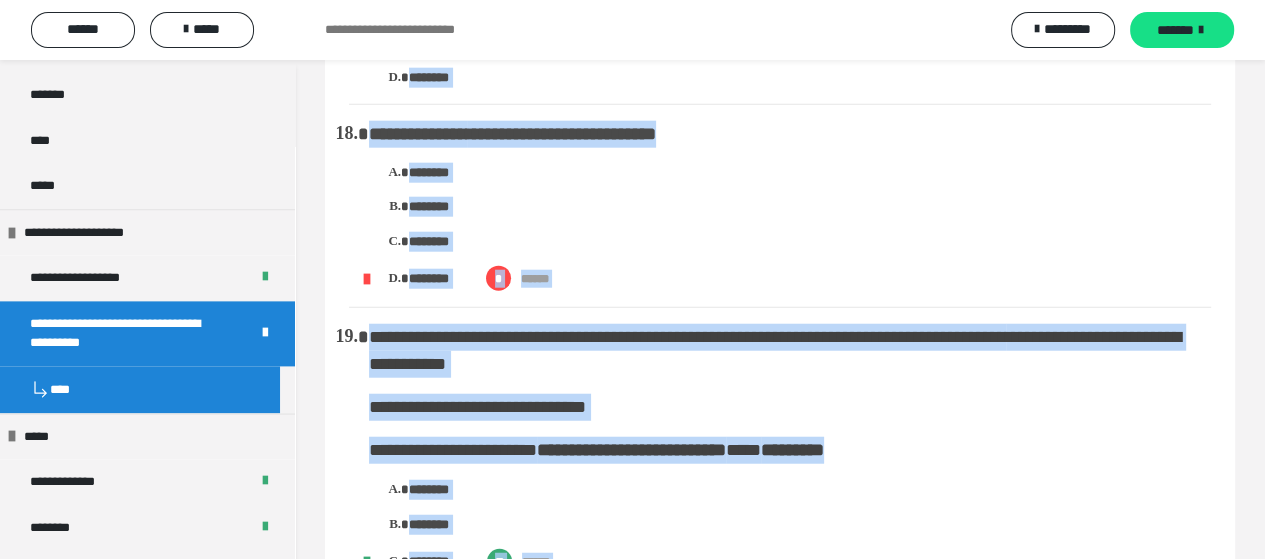 scroll, scrollTop: 4130, scrollLeft: 0, axis: vertical 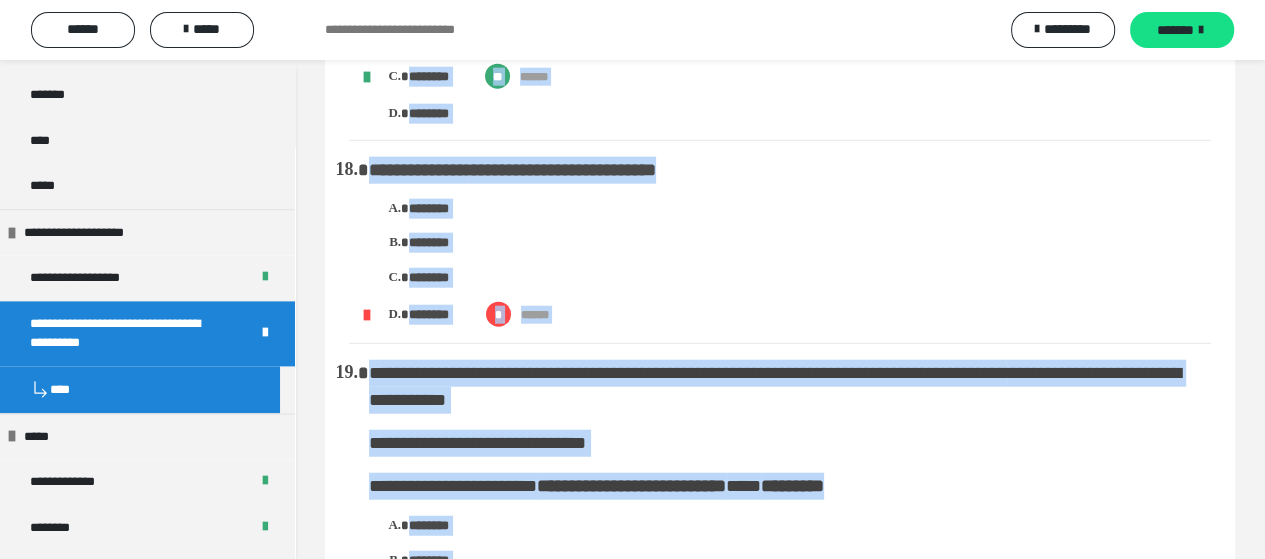 click on "******** ******** ******** ******** * ******" at bounding box center (790, 263) 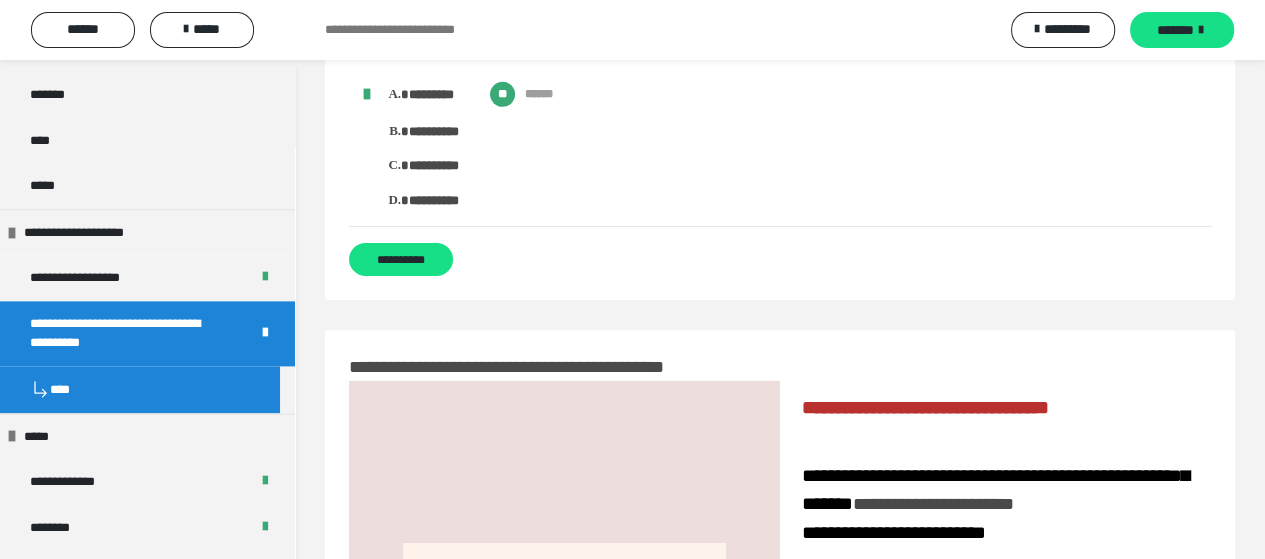 scroll, scrollTop: 5400, scrollLeft: 0, axis: vertical 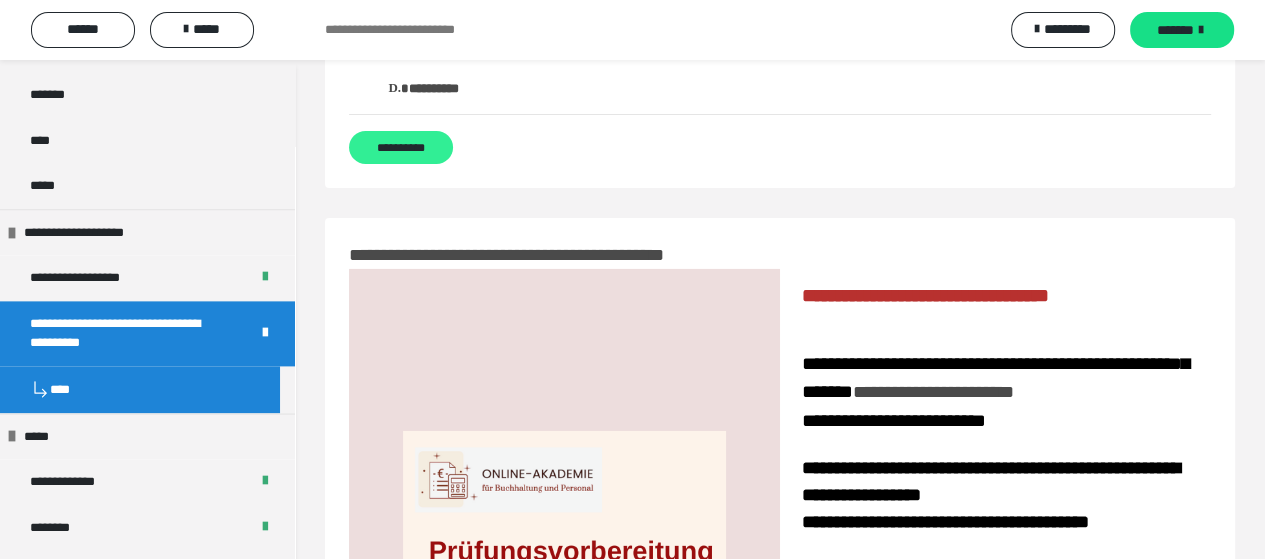 click on "**********" at bounding box center (401, 147) 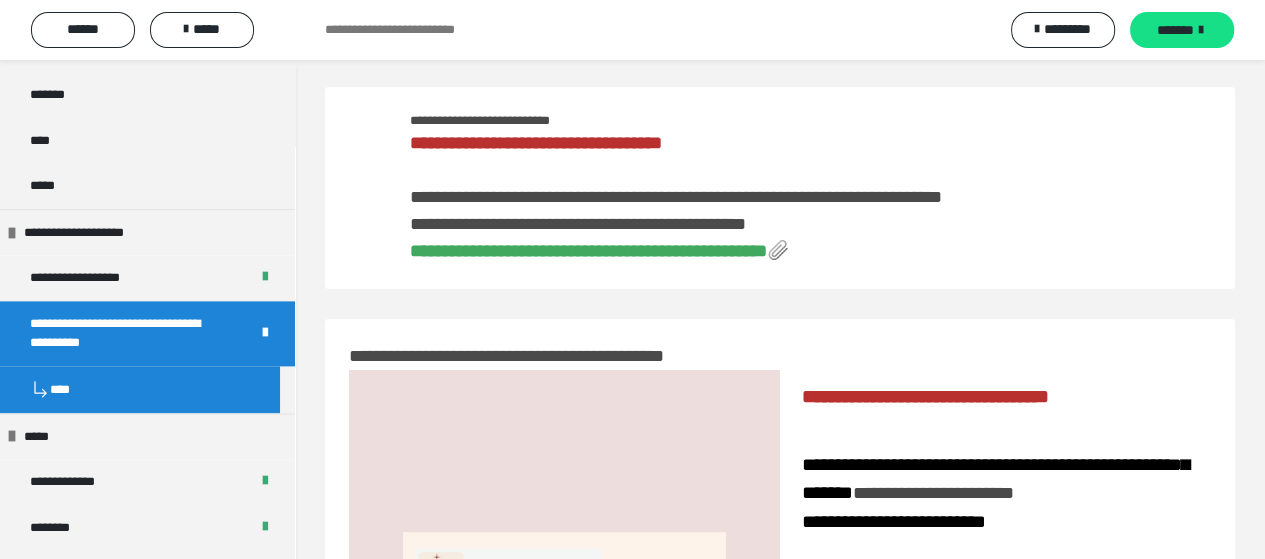 click on "**********" at bounding box center (588, 251) 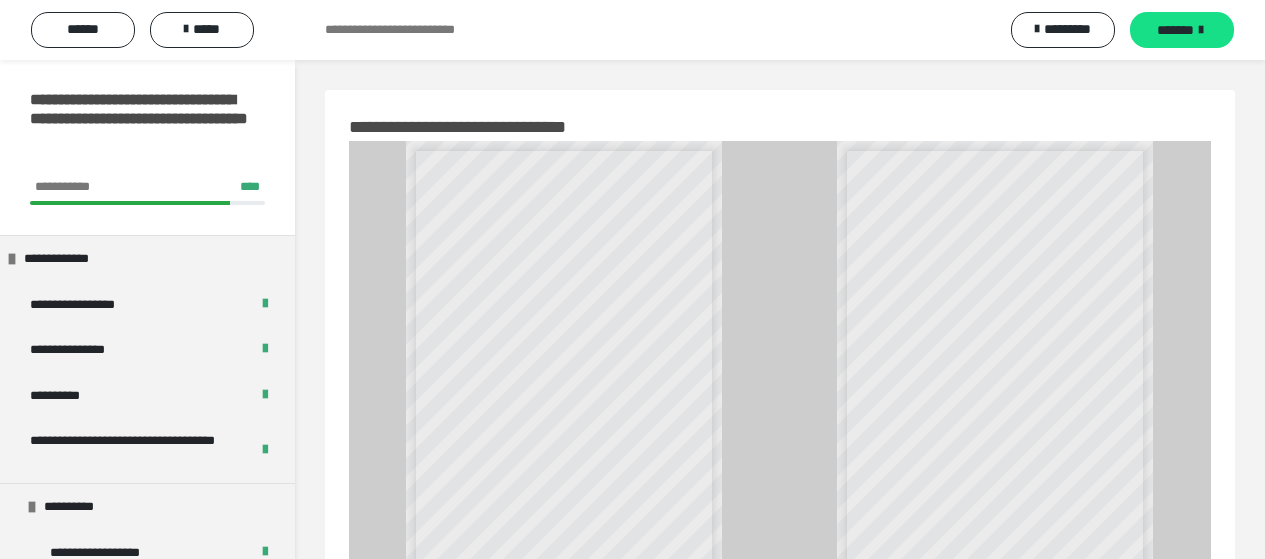 scroll, scrollTop: 772, scrollLeft: 0, axis: vertical 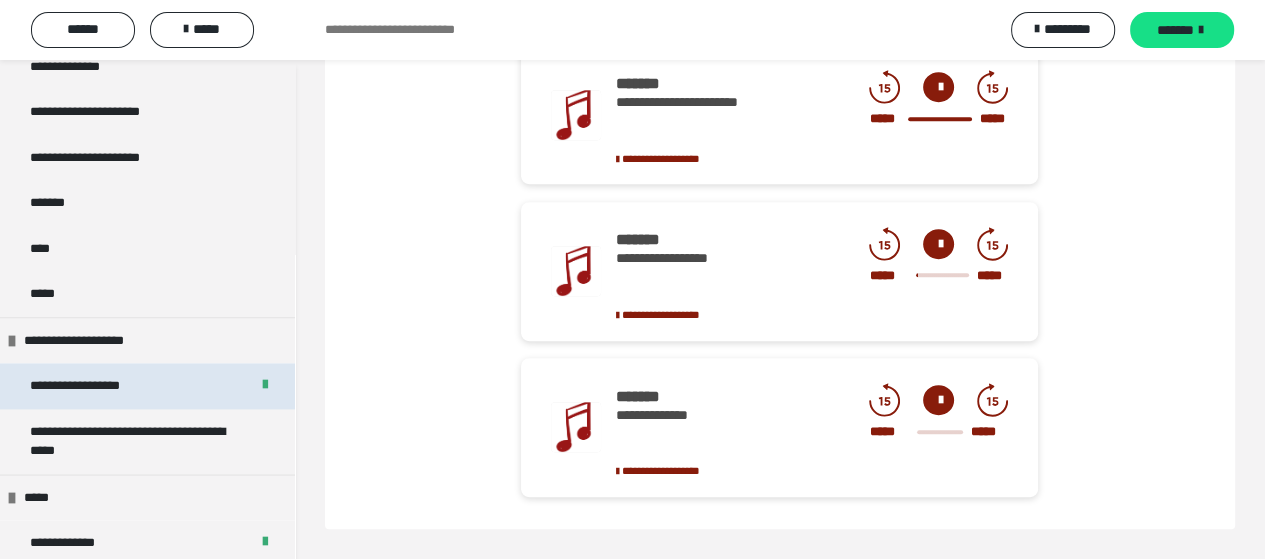 click on "**********" at bounding box center (98, 386) 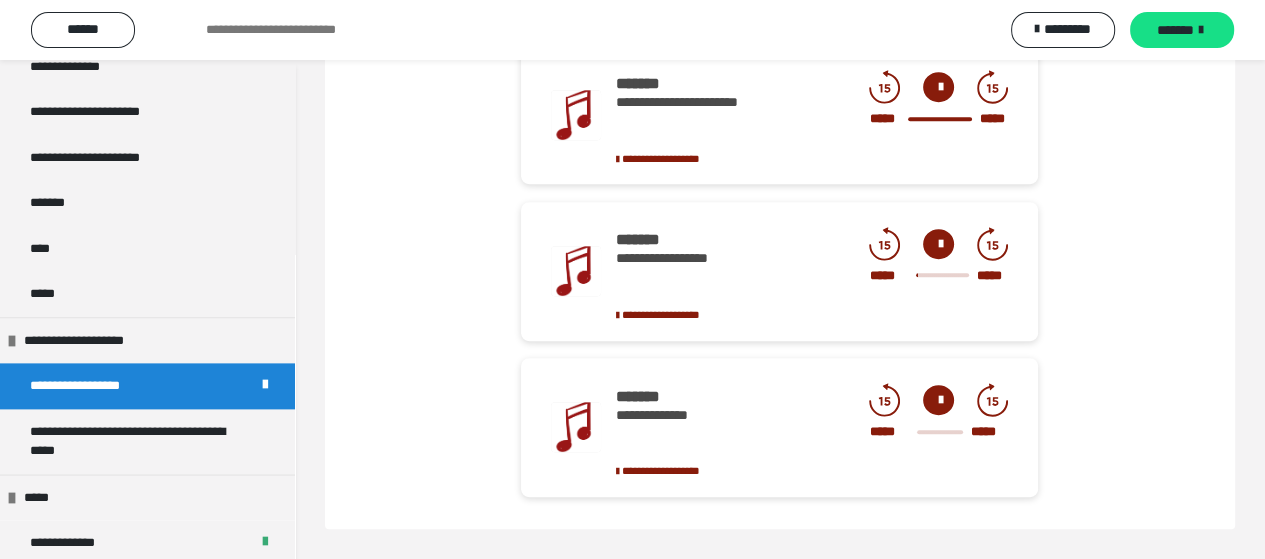 scroll, scrollTop: 136, scrollLeft: 0, axis: vertical 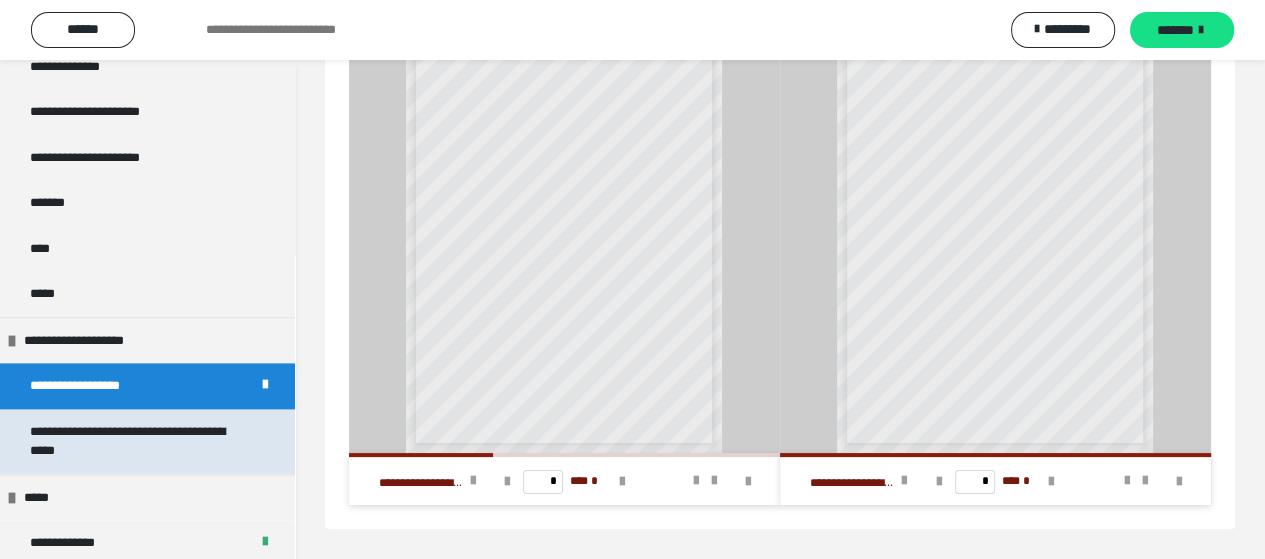 click on "**********" at bounding box center (132, 441) 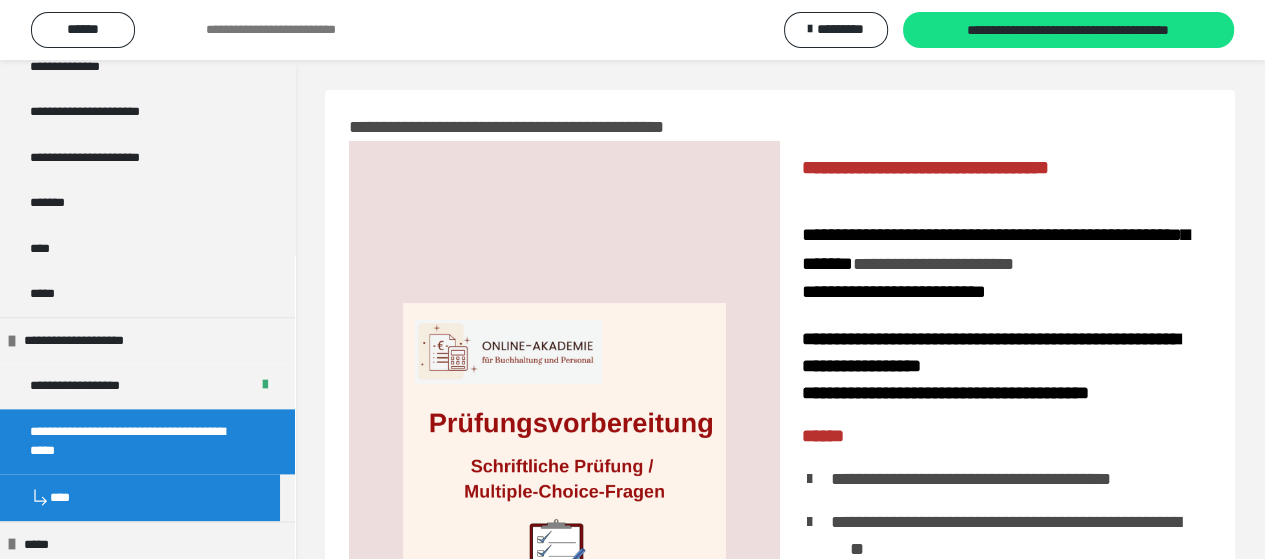 scroll, scrollTop: 342, scrollLeft: 0, axis: vertical 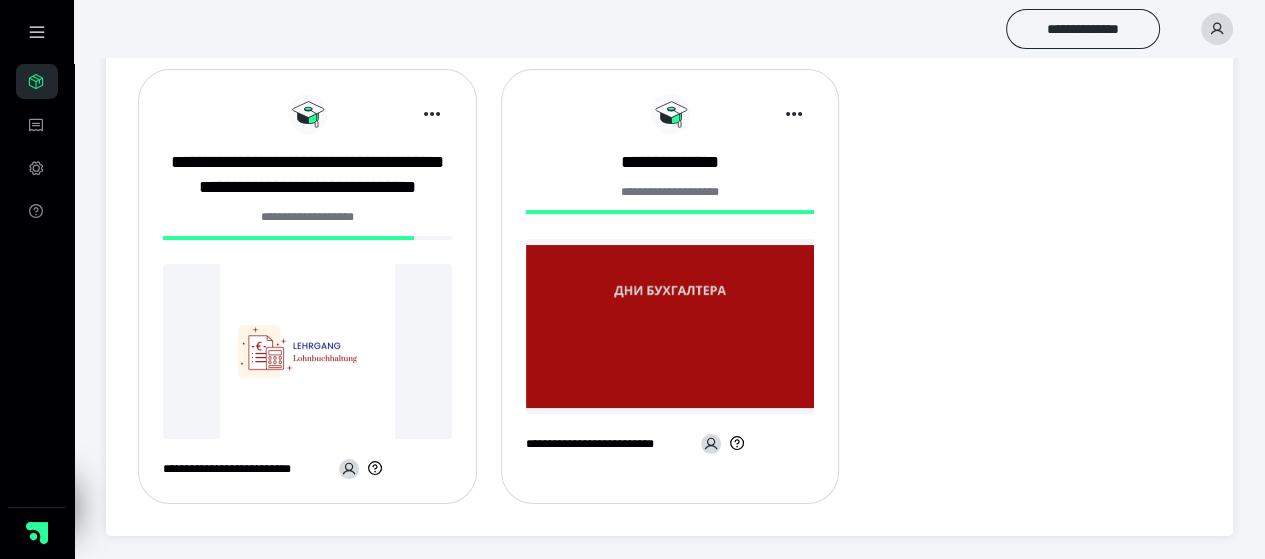 click at bounding box center (307, 351) 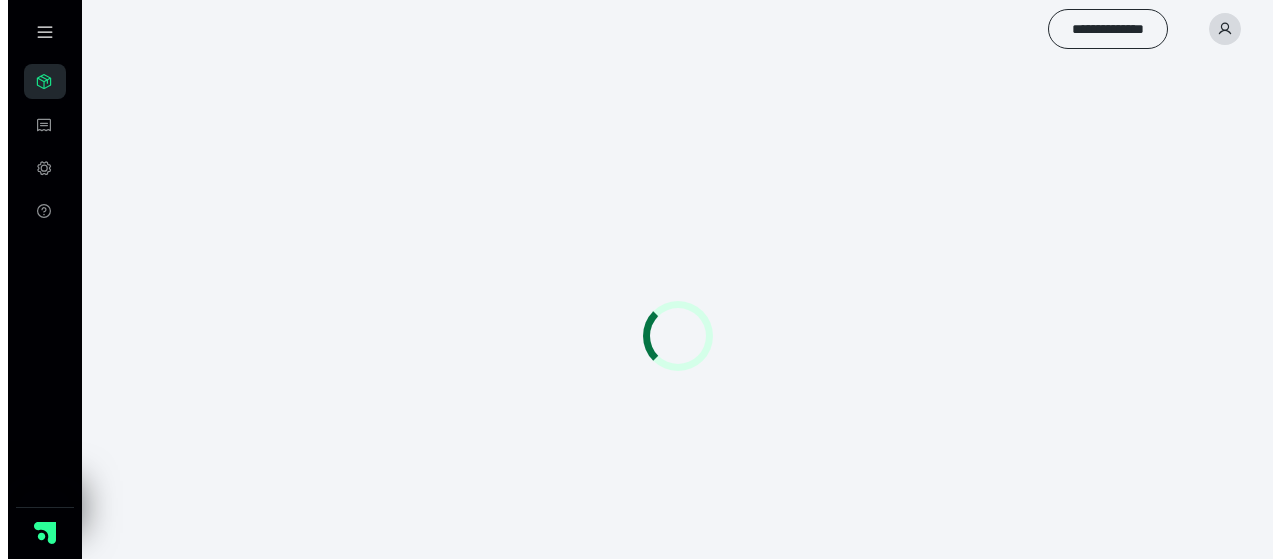 scroll, scrollTop: 0, scrollLeft: 0, axis: both 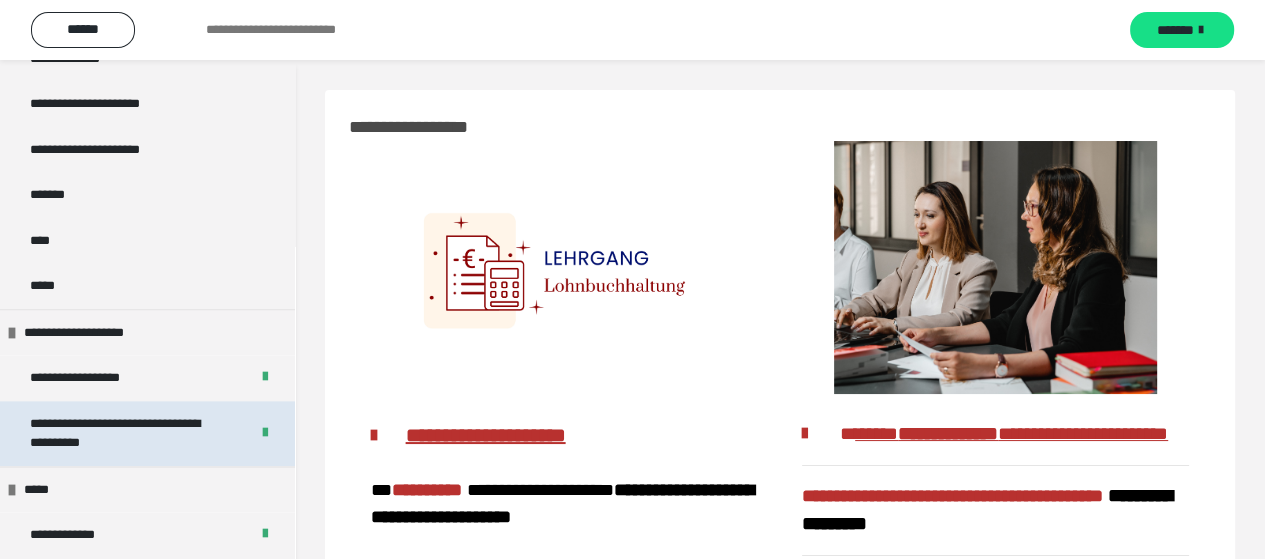 click on "**********" at bounding box center [124, 433] 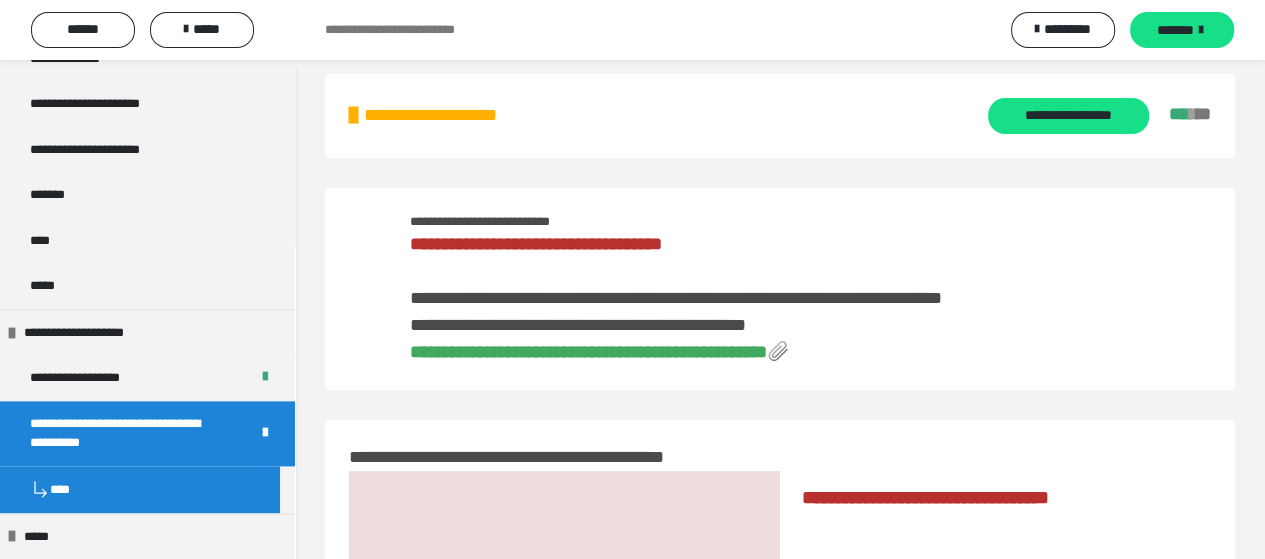 scroll, scrollTop: 0, scrollLeft: 0, axis: both 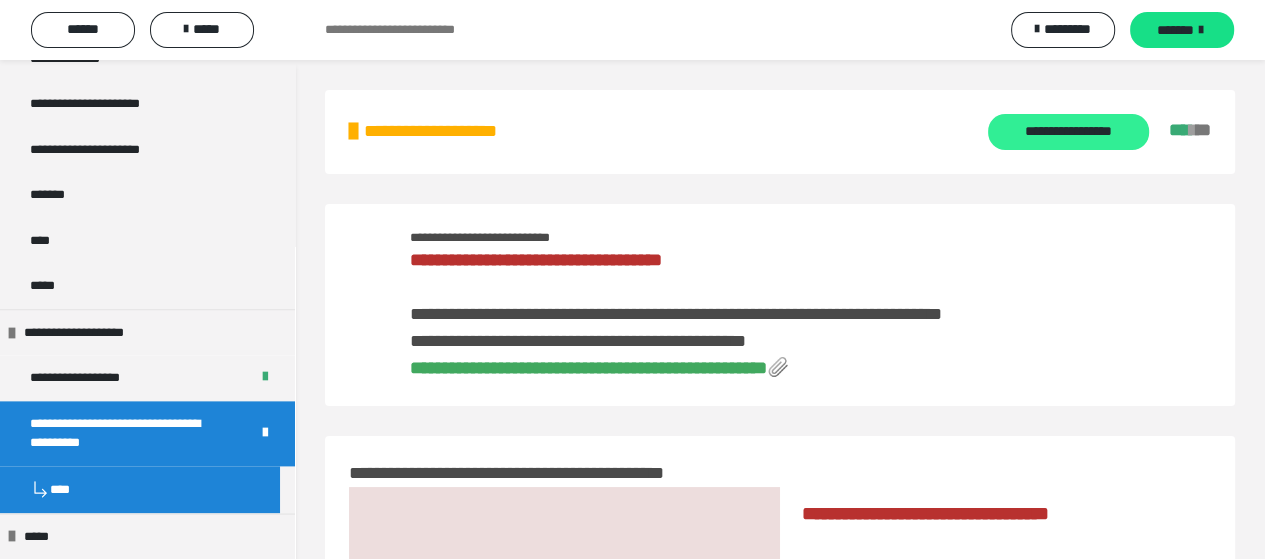 click on "**********" at bounding box center (1068, 132) 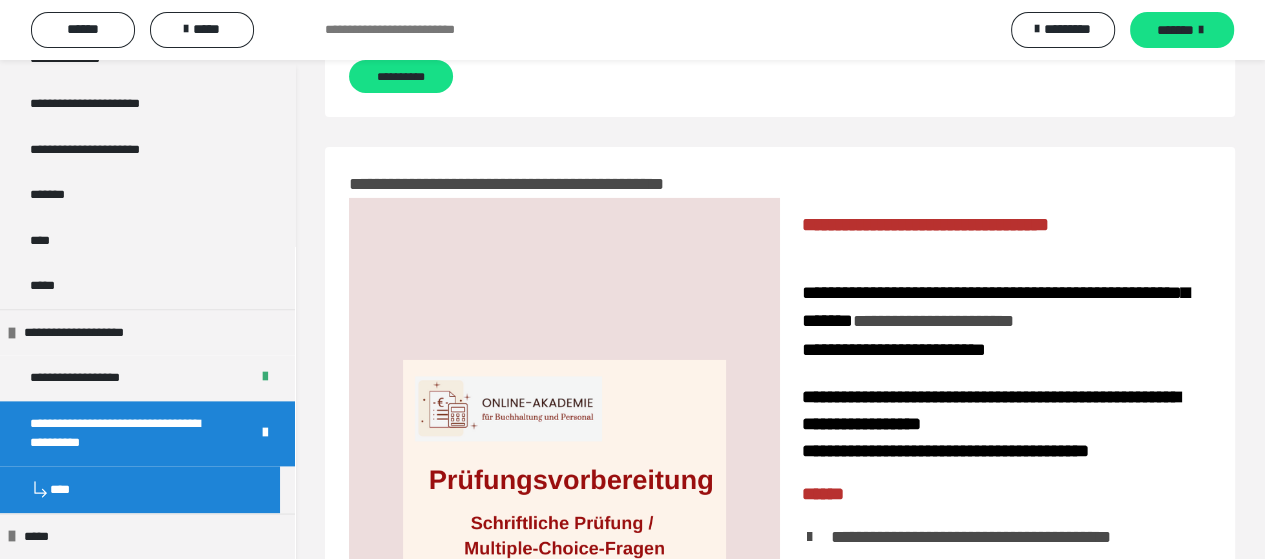 scroll, scrollTop: 5570, scrollLeft: 0, axis: vertical 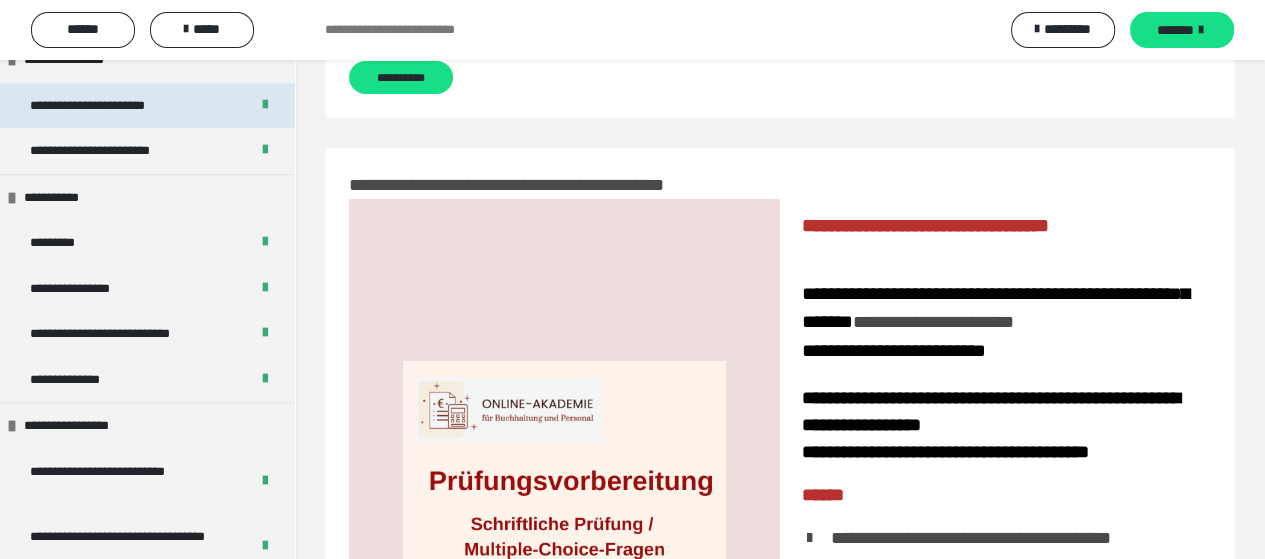click on "**********" at bounding box center [103, 106] 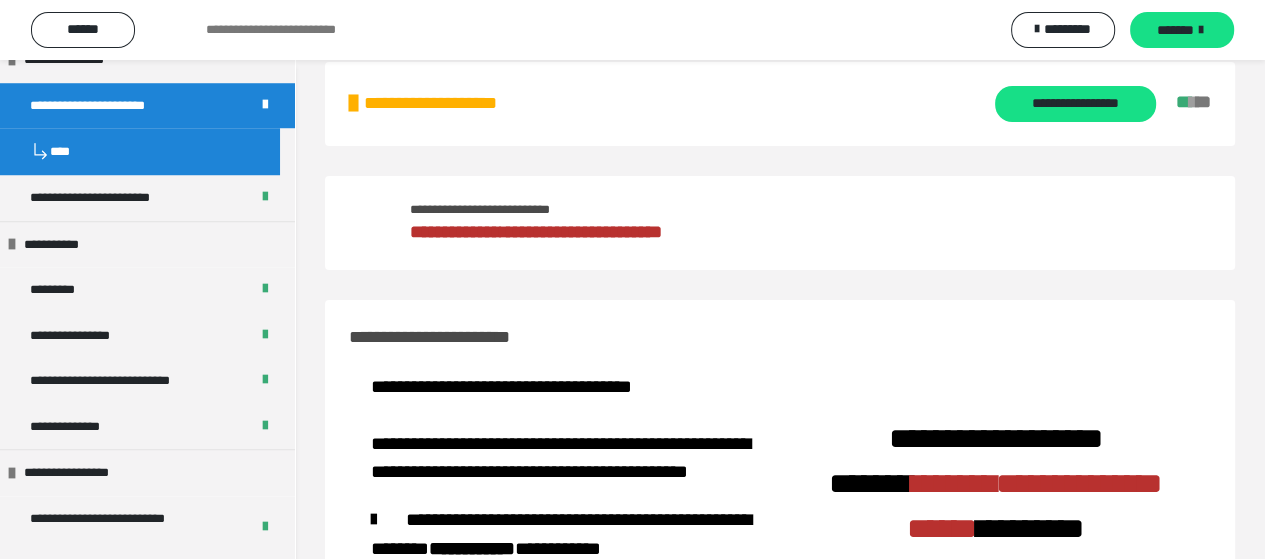 scroll, scrollTop: 0, scrollLeft: 0, axis: both 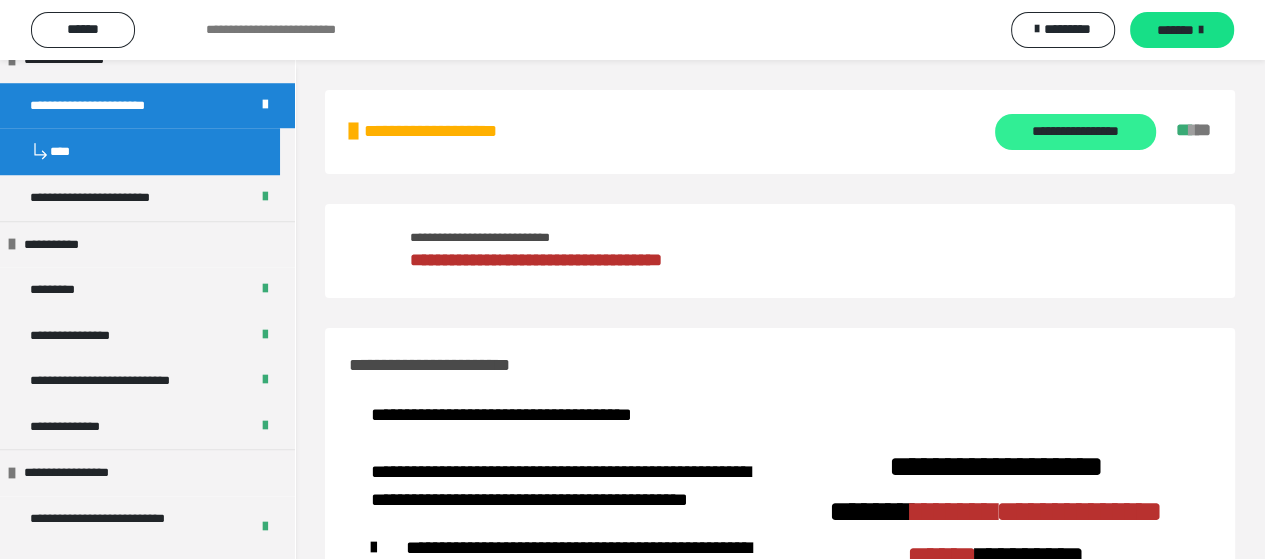 click on "**********" at bounding box center (1075, 132) 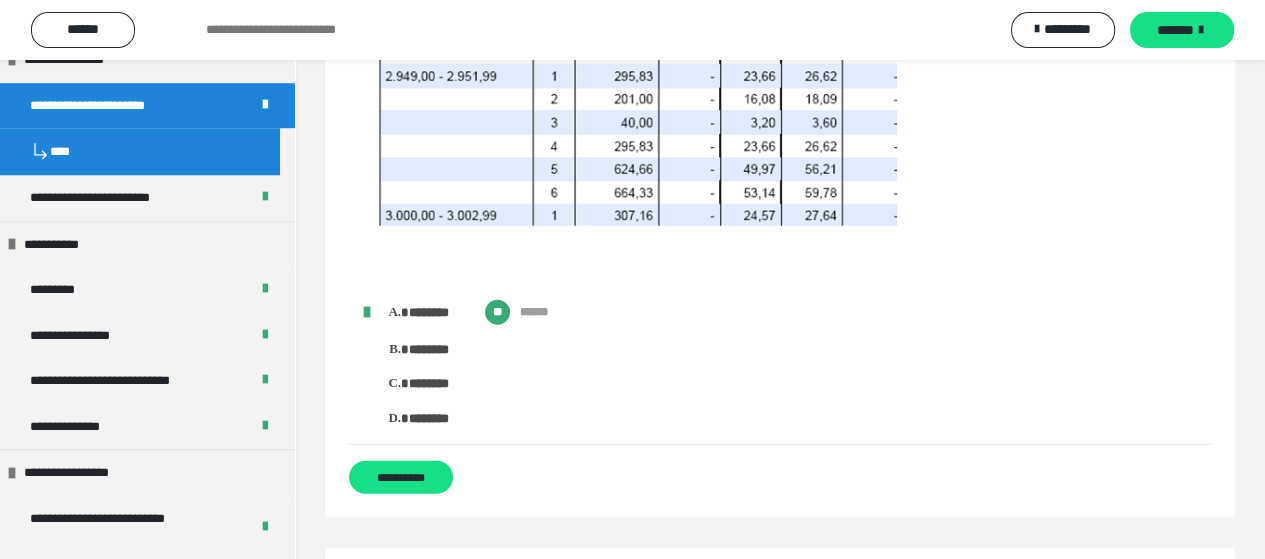 scroll, scrollTop: 4800, scrollLeft: 0, axis: vertical 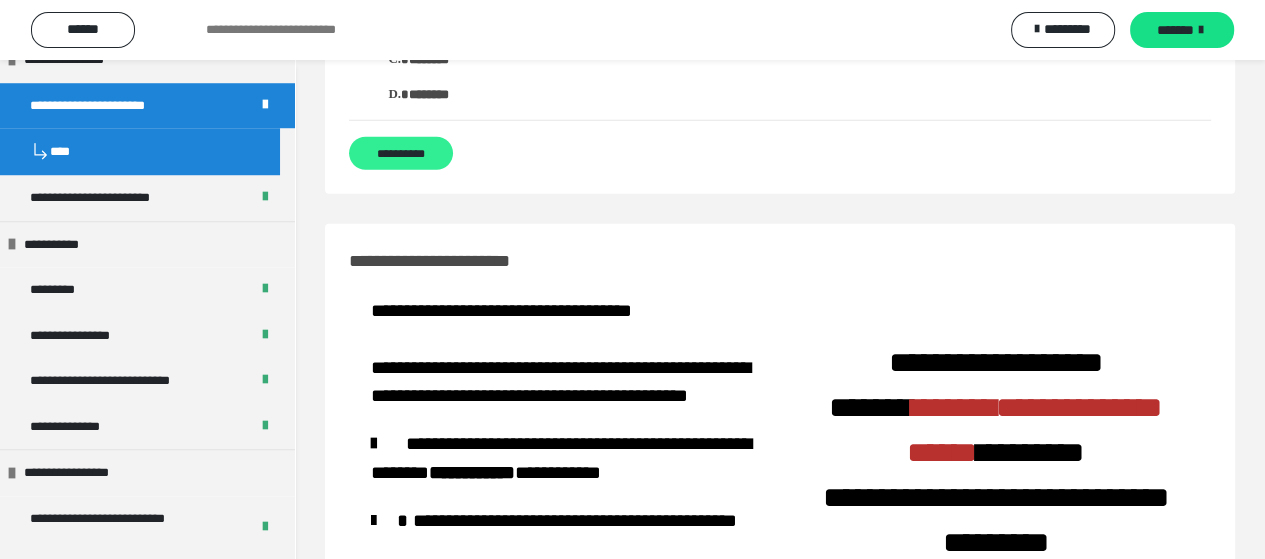 click on "**********" at bounding box center [401, 153] 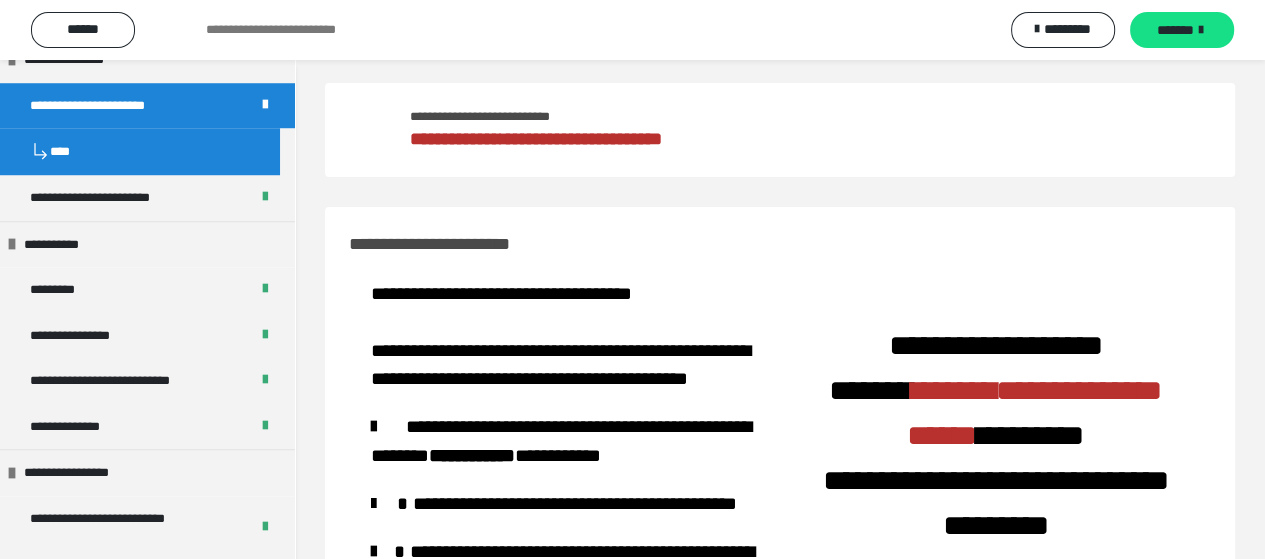 scroll, scrollTop: 0, scrollLeft: 0, axis: both 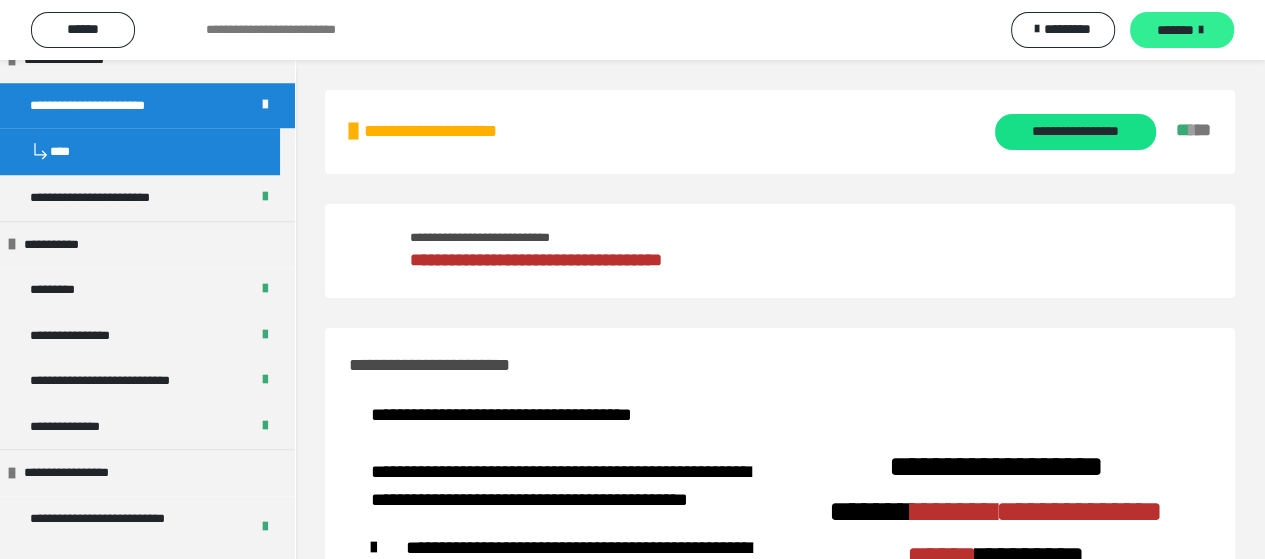 click on "*******" at bounding box center (1182, 30) 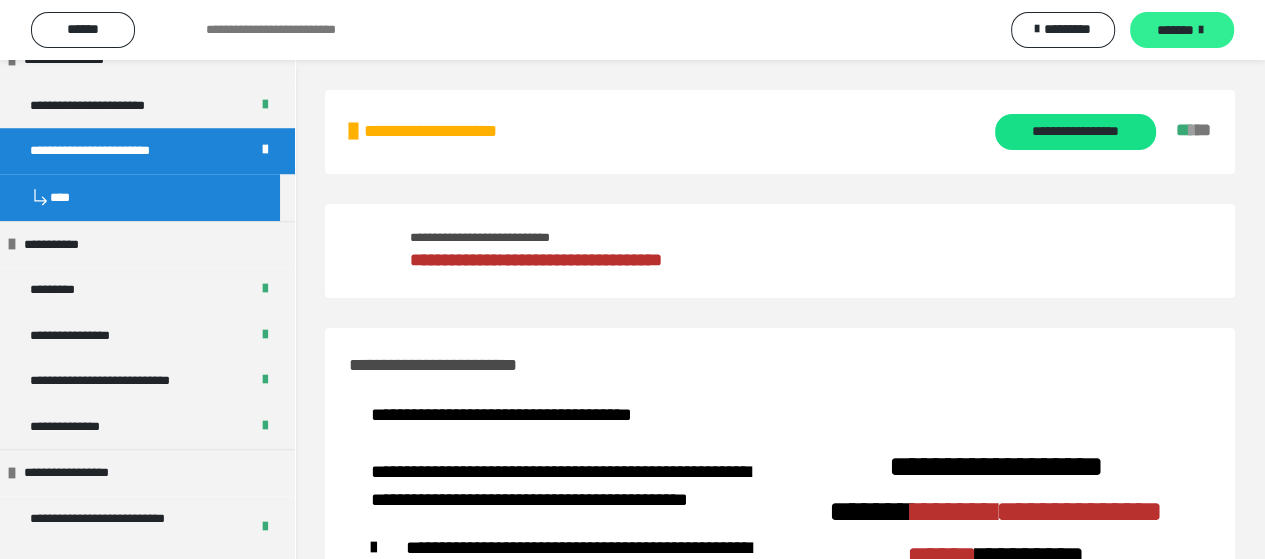 click on "*******" at bounding box center [1175, 30] 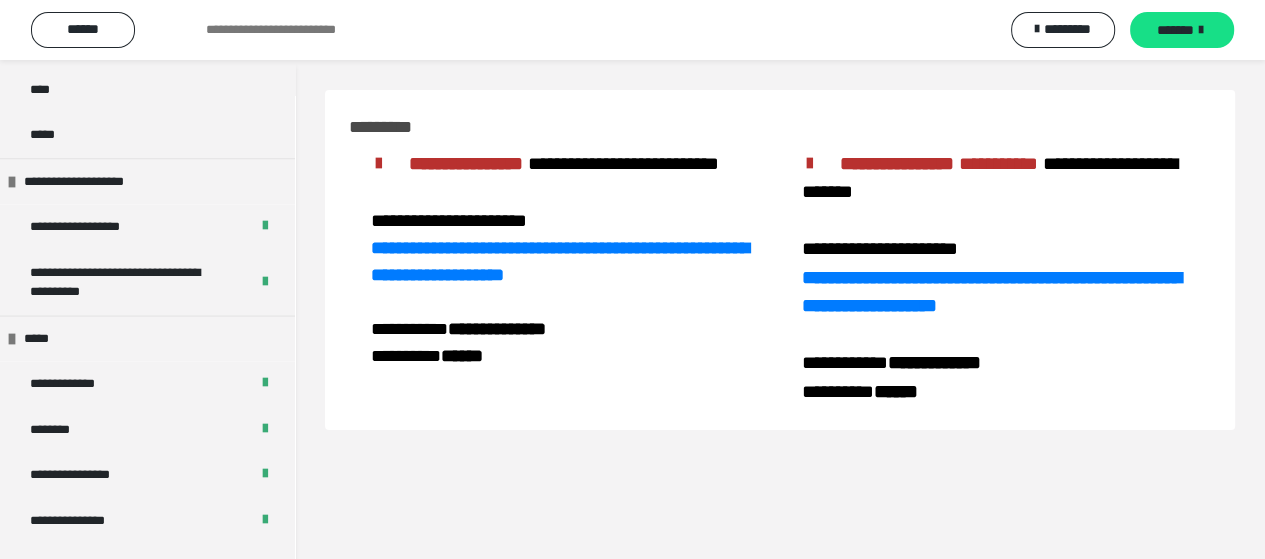 scroll, scrollTop: 2300, scrollLeft: 0, axis: vertical 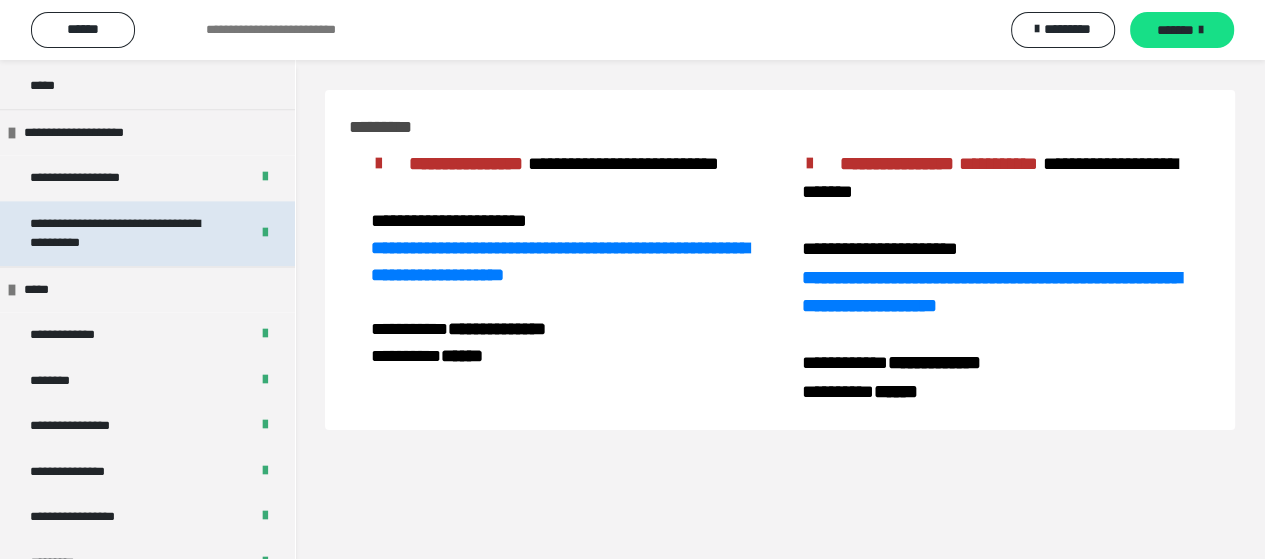 click on "**********" at bounding box center [124, 233] 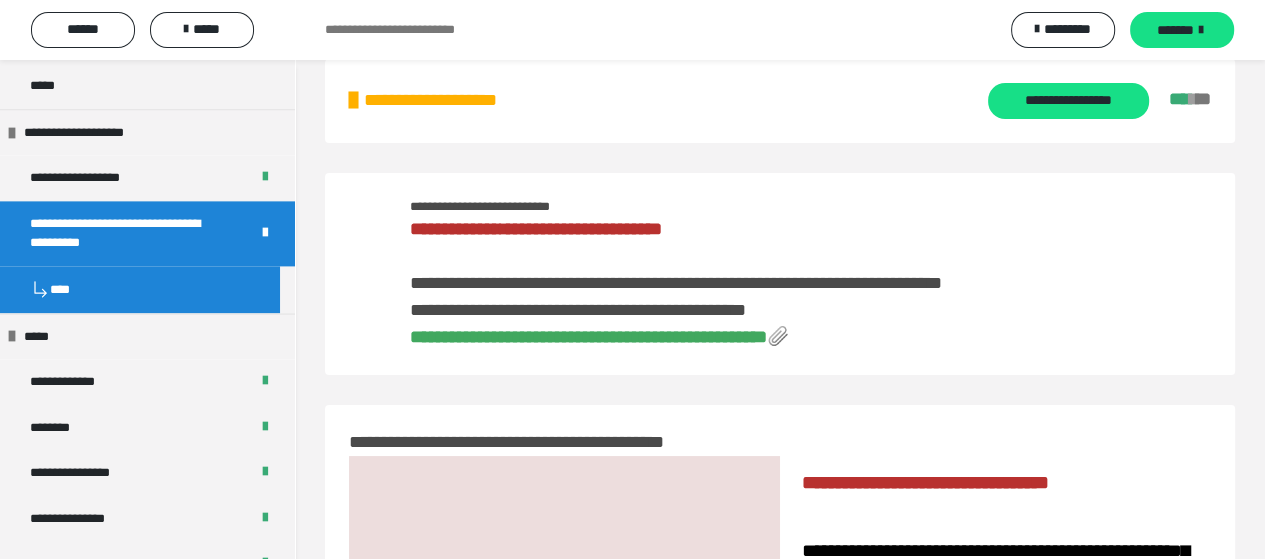 scroll, scrollTop: 0, scrollLeft: 0, axis: both 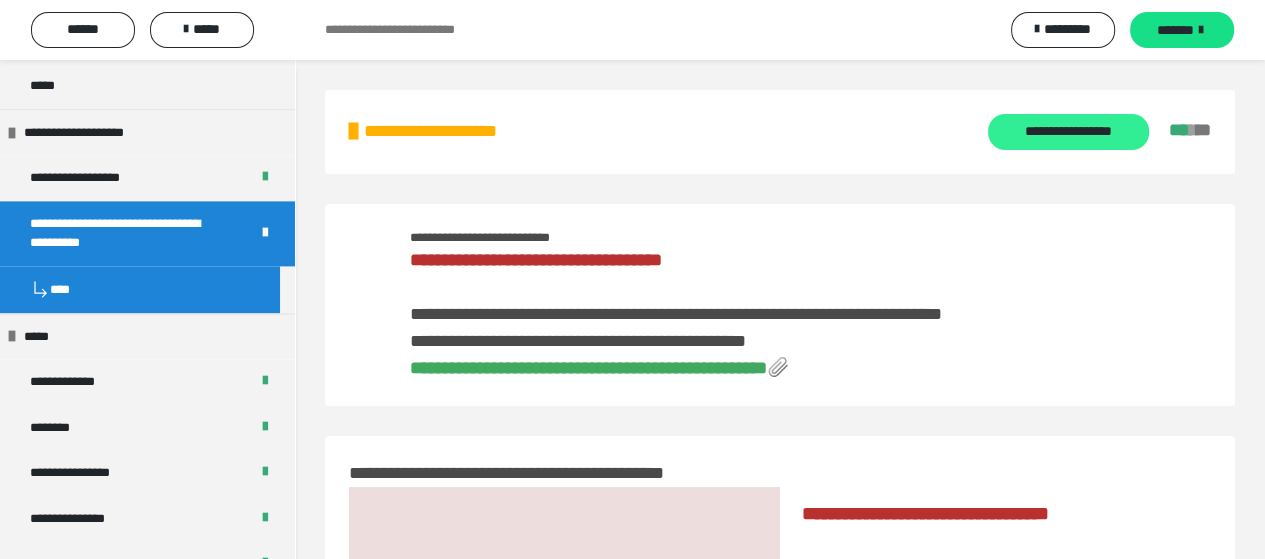 click on "**********" at bounding box center [1068, 132] 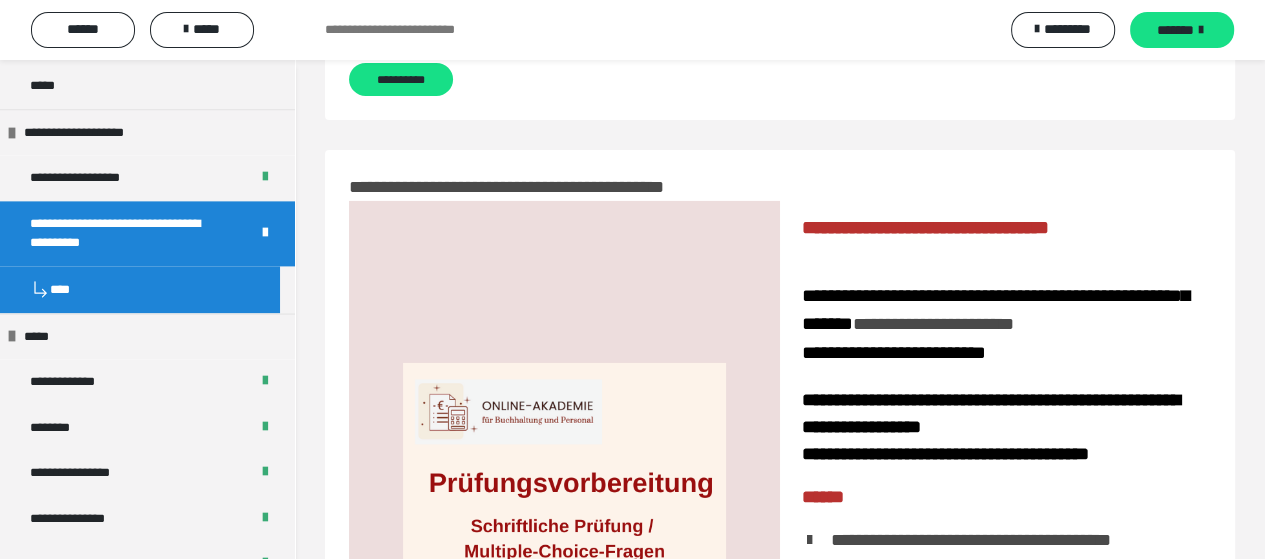 scroll, scrollTop: 5570, scrollLeft: 0, axis: vertical 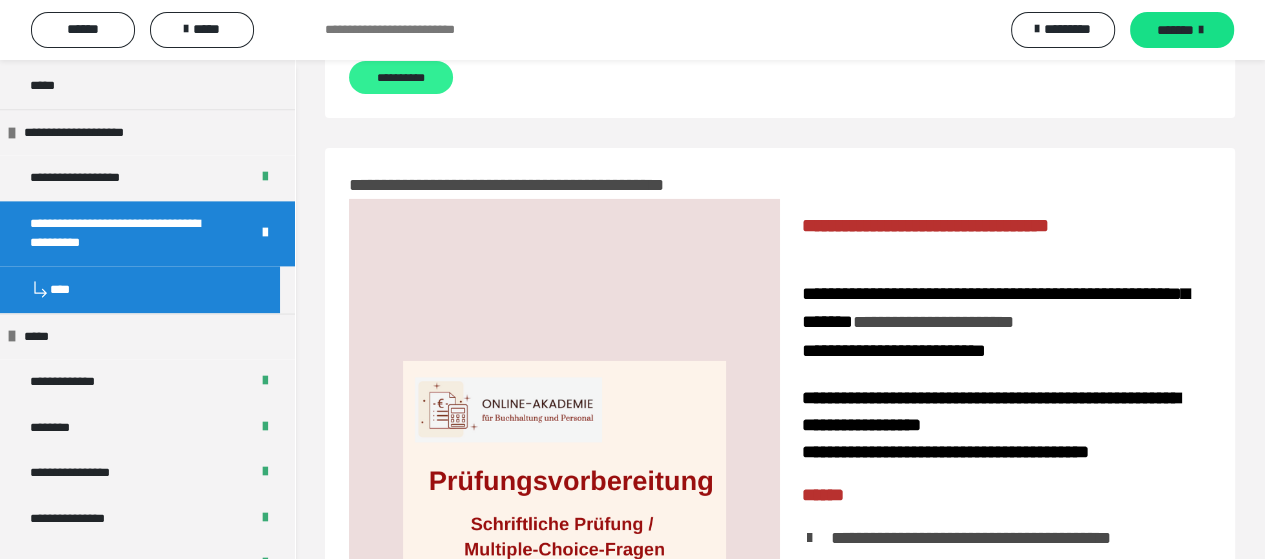 click on "**********" at bounding box center (401, 77) 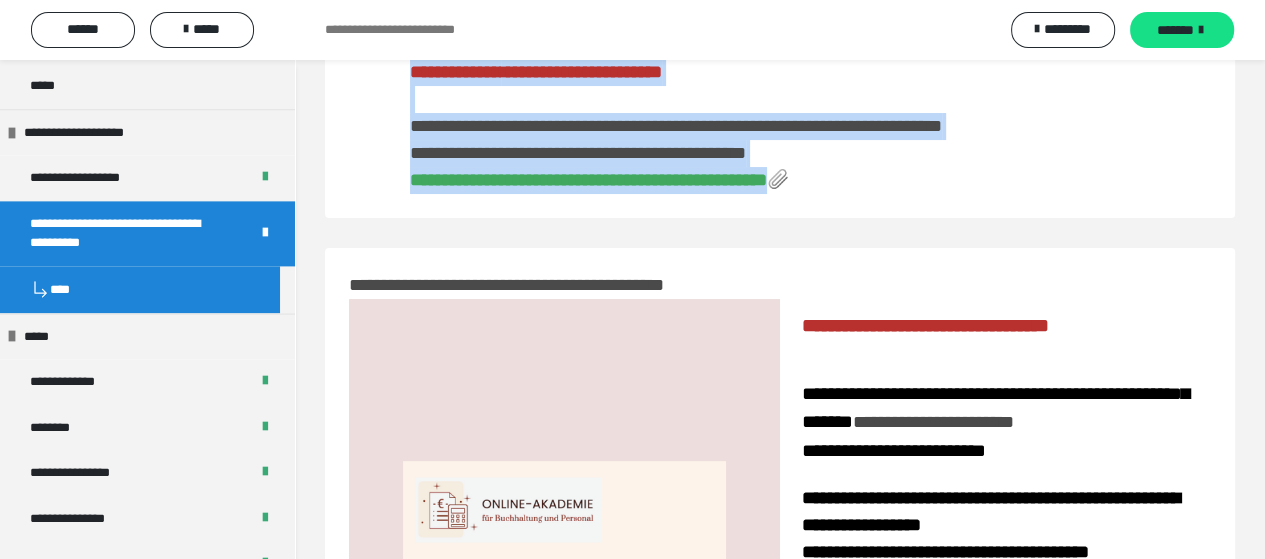 click on "**********" at bounding box center (780, 117) 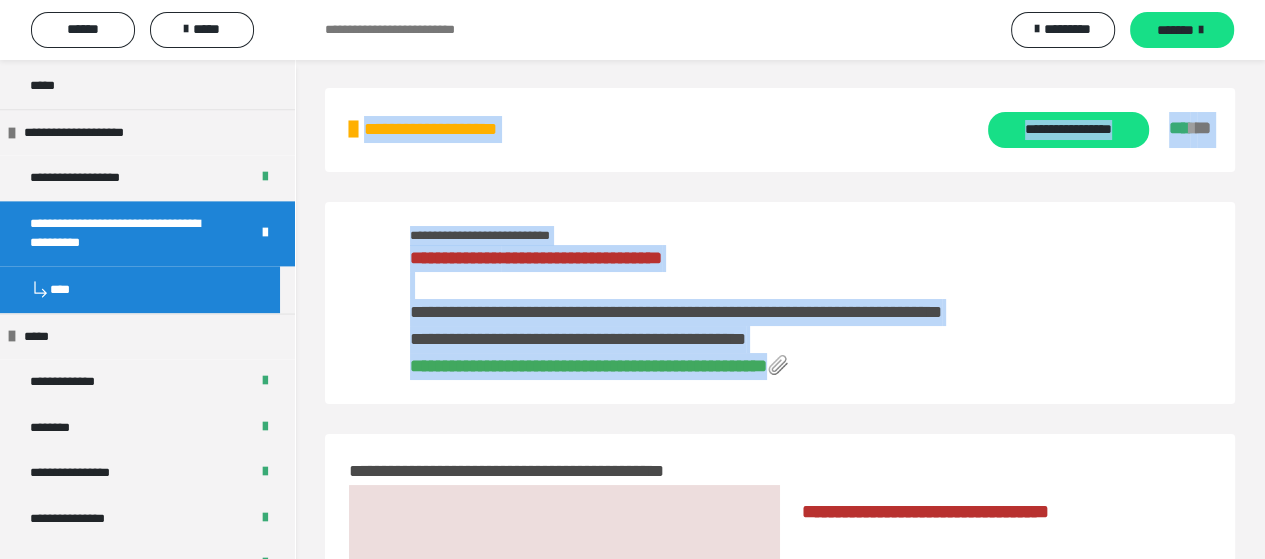 scroll, scrollTop: 0, scrollLeft: 0, axis: both 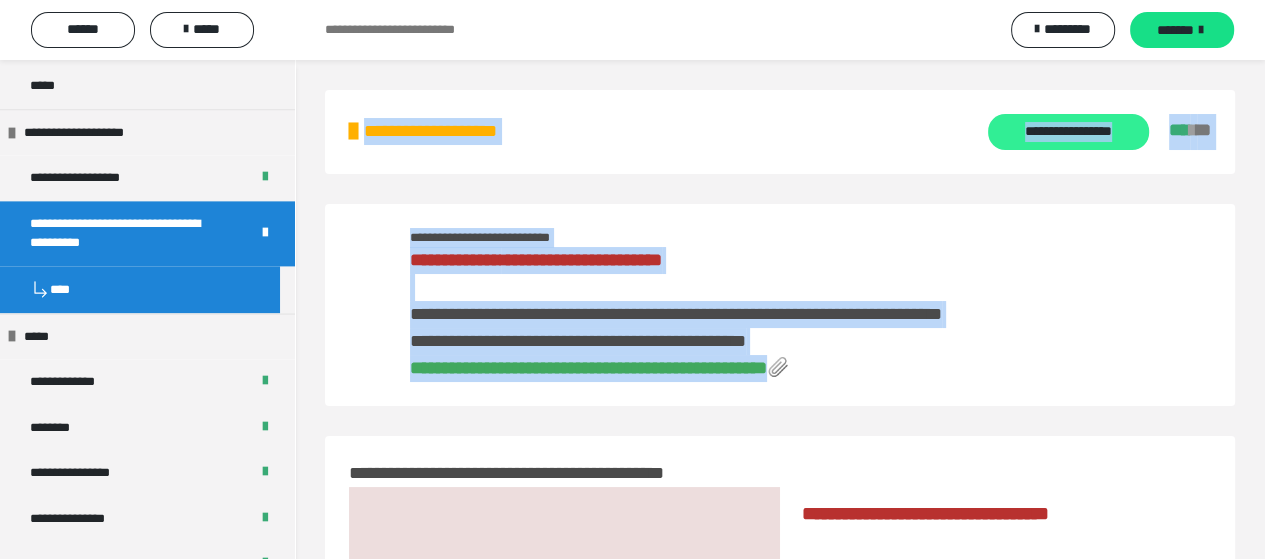 click on "**********" at bounding box center (1068, 132) 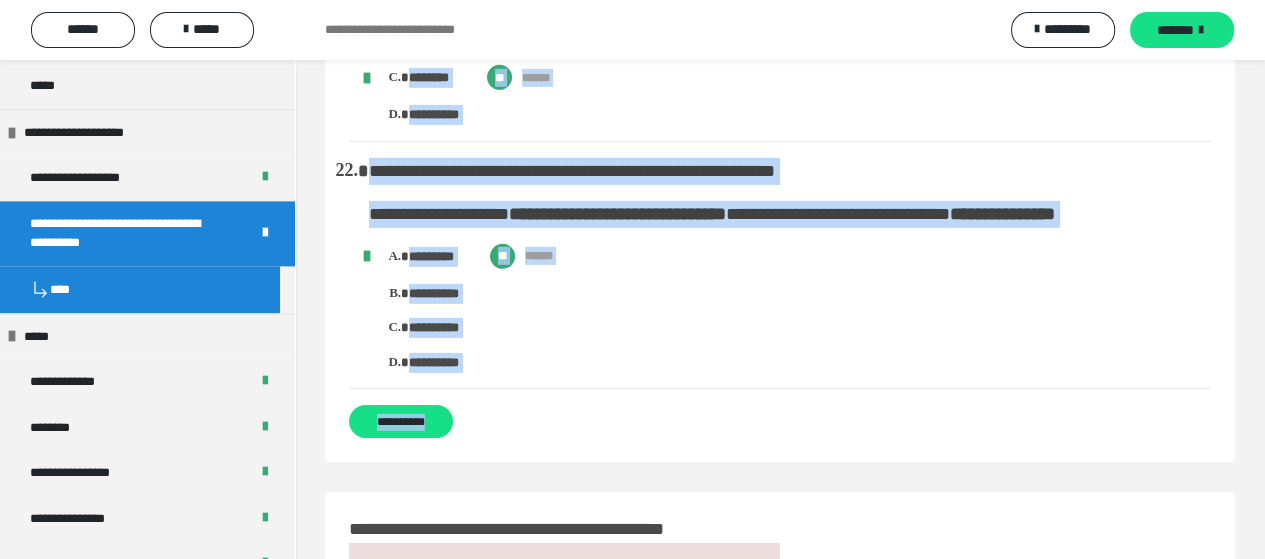scroll, scrollTop: 5600, scrollLeft: 0, axis: vertical 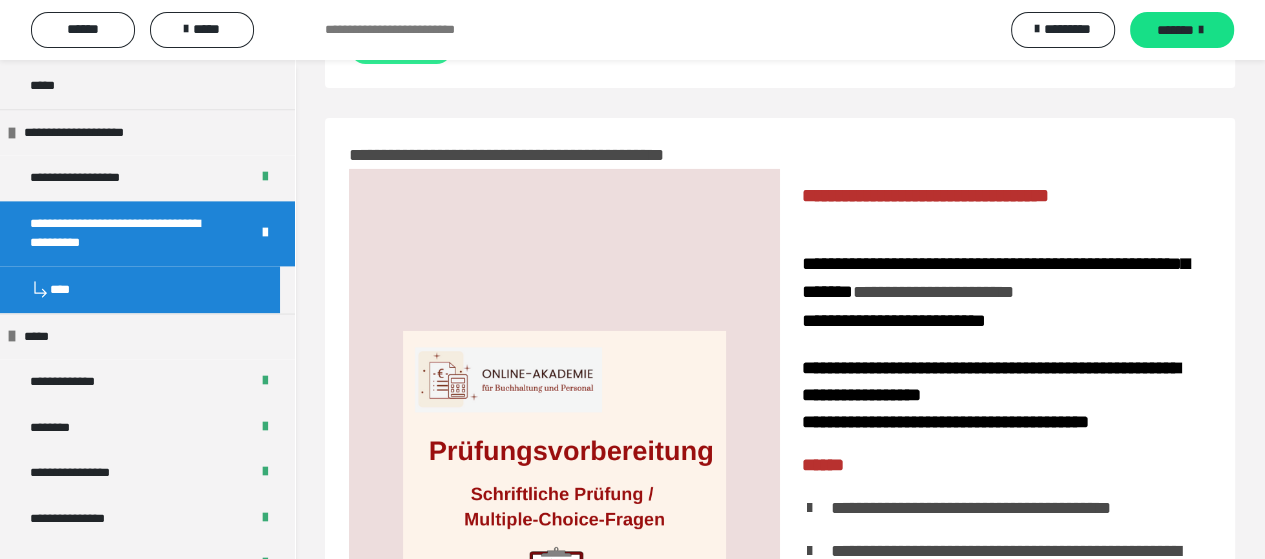 click on "**********" at bounding box center (401, 47) 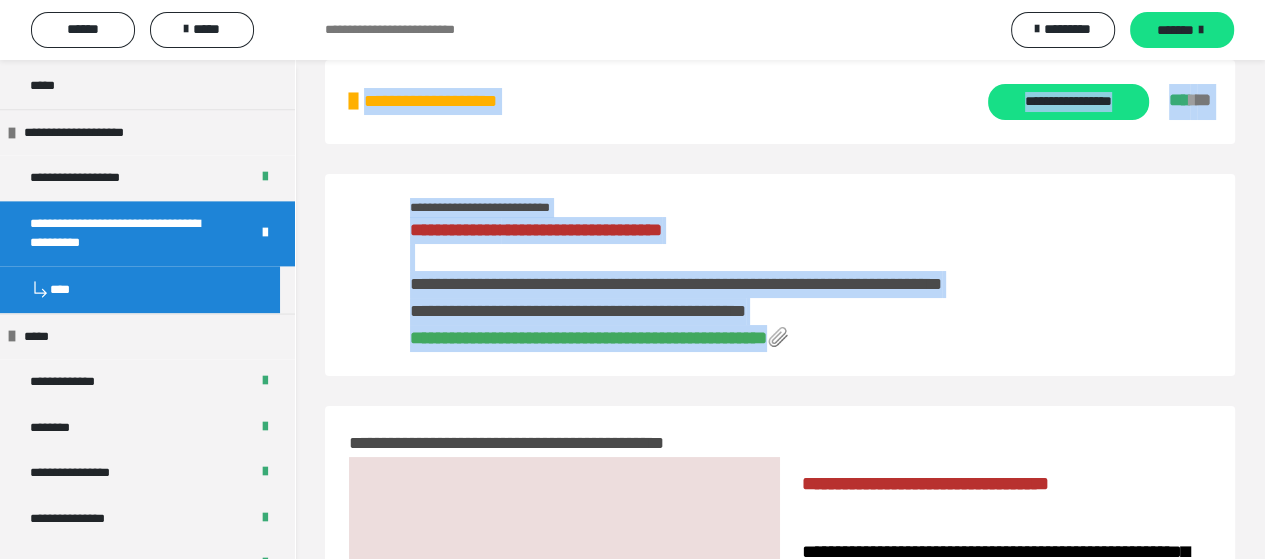 scroll, scrollTop: 0, scrollLeft: 0, axis: both 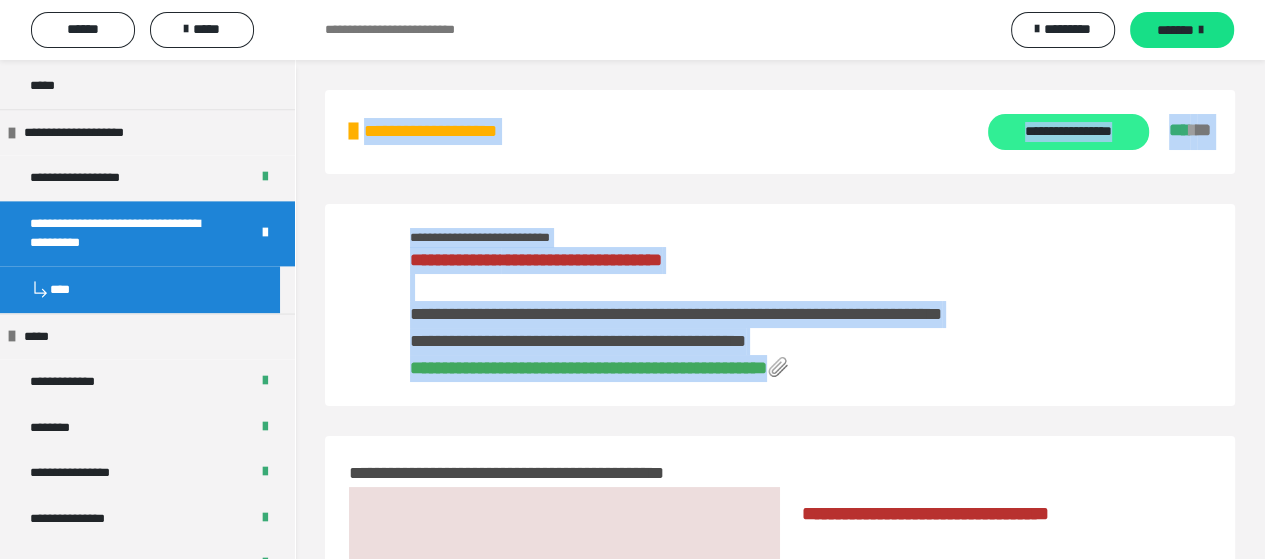 click on "**********" at bounding box center [1068, 132] 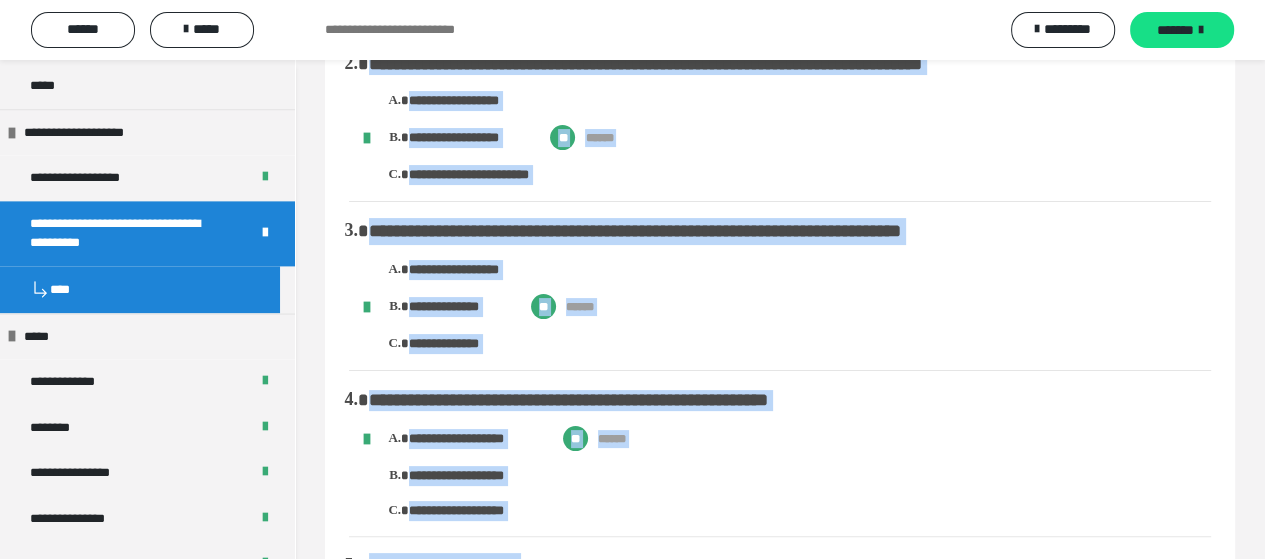 scroll, scrollTop: 0, scrollLeft: 0, axis: both 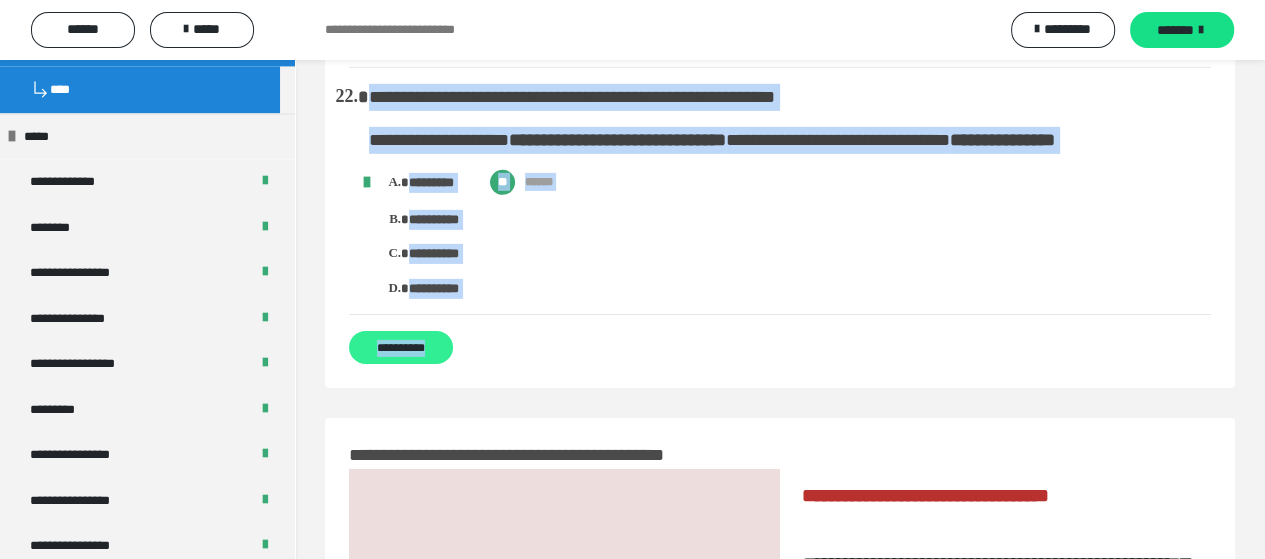 click on "**********" at bounding box center [401, 347] 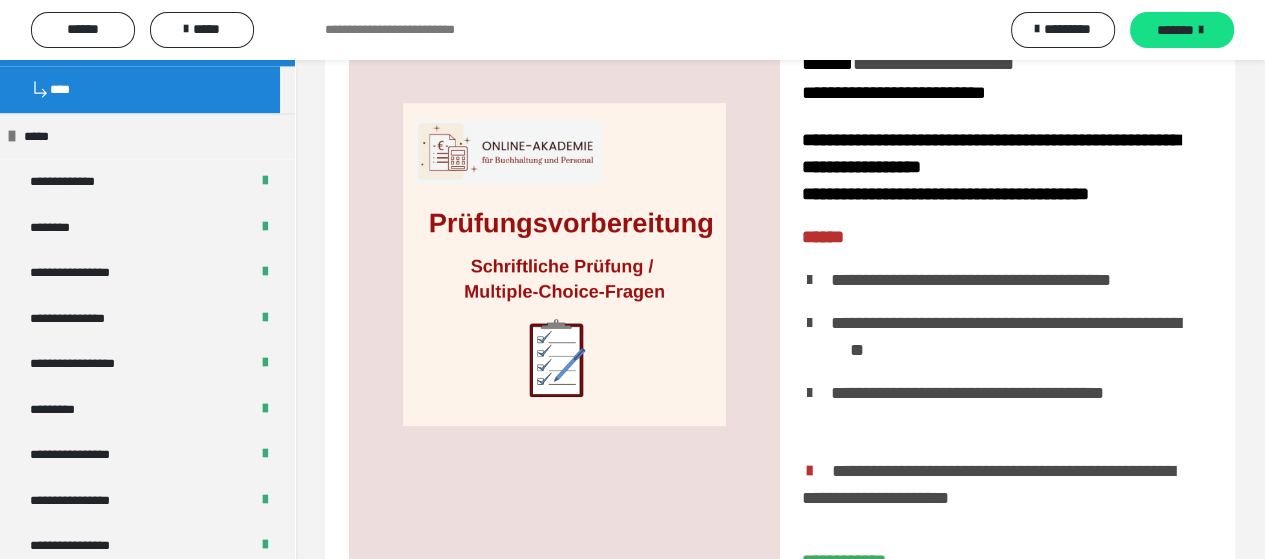scroll, scrollTop: 0, scrollLeft: 0, axis: both 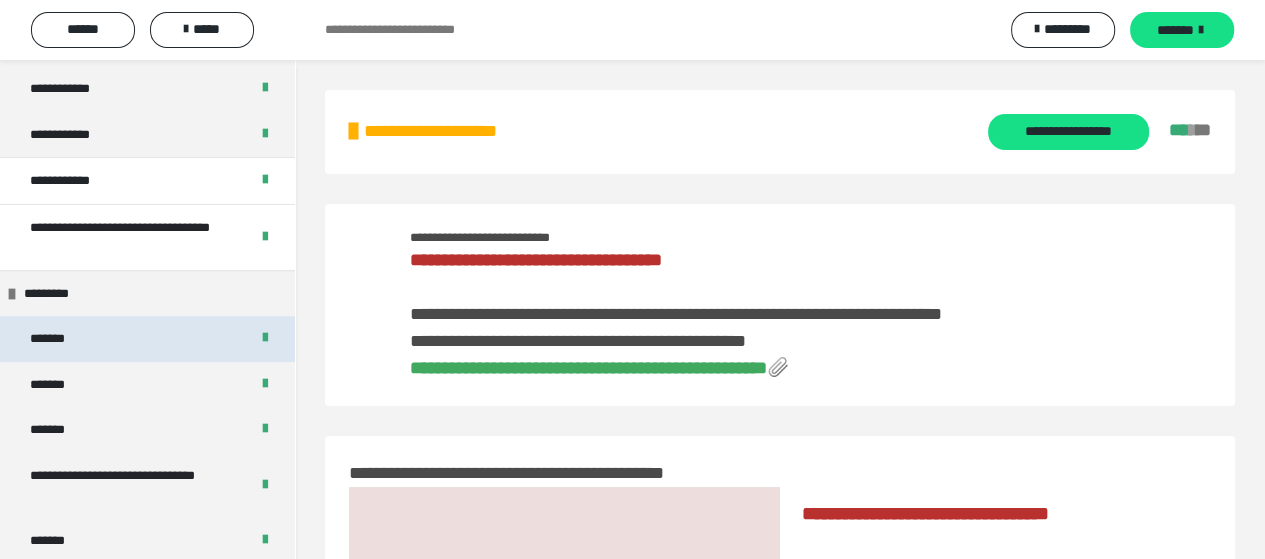 click on "*******" at bounding box center (61, 339) 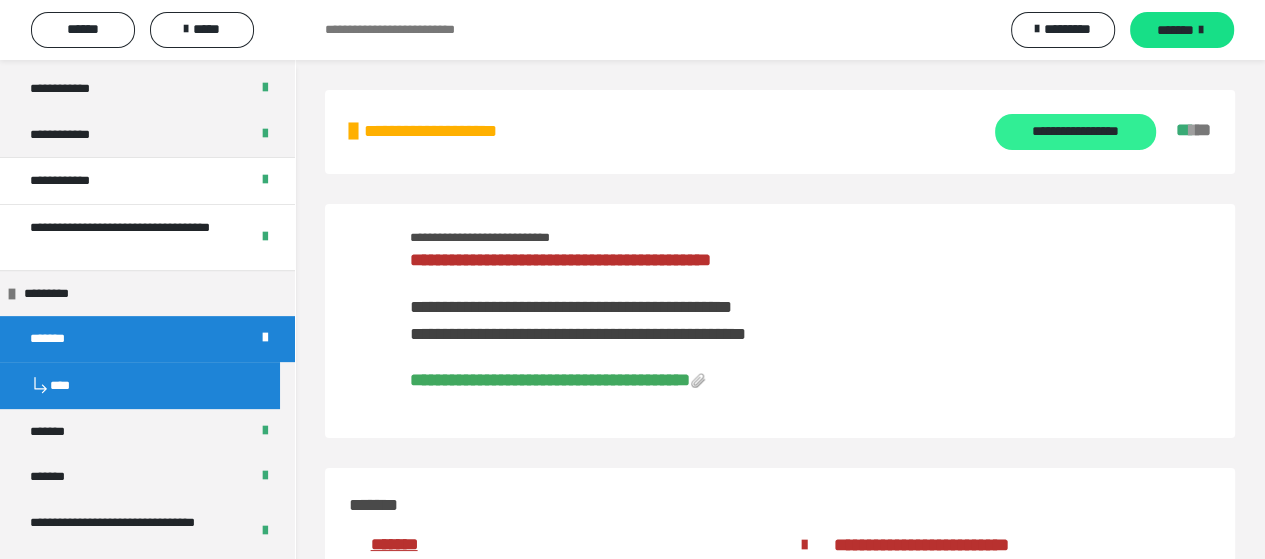 click on "**********" at bounding box center (1075, 132) 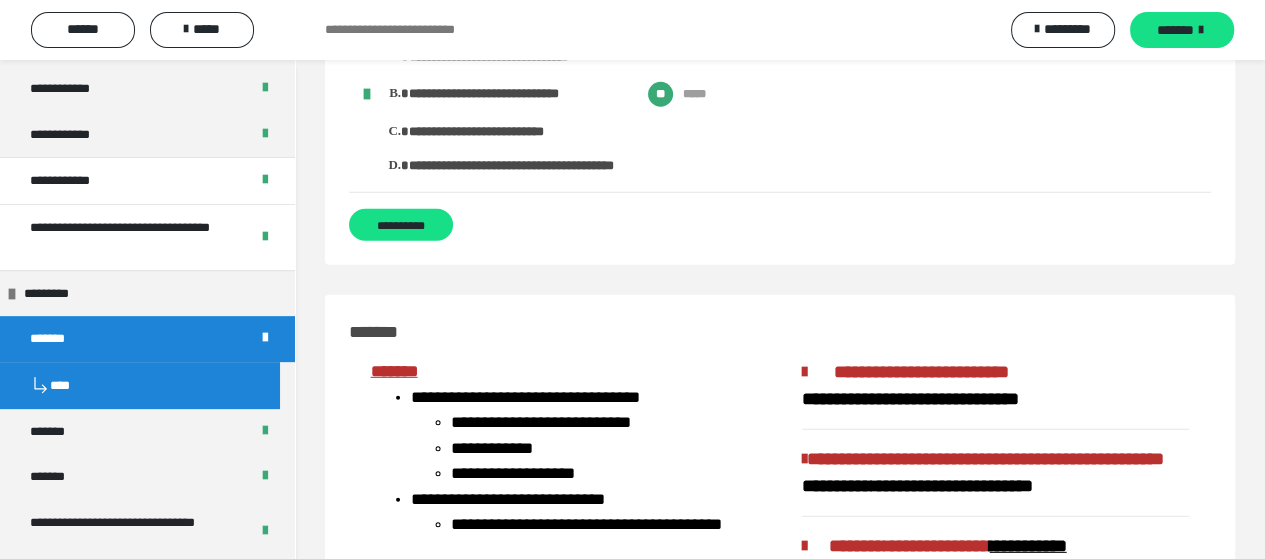 scroll, scrollTop: 4800, scrollLeft: 0, axis: vertical 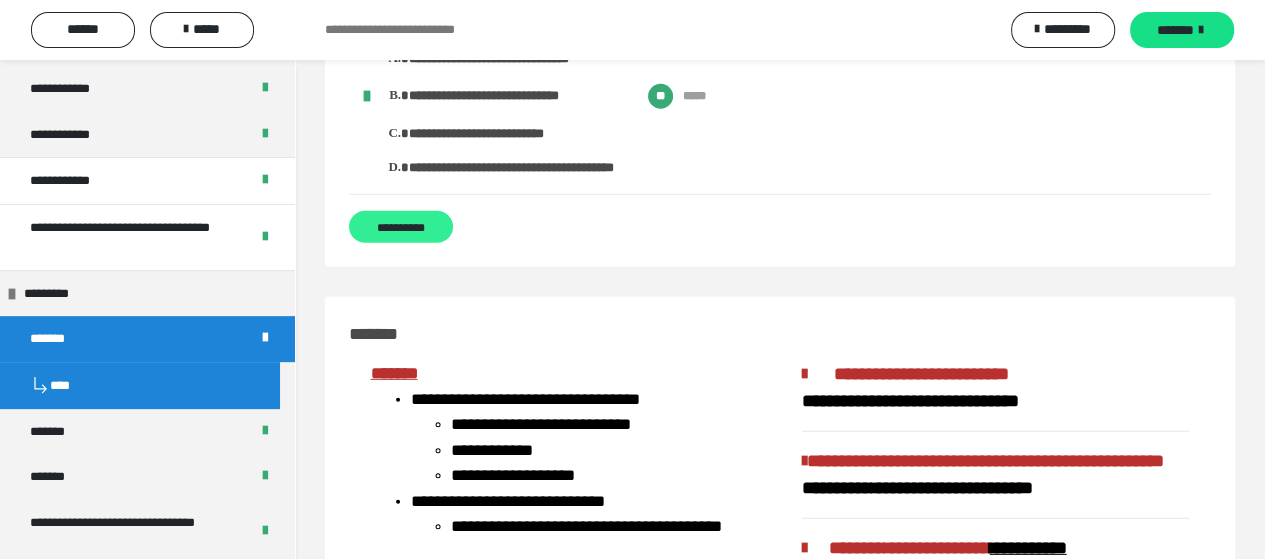 click on "**********" at bounding box center (401, 227) 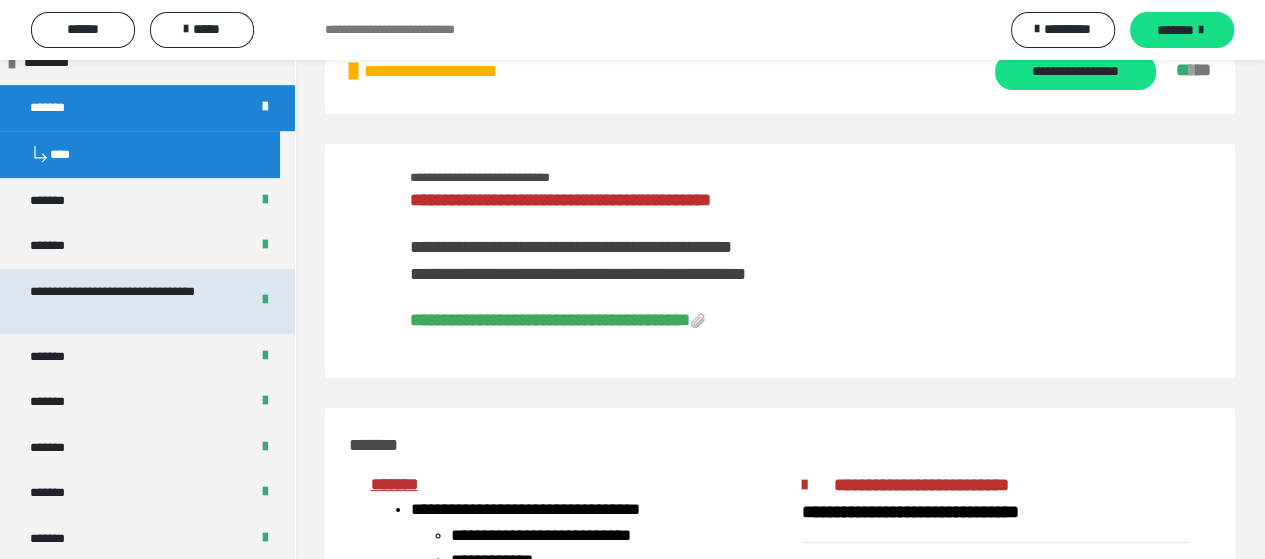 scroll, scrollTop: 800, scrollLeft: 0, axis: vertical 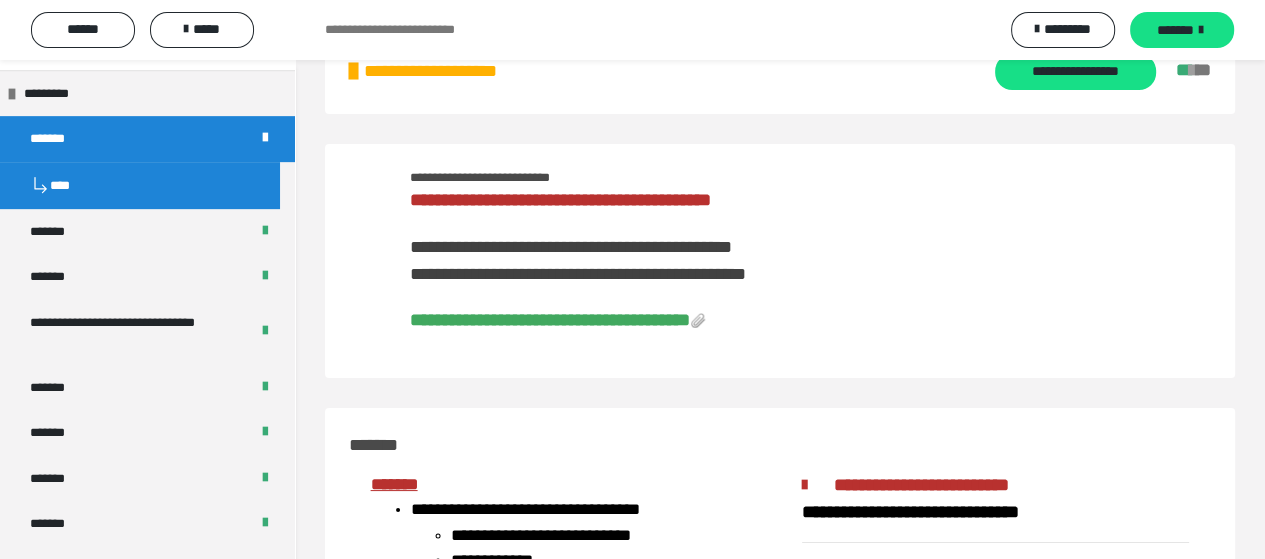click on "*******" at bounding box center [147, 139] 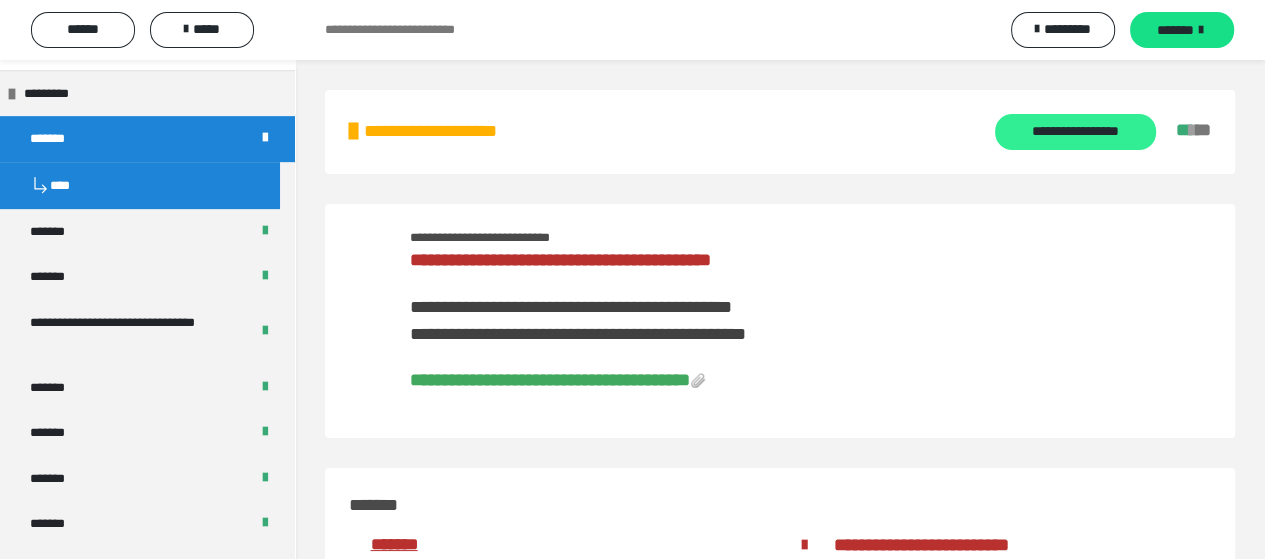 click on "**********" at bounding box center [1075, 132] 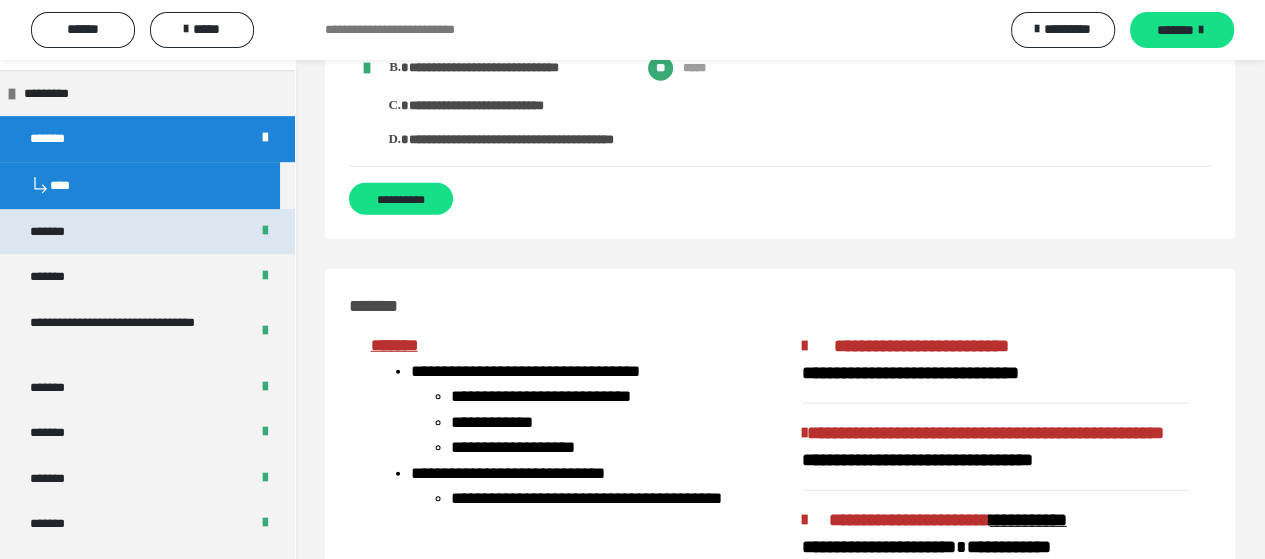 scroll, scrollTop: 4600, scrollLeft: 0, axis: vertical 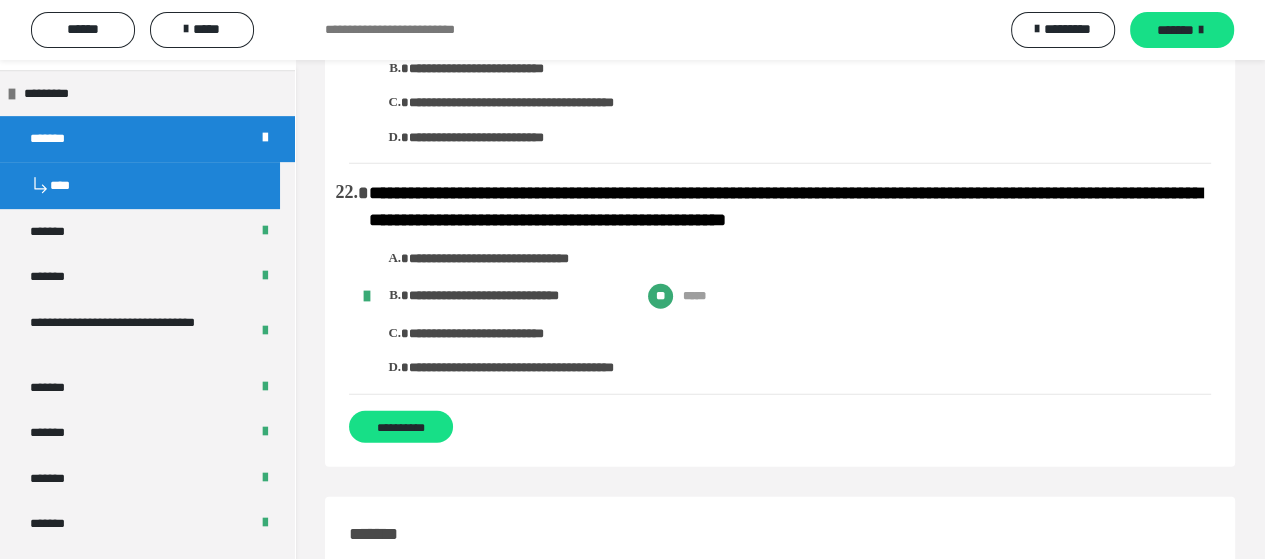 click on "****" at bounding box center (140, 185) 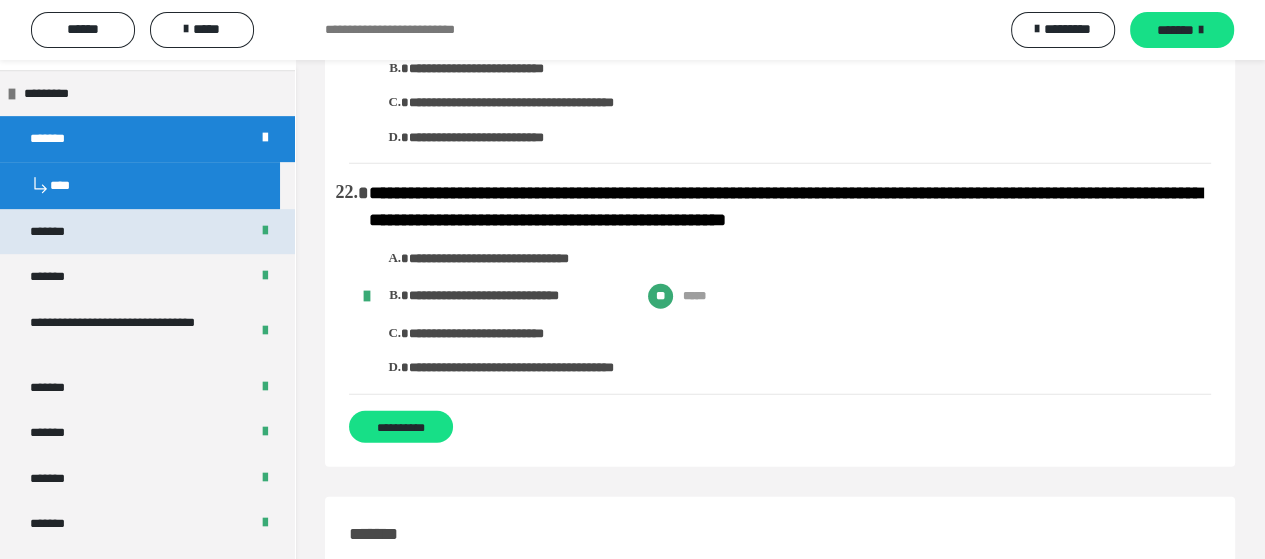 click on "*******" at bounding box center [62, 232] 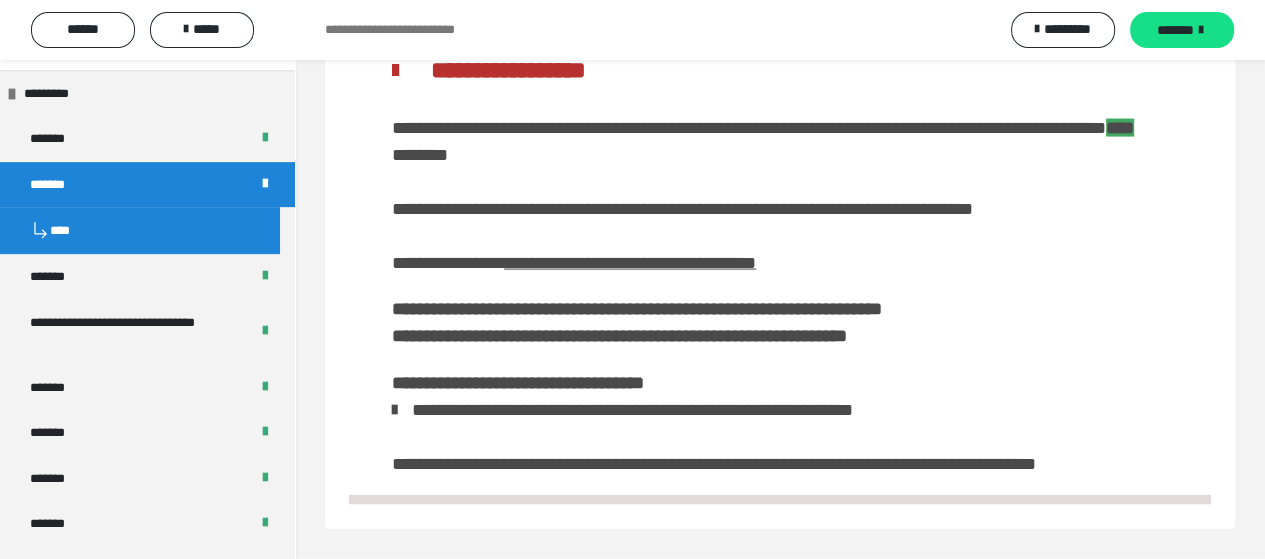scroll, scrollTop: 3700, scrollLeft: 0, axis: vertical 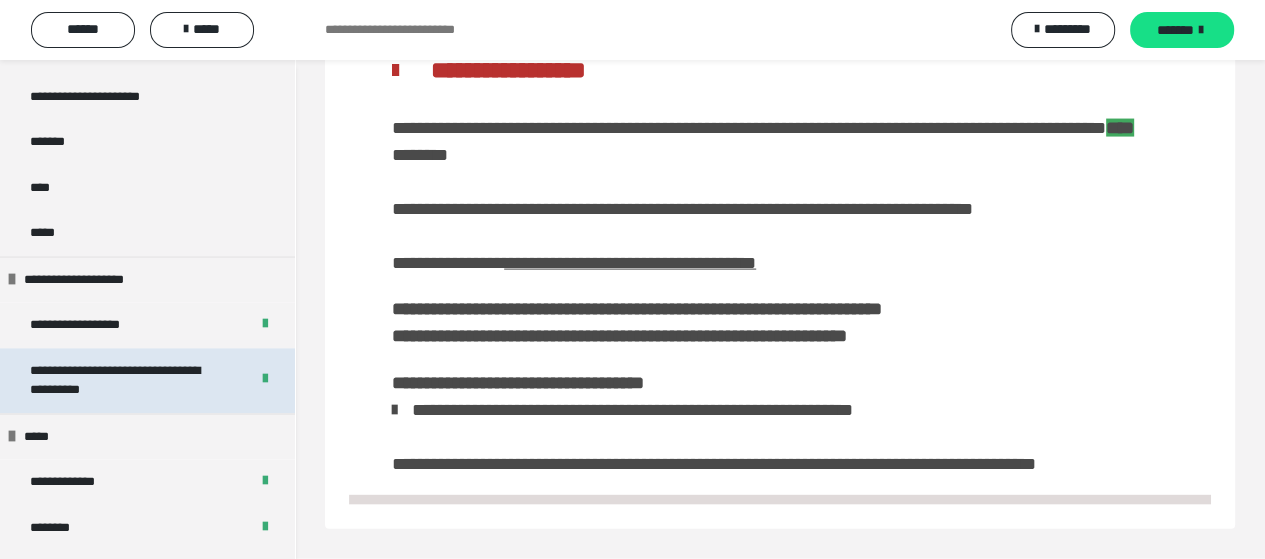 click on "**********" at bounding box center [124, 380] 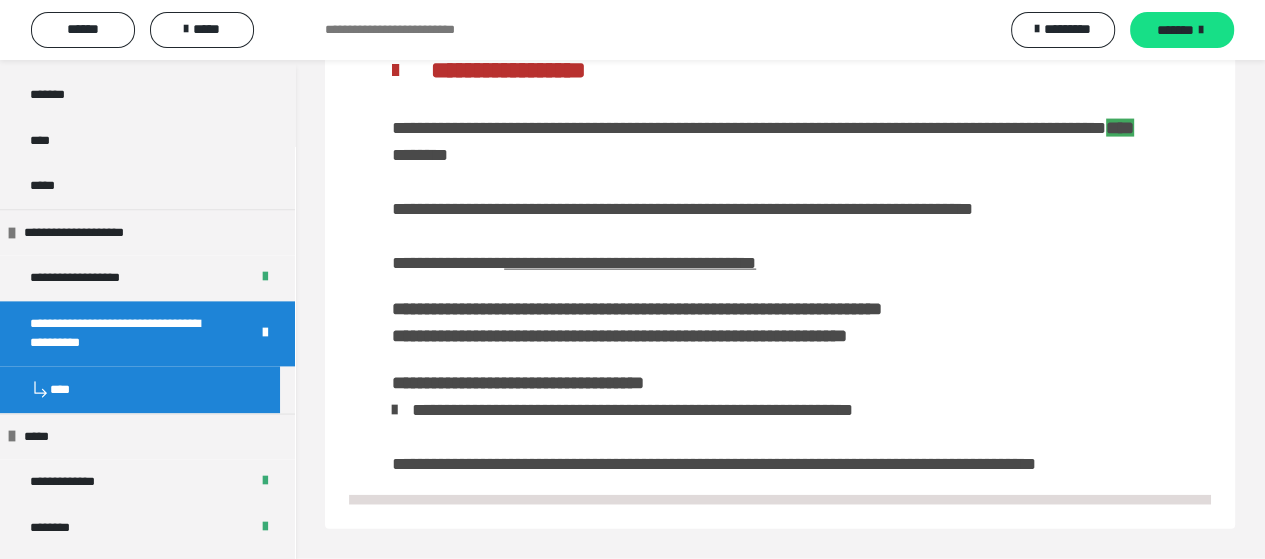 scroll, scrollTop: 688, scrollLeft: 0, axis: vertical 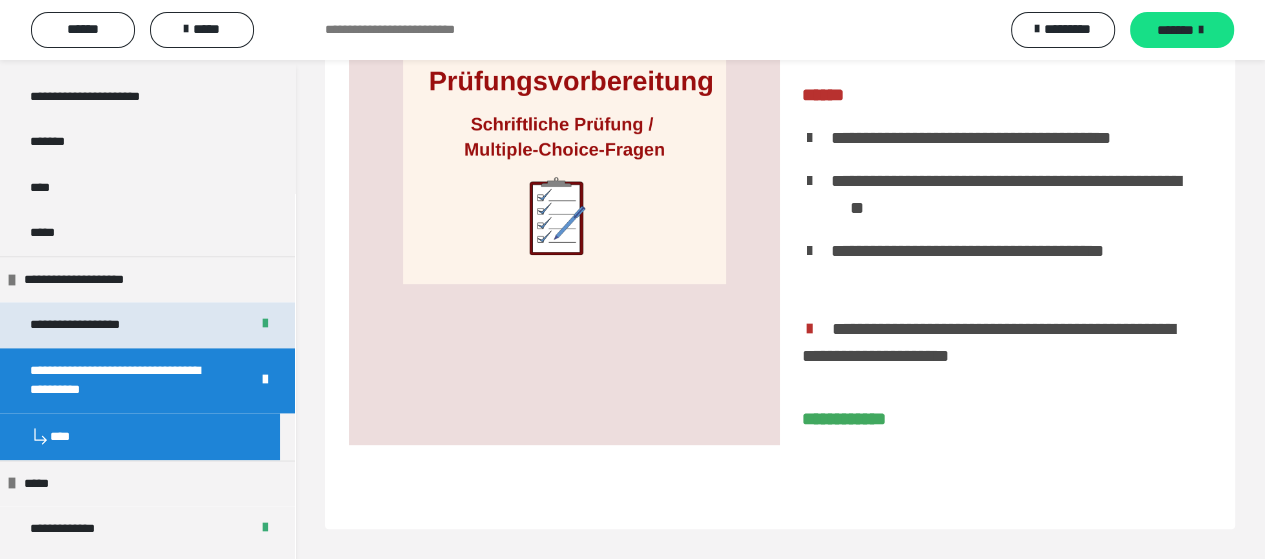 click on "**********" at bounding box center [98, 325] 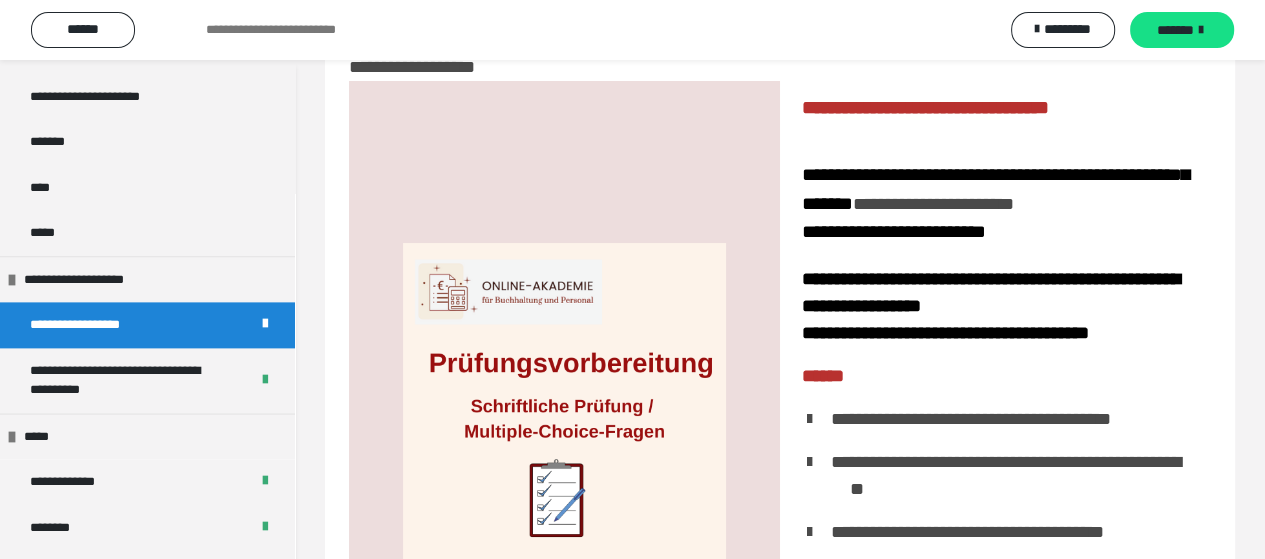 scroll, scrollTop: 136, scrollLeft: 0, axis: vertical 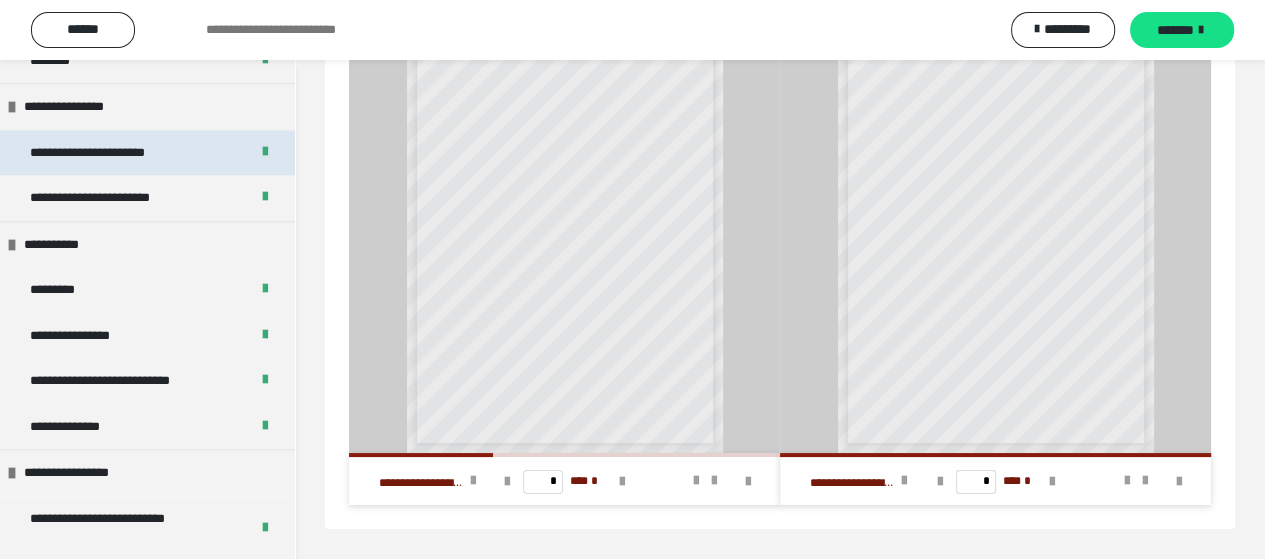 click on "**********" at bounding box center [103, 153] 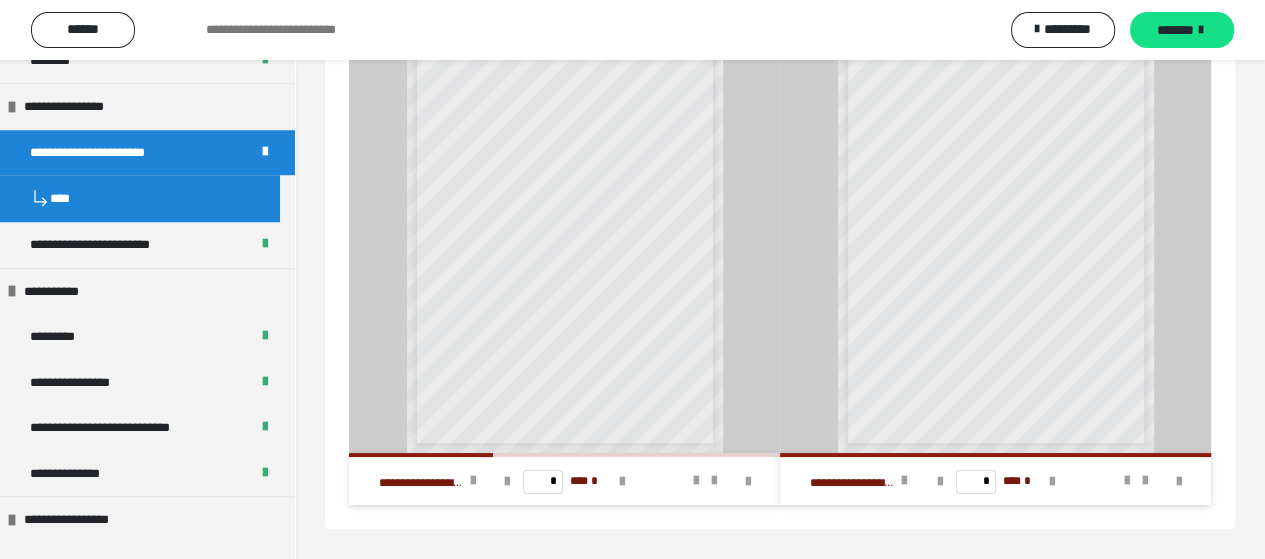 scroll, scrollTop: 373, scrollLeft: 0, axis: vertical 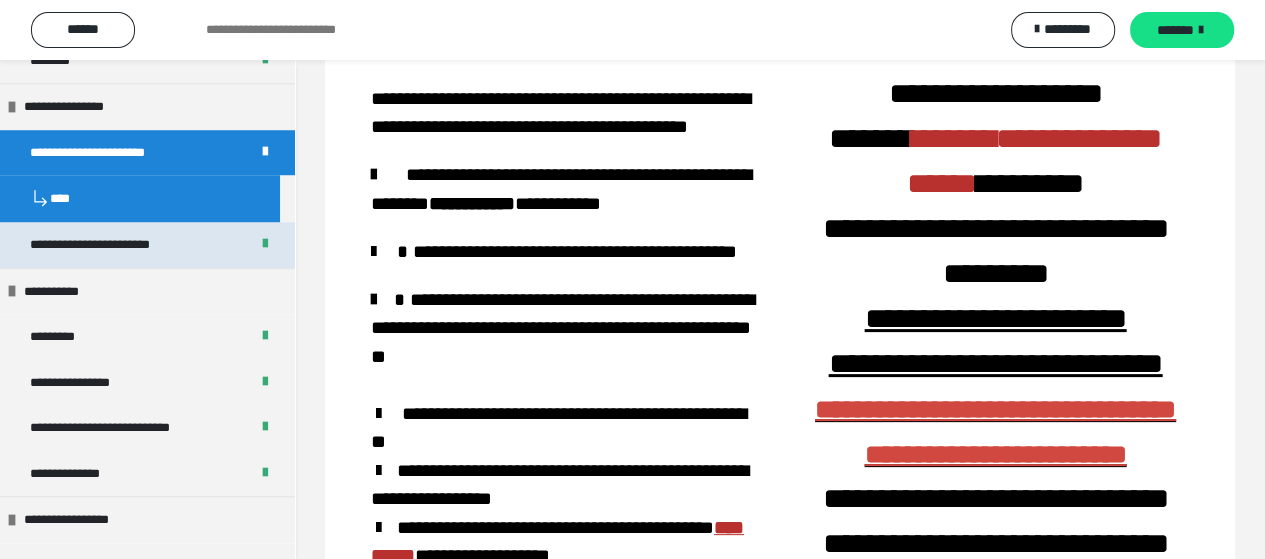 click on "**********" at bounding box center [105, 245] 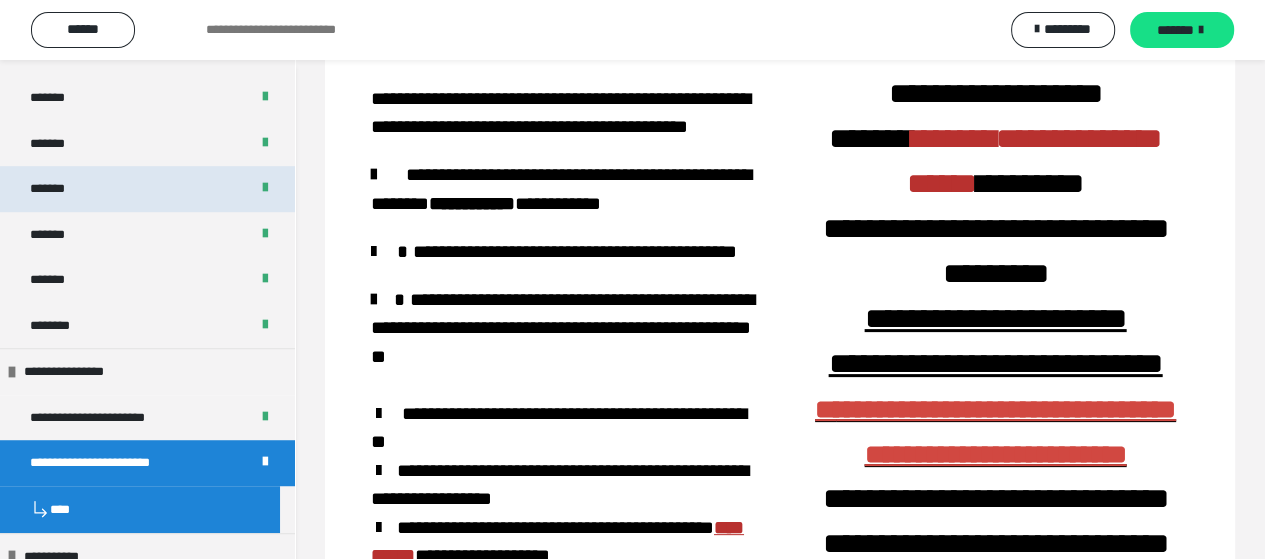 scroll, scrollTop: 953, scrollLeft: 0, axis: vertical 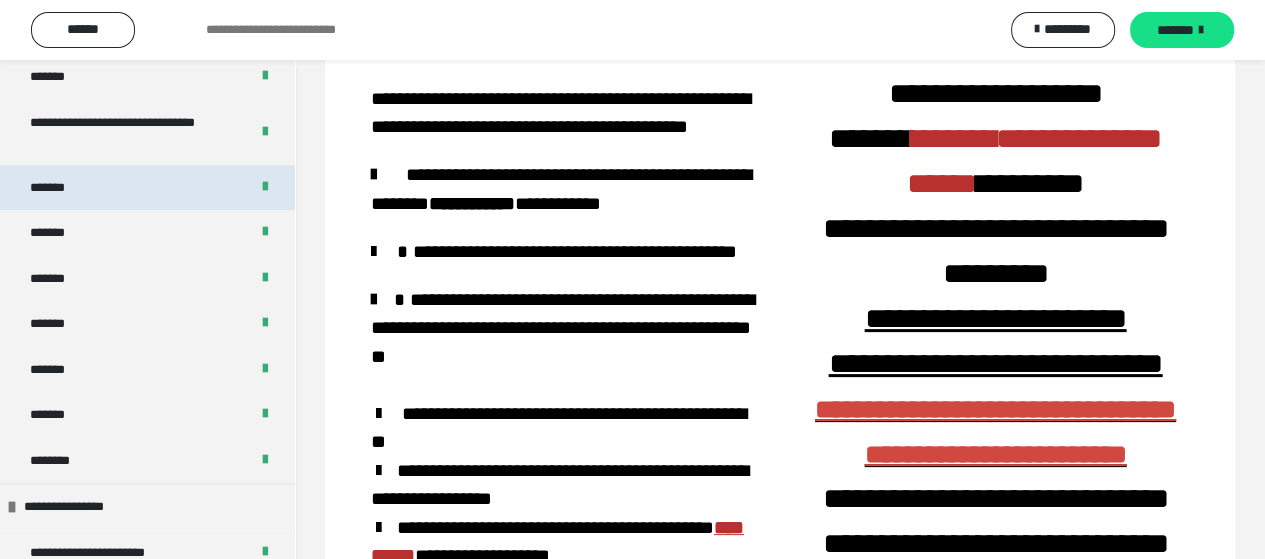 click on "*******" at bounding box center [147, 188] 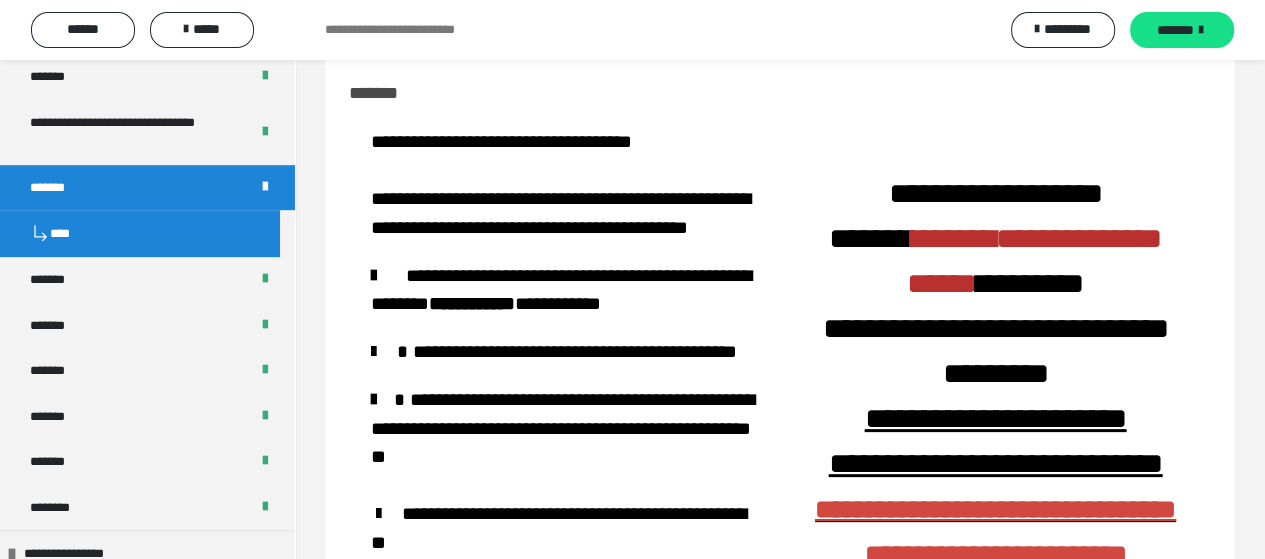 scroll, scrollTop: 474, scrollLeft: 0, axis: vertical 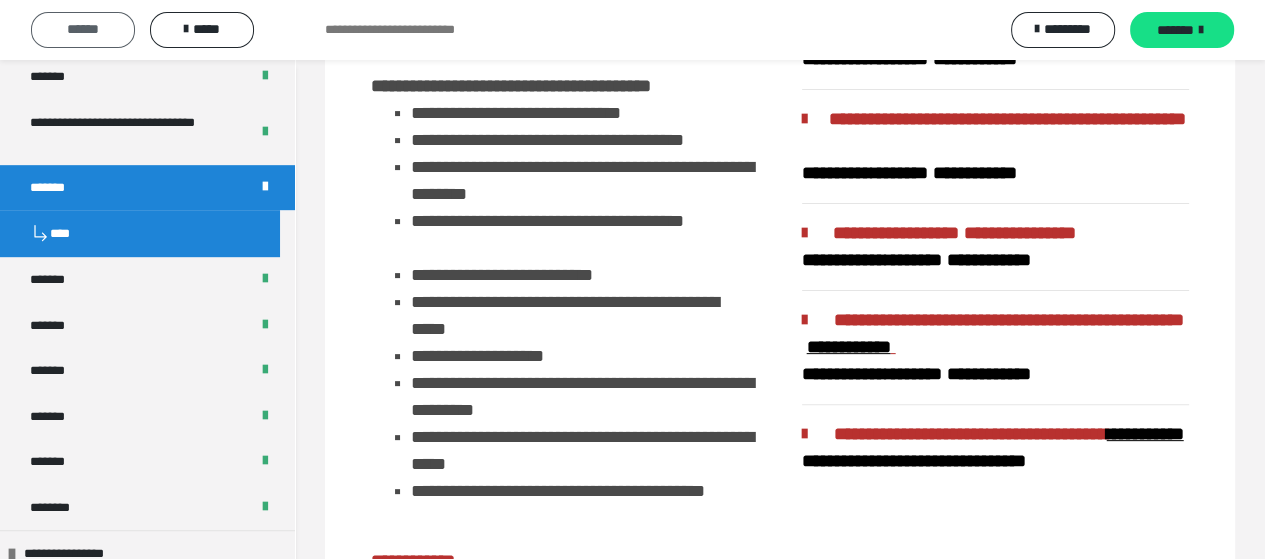 click on "******" at bounding box center [83, 29] 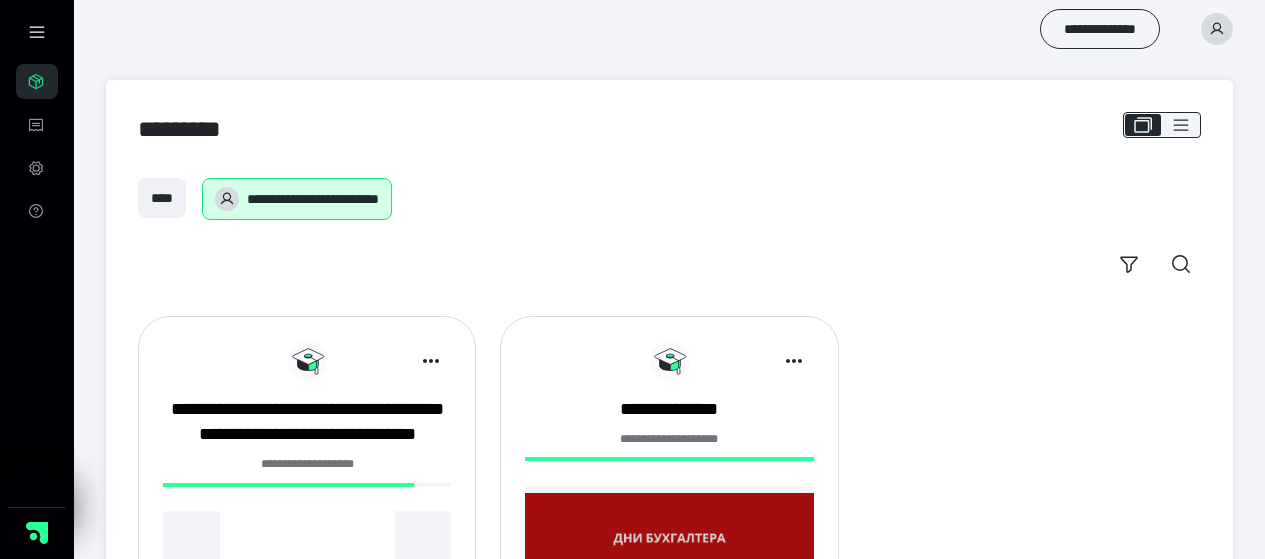 scroll, scrollTop: 0, scrollLeft: 0, axis: both 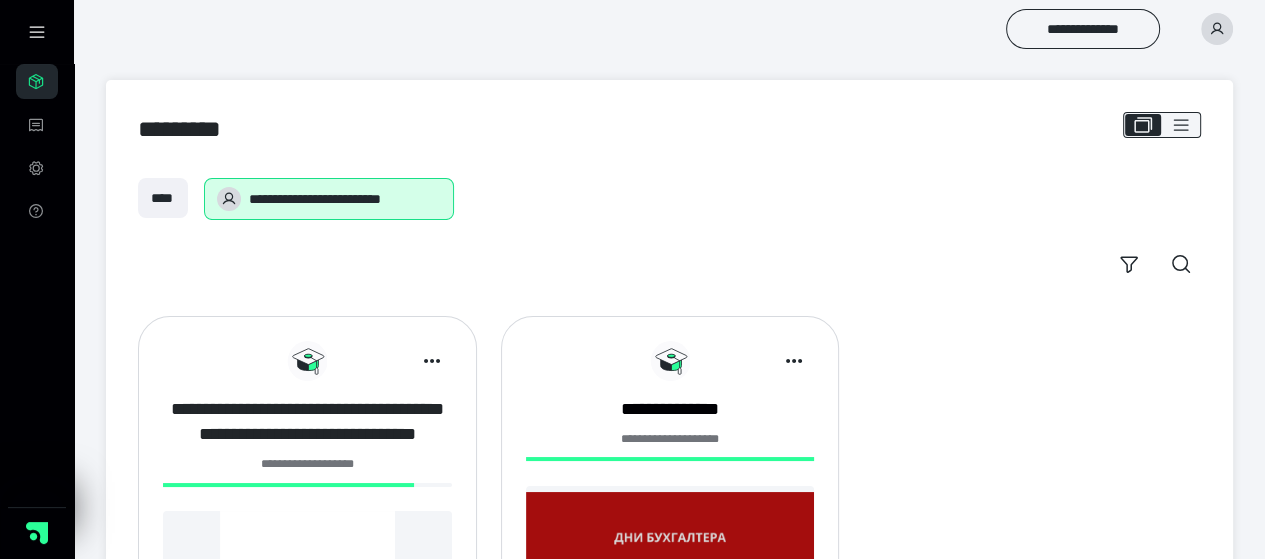 click on "**********" at bounding box center (307, 422) 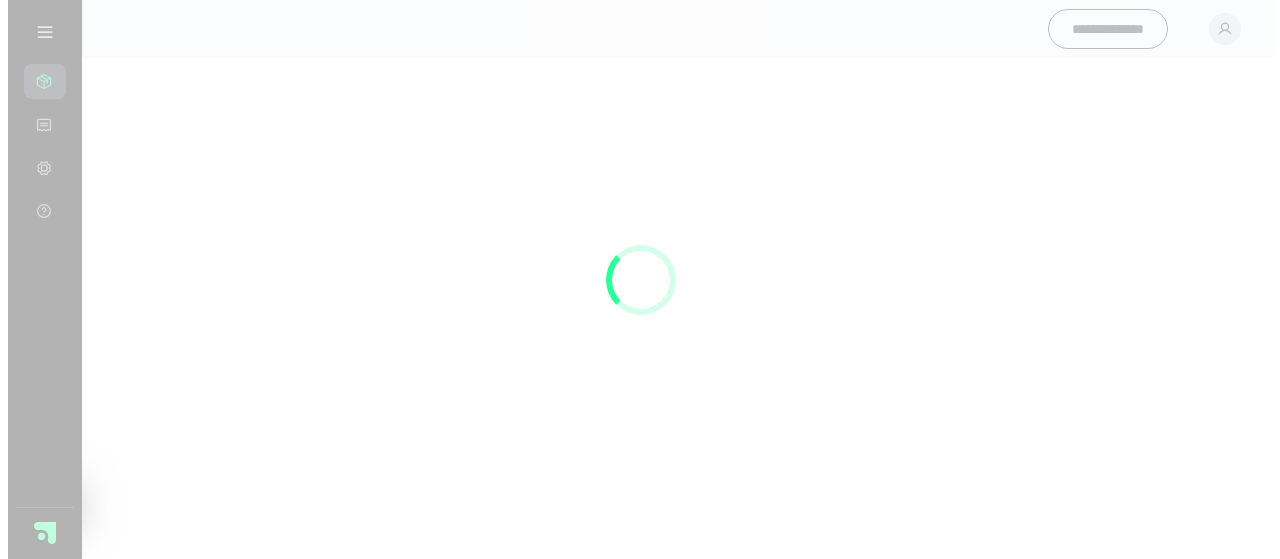 scroll, scrollTop: 0, scrollLeft: 0, axis: both 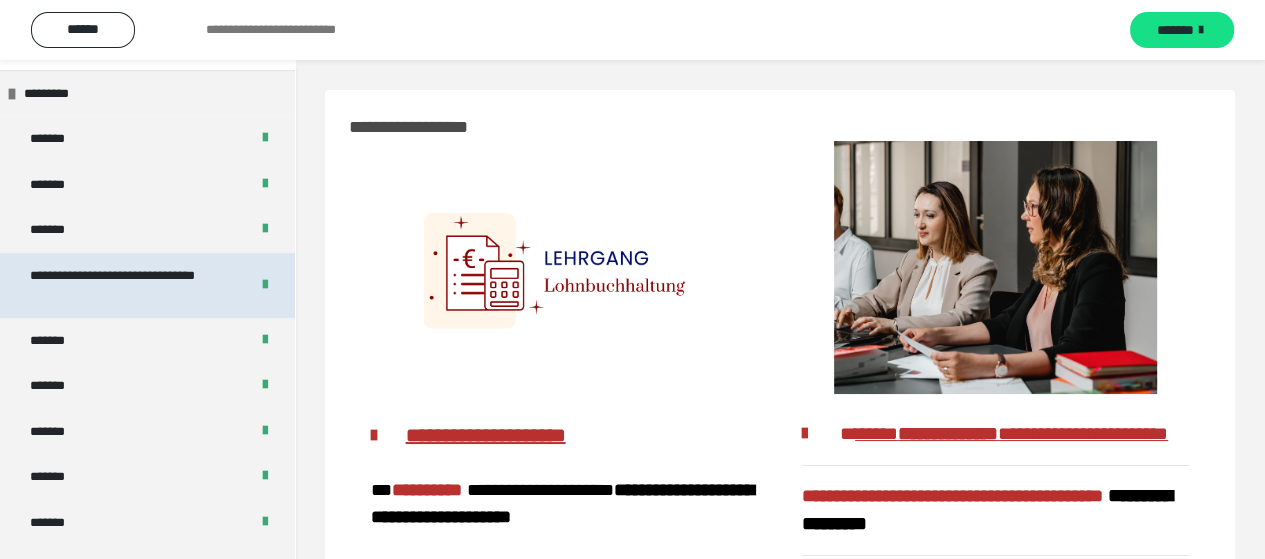 click on "**********" at bounding box center (124, 285) 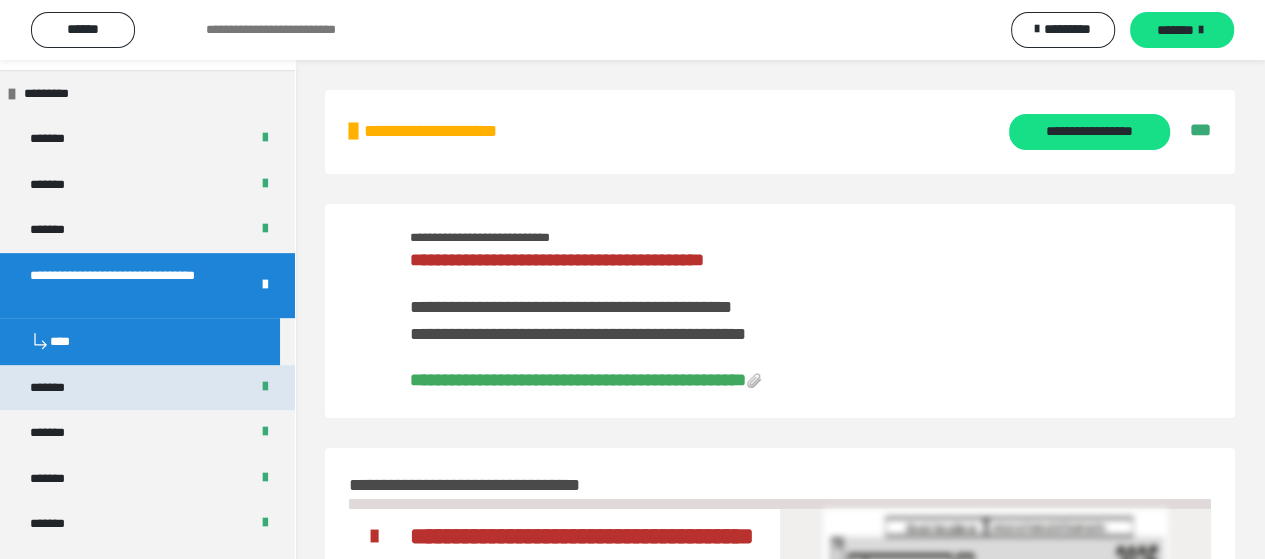 click on "*******" at bounding box center [63, 388] 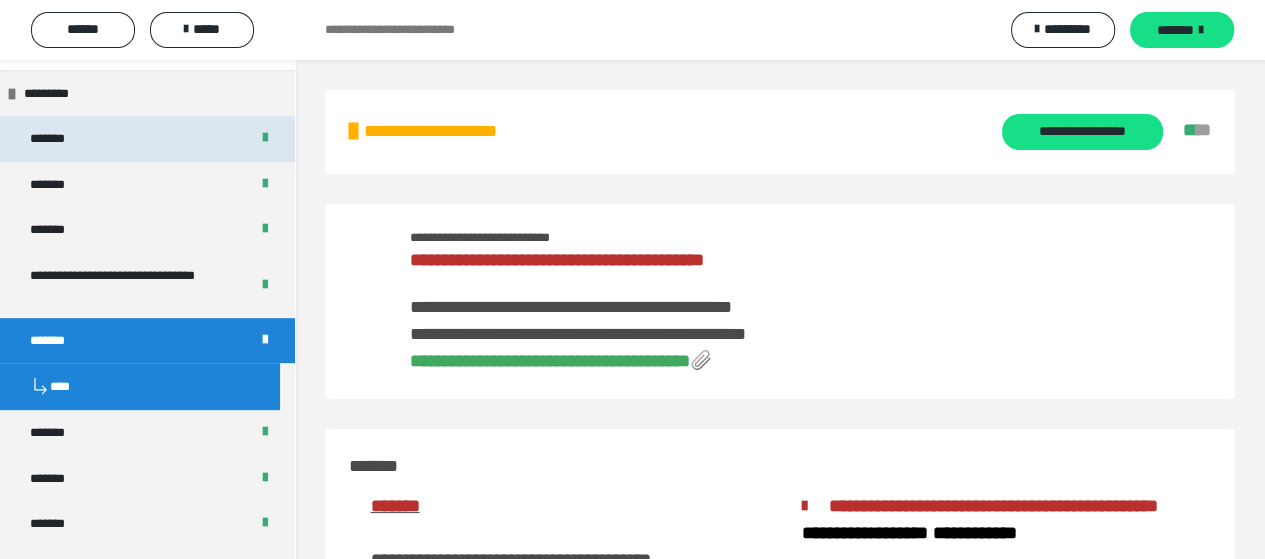 click on "*******" at bounding box center (147, 139) 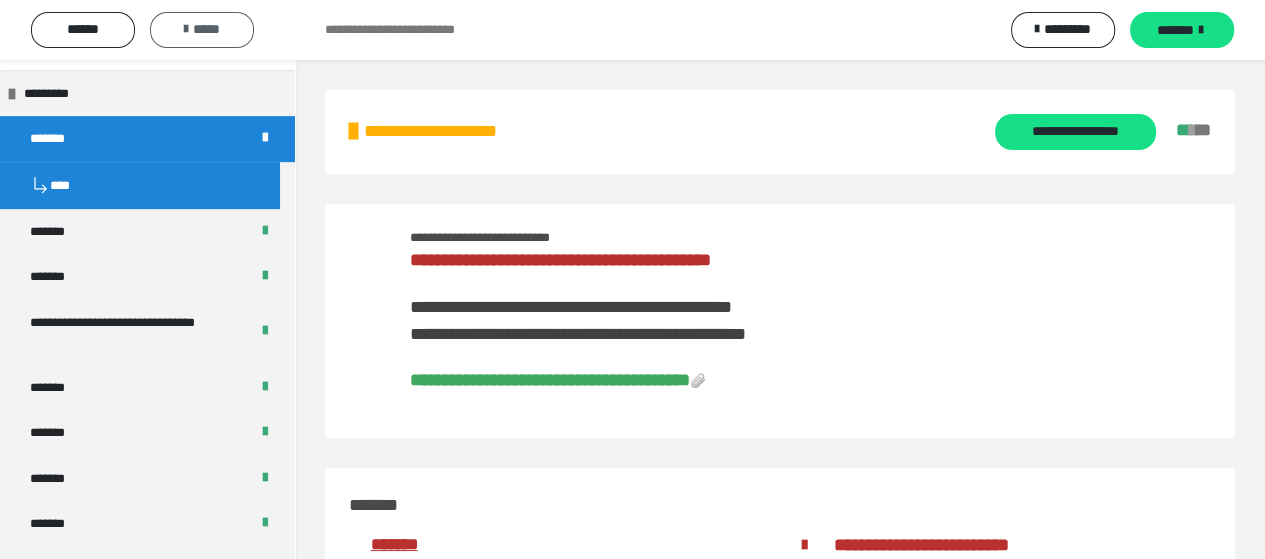 click on "*****" at bounding box center [202, 29] 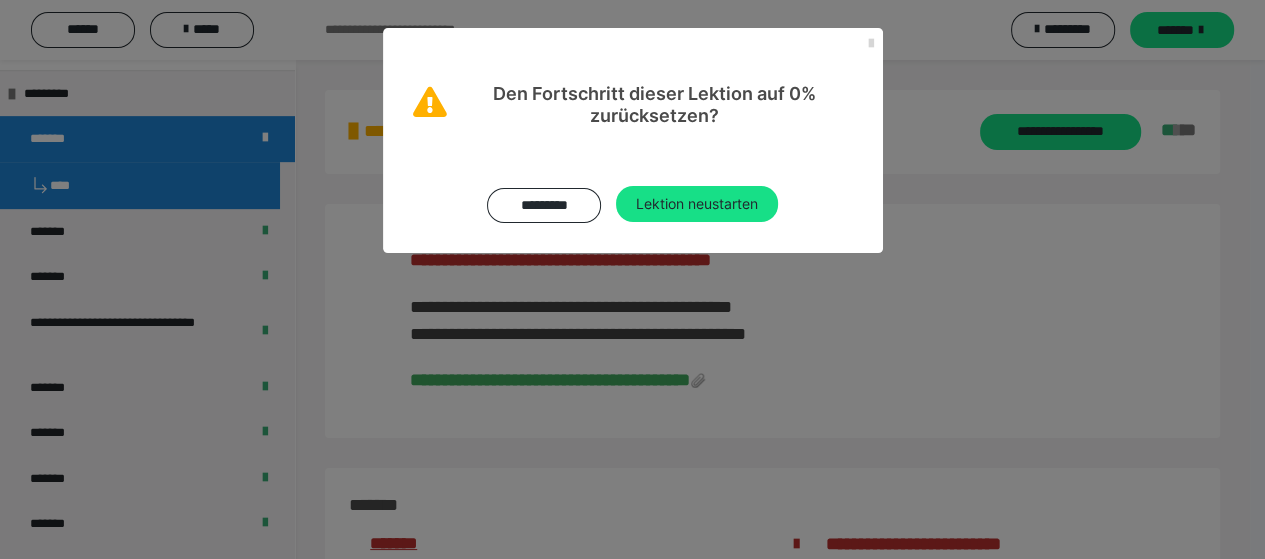 click at bounding box center [871, 44] 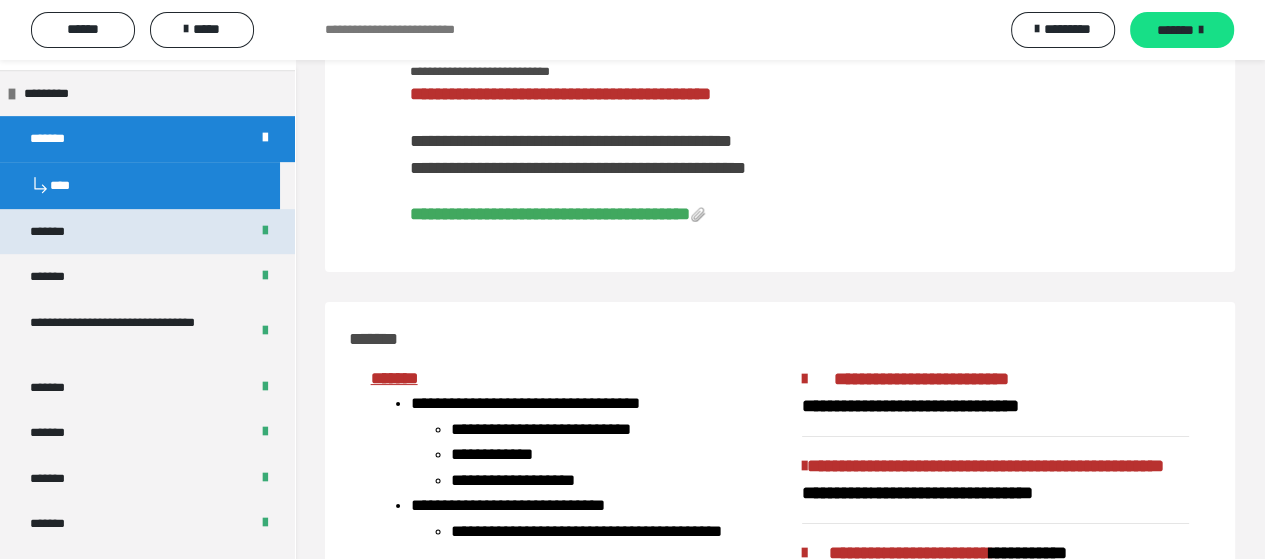 scroll, scrollTop: 300, scrollLeft: 0, axis: vertical 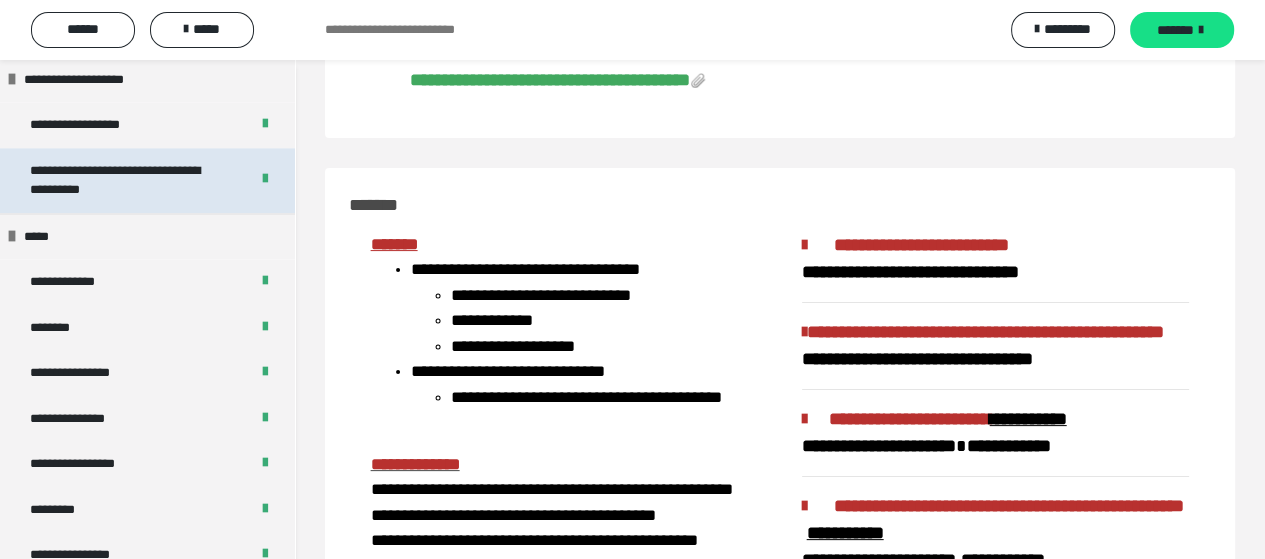 click on "**********" at bounding box center (124, 180) 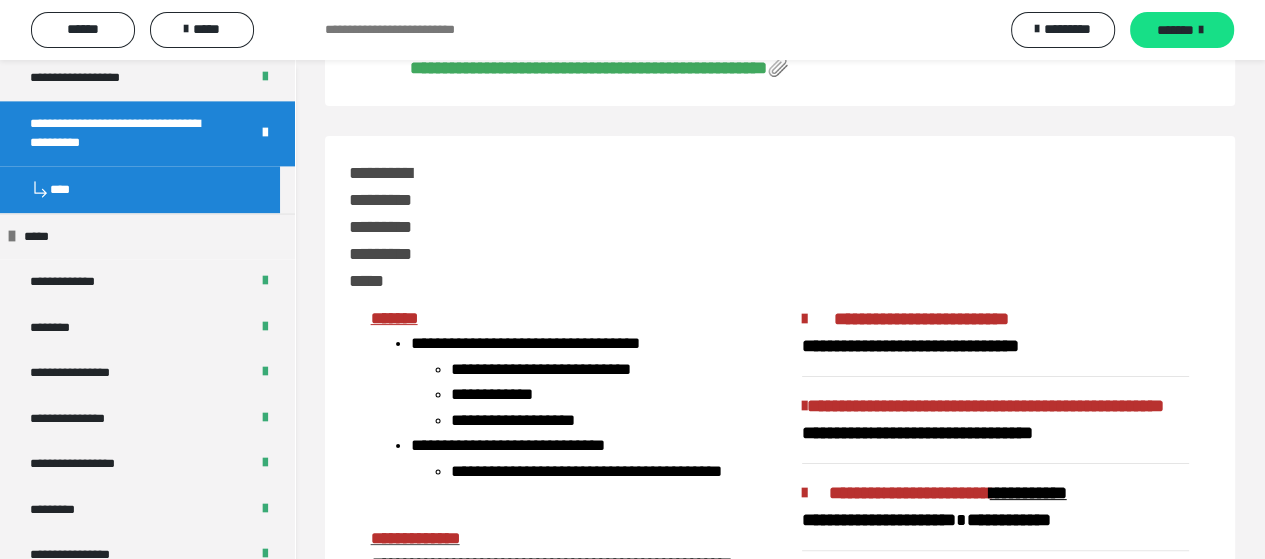 scroll, scrollTop: 268, scrollLeft: 0, axis: vertical 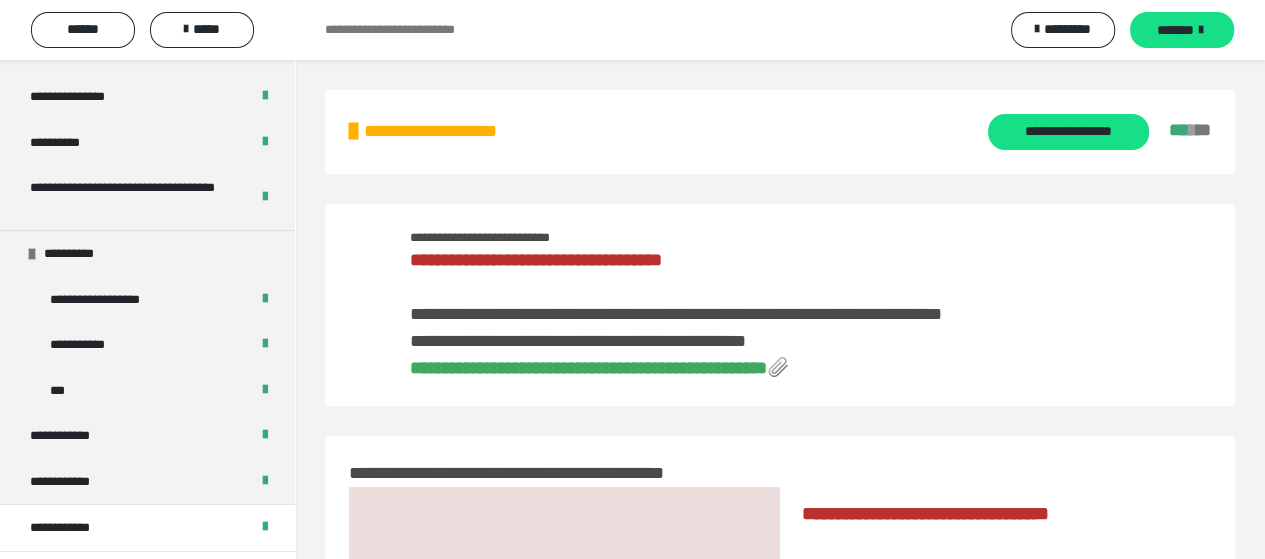 drag, startPoint x: 127, startPoint y: 3, endPoint x: 812, endPoint y: 229, distance: 721.3189 